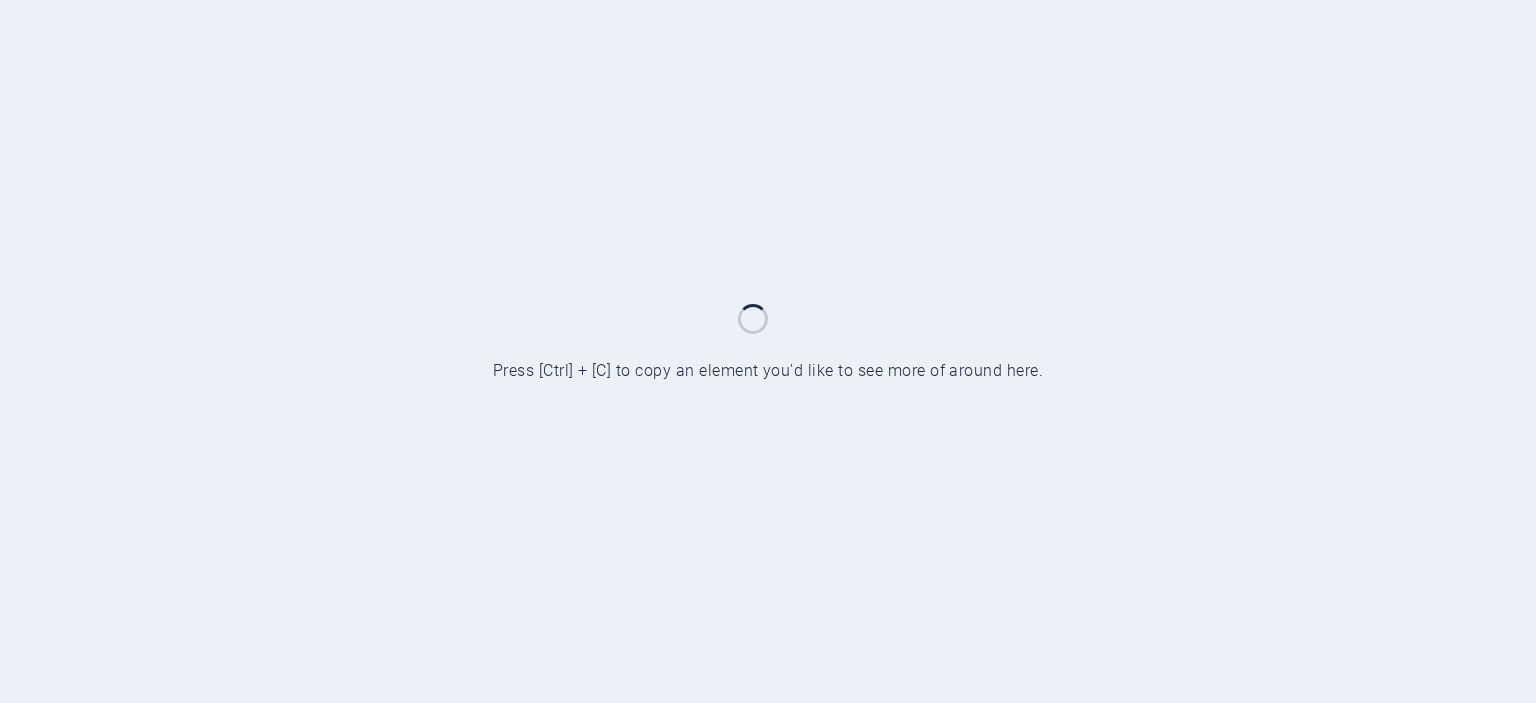 scroll, scrollTop: 0, scrollLeft: 0, axis: both 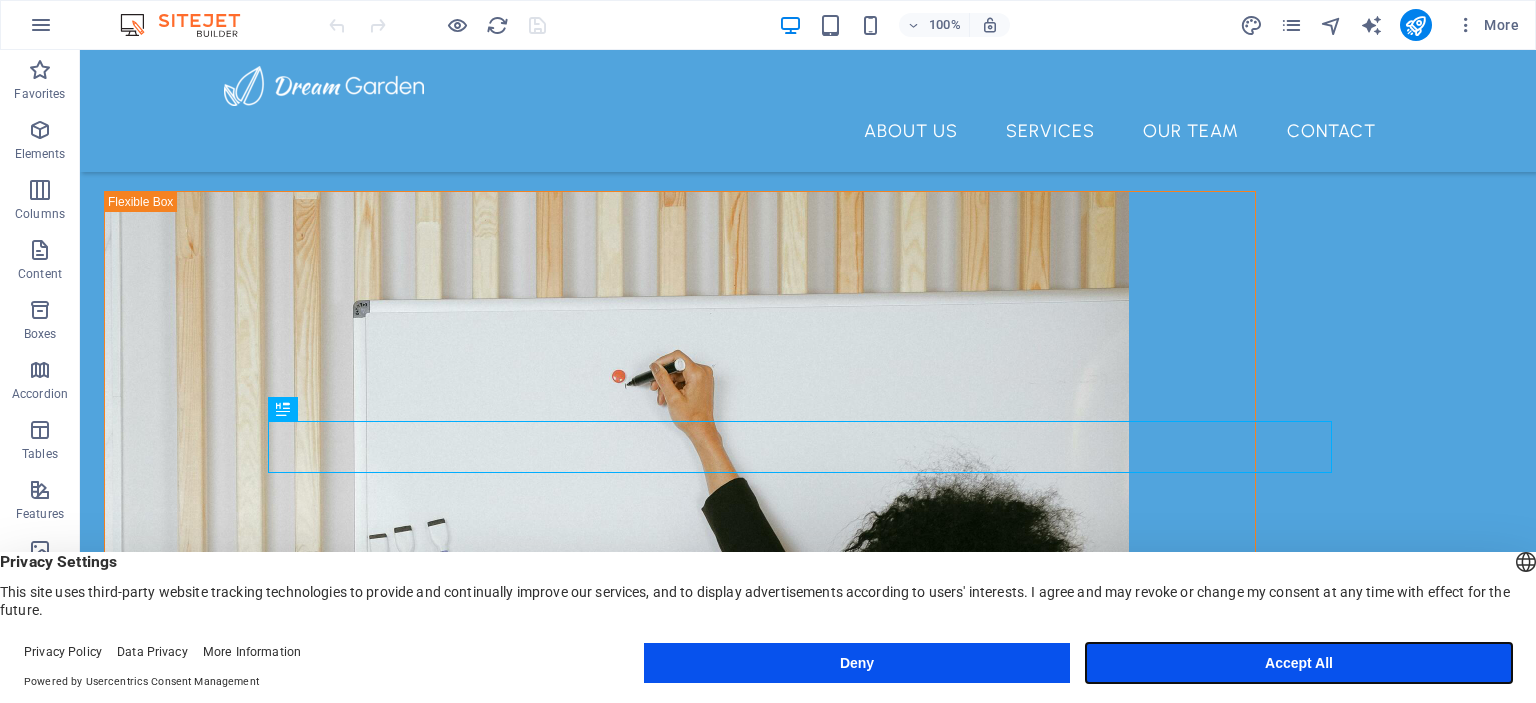 drag, startPoint x: 1296, startPoint y: 675, endPoint x: 816, endPoint y: 551, distance: 495.758 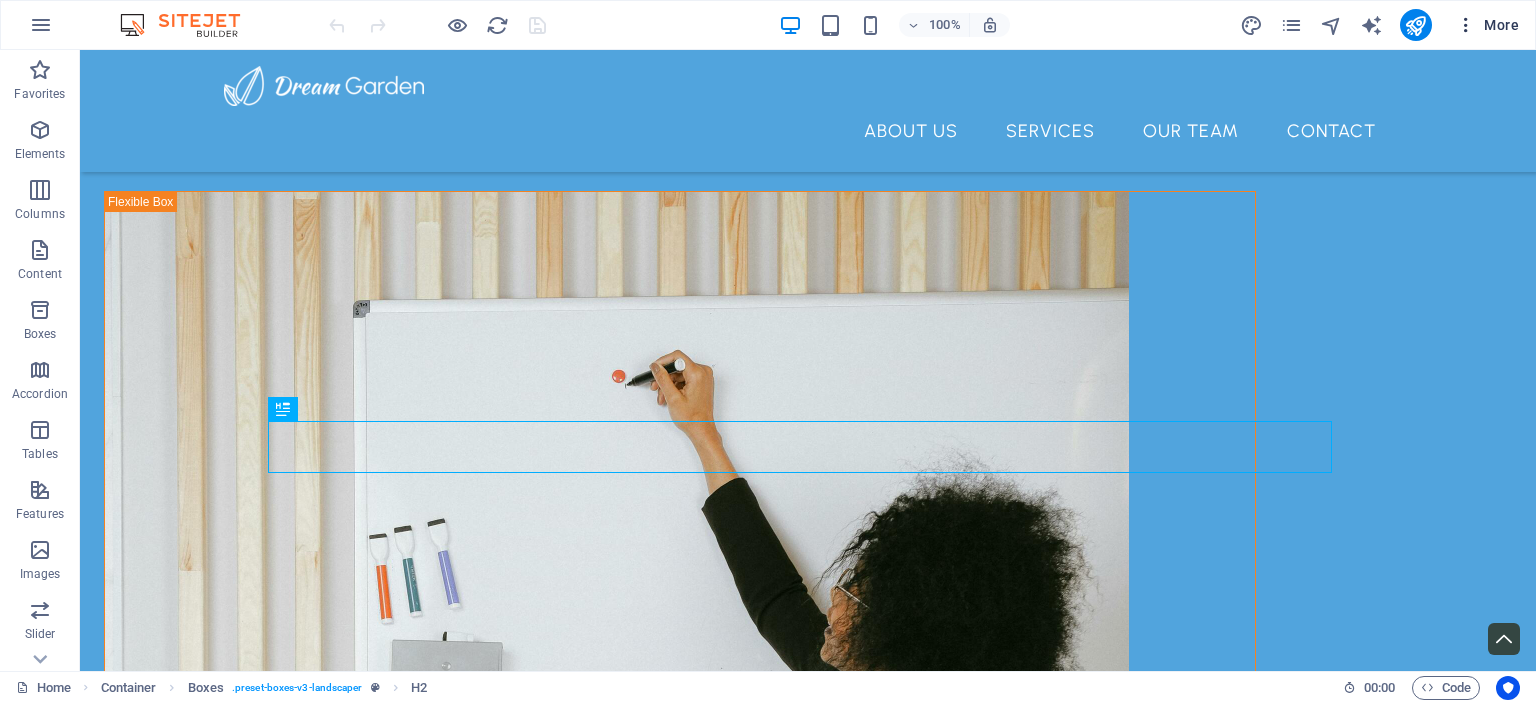 click at bounding box center [1466, 25] 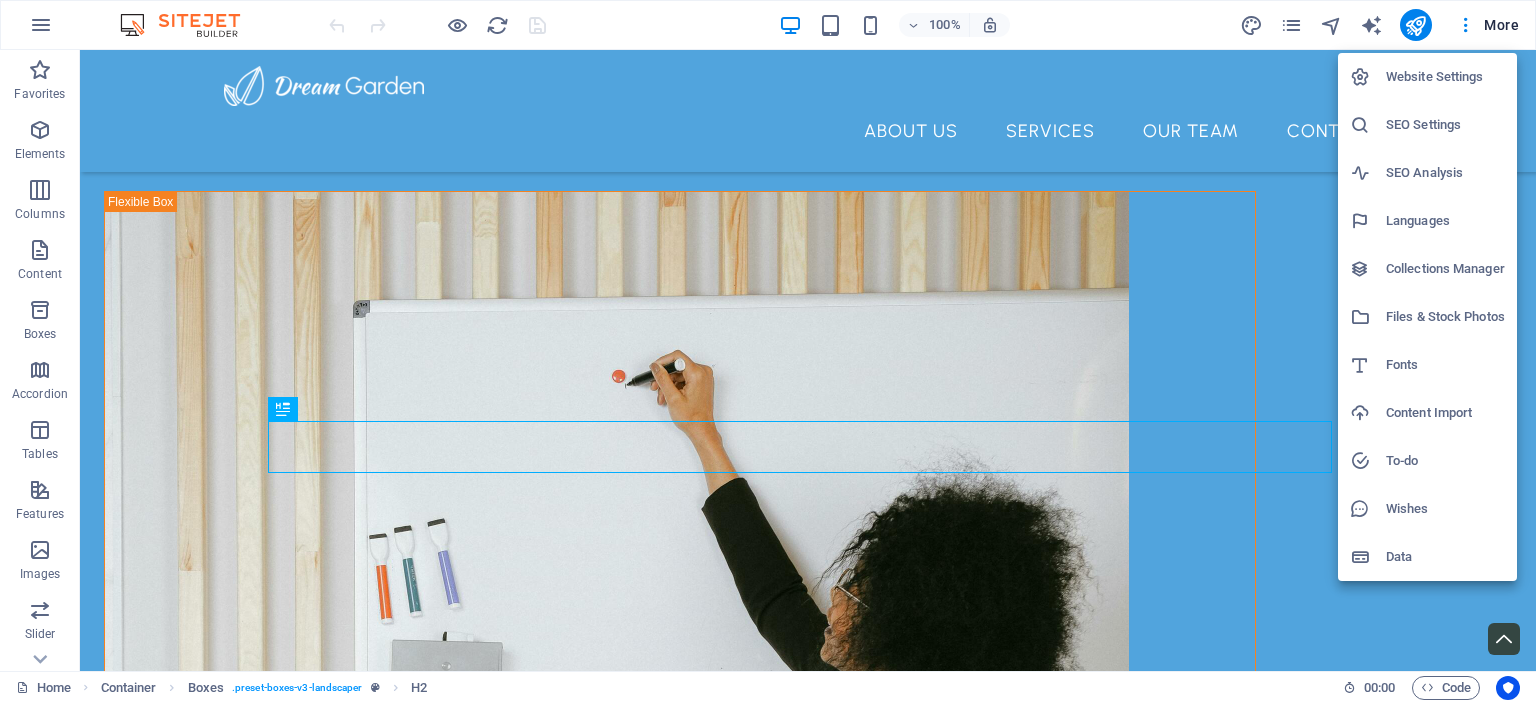 drag, startPoint x: 1465, startPoint y: 74, endPoint x: 1488, endPoint y: 75, distance: 23.021729 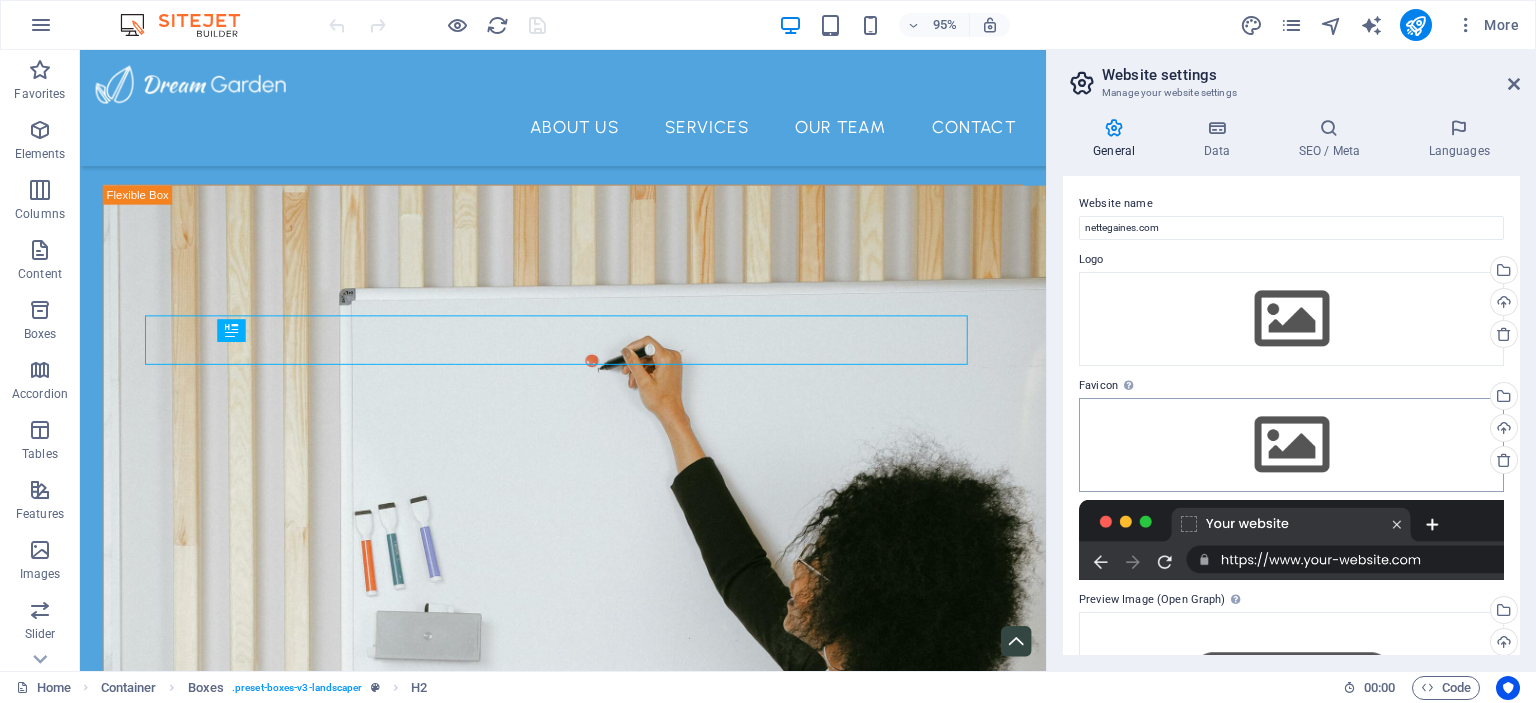 scroll, scrollTop: 0, scrollLeft: 0, axis: both 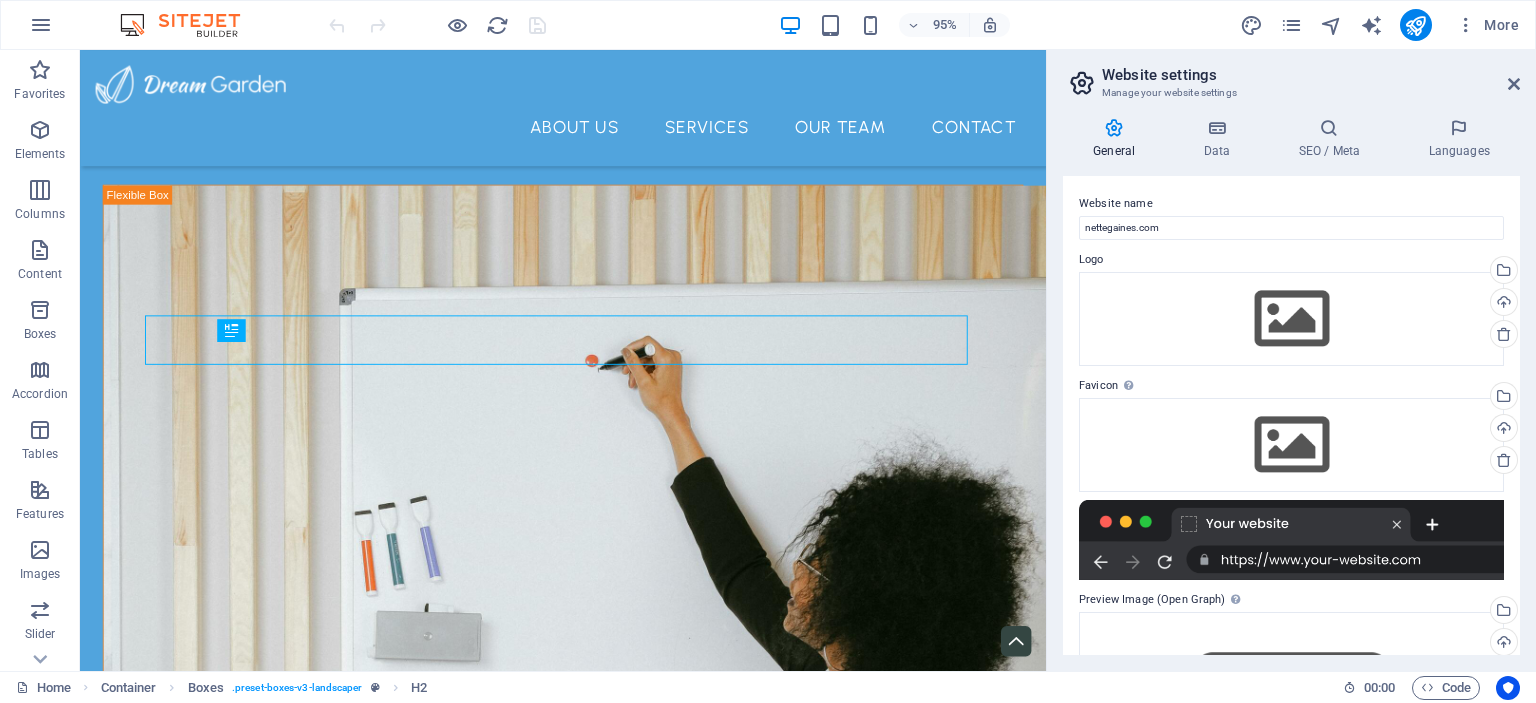 click on "Website settings Manage your website settings  General  Data  SEO / Meta  Languages Website name nettegaines.com Logo Drag files here, click to choose files or select files from Files or our free stock photos & videos Select files from the file manager, stock photos, or upload file(s) Upload Favicon Set the favicon of your website here. A favicon is a small icon shown in the browser tab next to your website title. It helps visitors identify your website. Drag files here, click to choose files or select files from Files or our free stock photos & videos Select files from the file manager, stock photos, or upload file(s) Upload Preview Image (Open Graph) This image will be shown when the website is shared on social networks Drag files here, click to choose files or select files from Files or our free stock photos & videos Select files from the file manager, stock photos, or upload file(s) Upload Contact data for this website. This can be used everywhere on the website and will update automatically. Company [CITY]" at bounding box center (1291, 360) 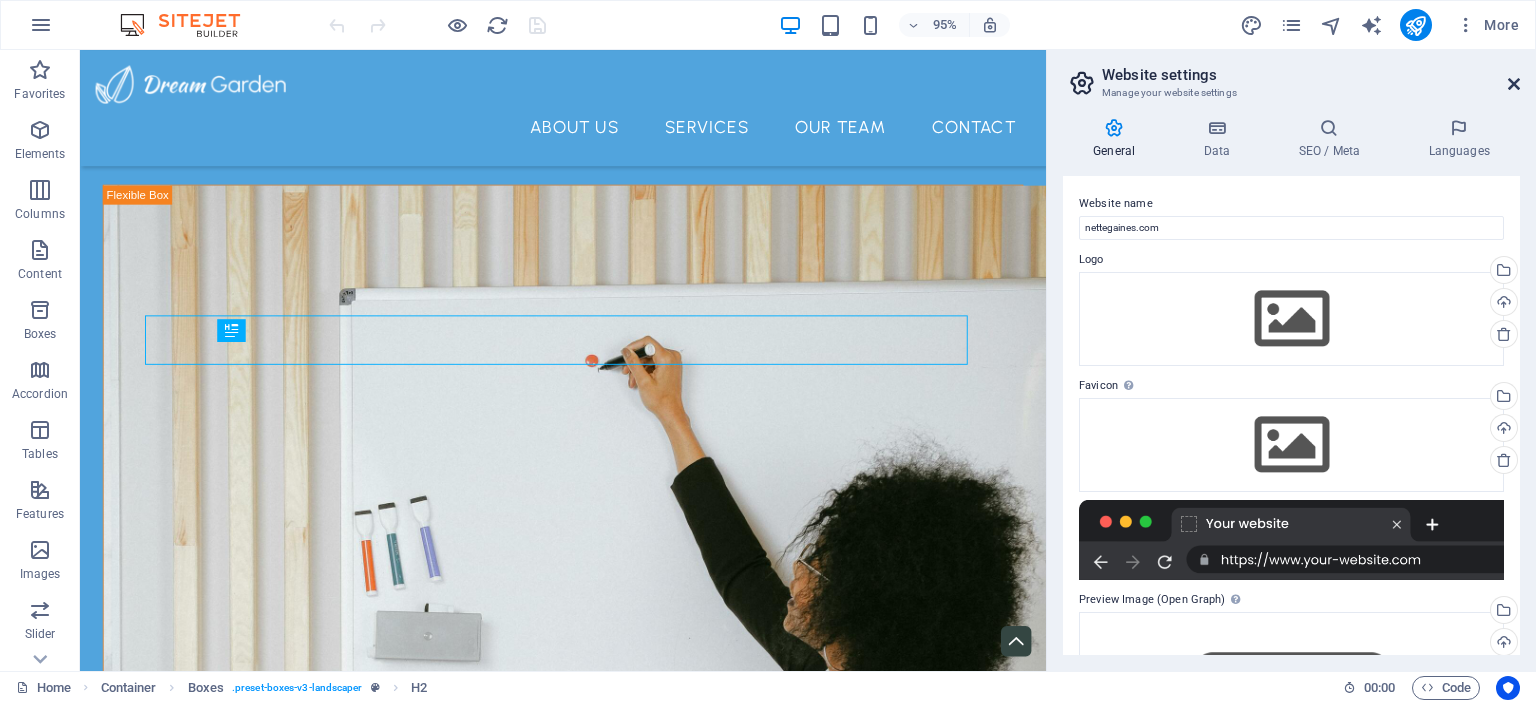 click at bounding box center (1514, 84) 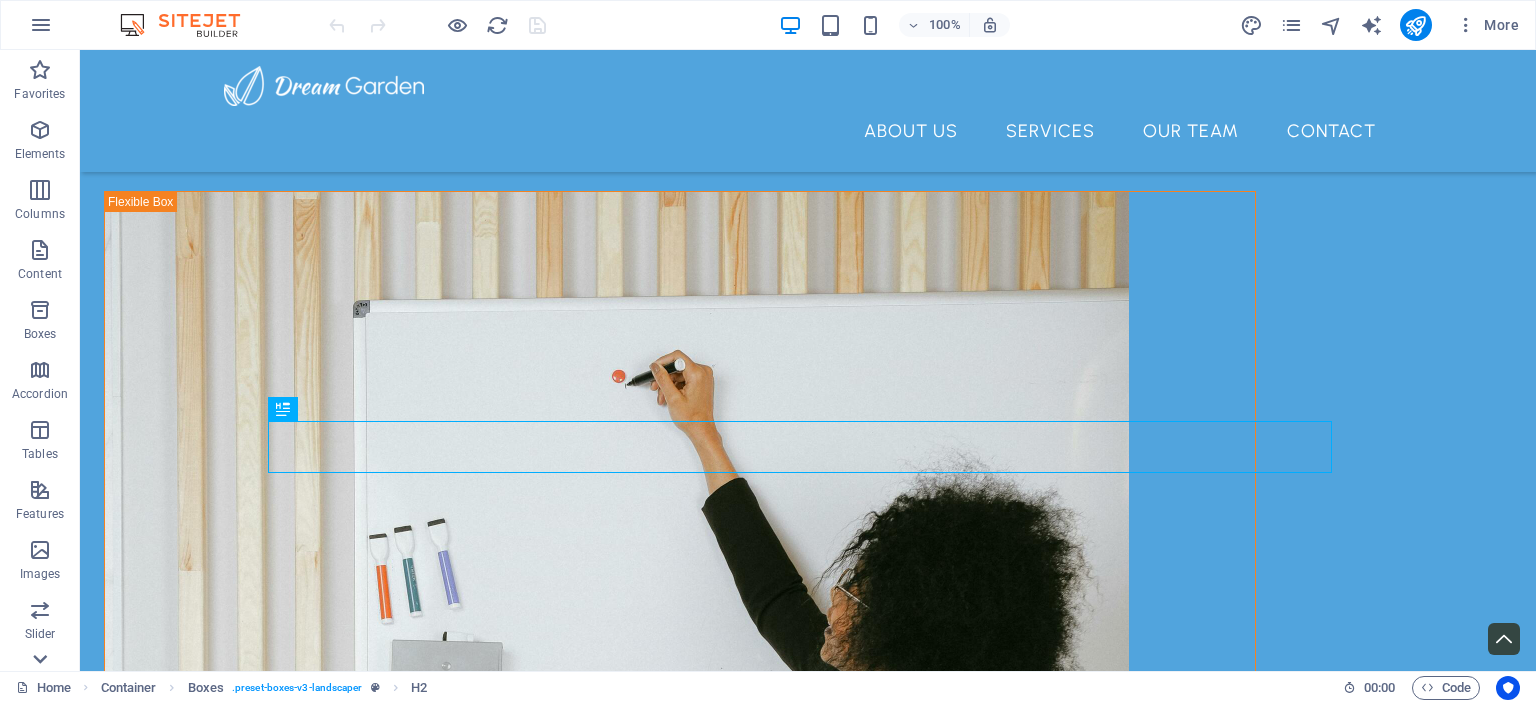 click 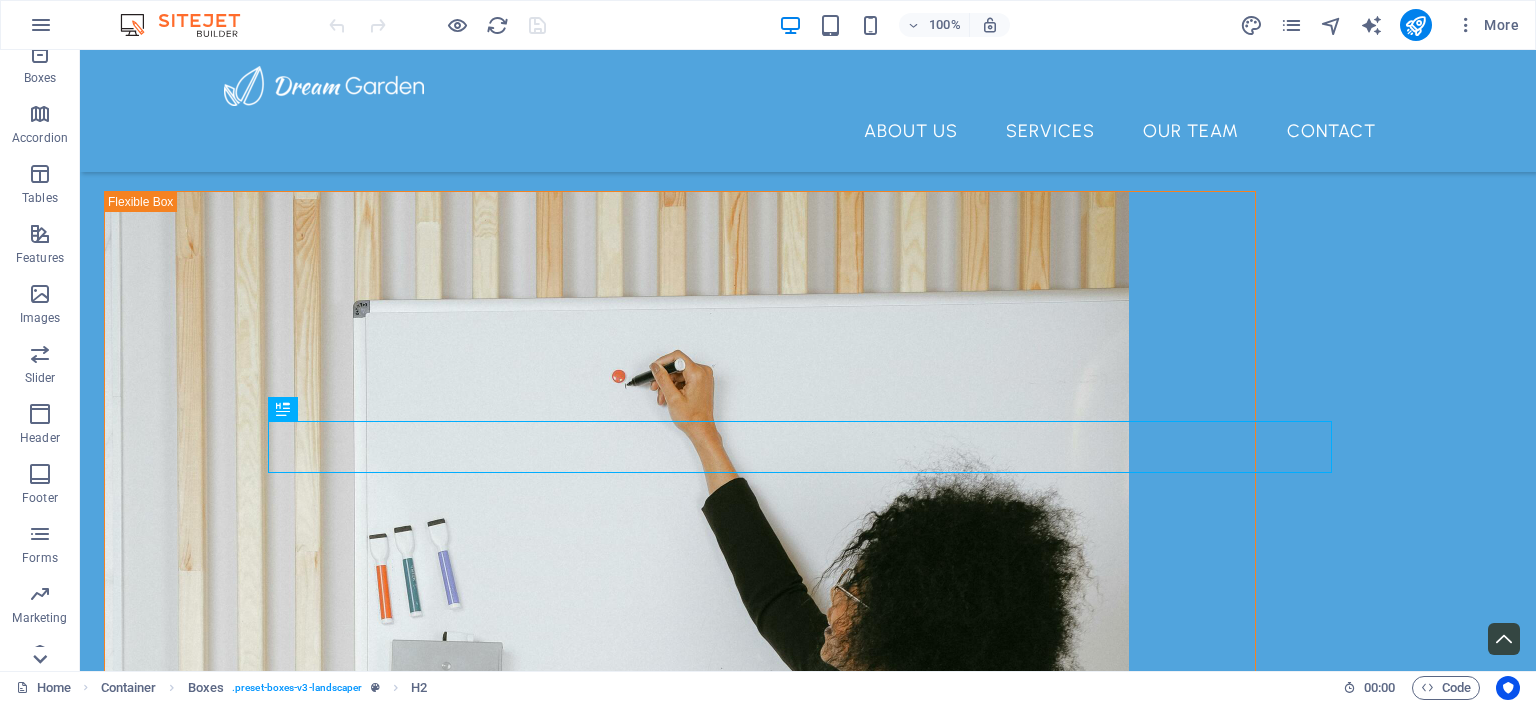 scroll, scrollTop: 278, scrollLeft: 0, axis: vertical 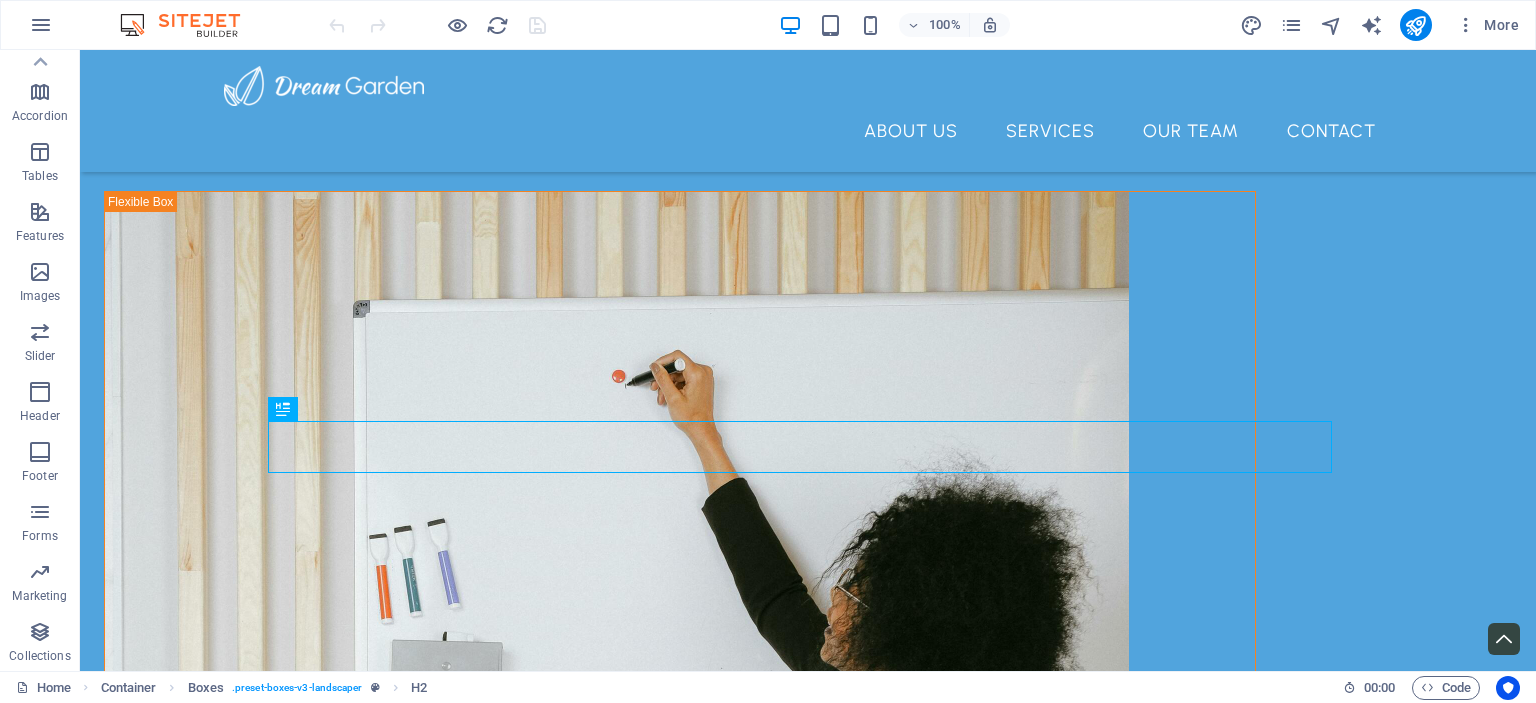 click on "Collections" at bounding box center (39, 656) 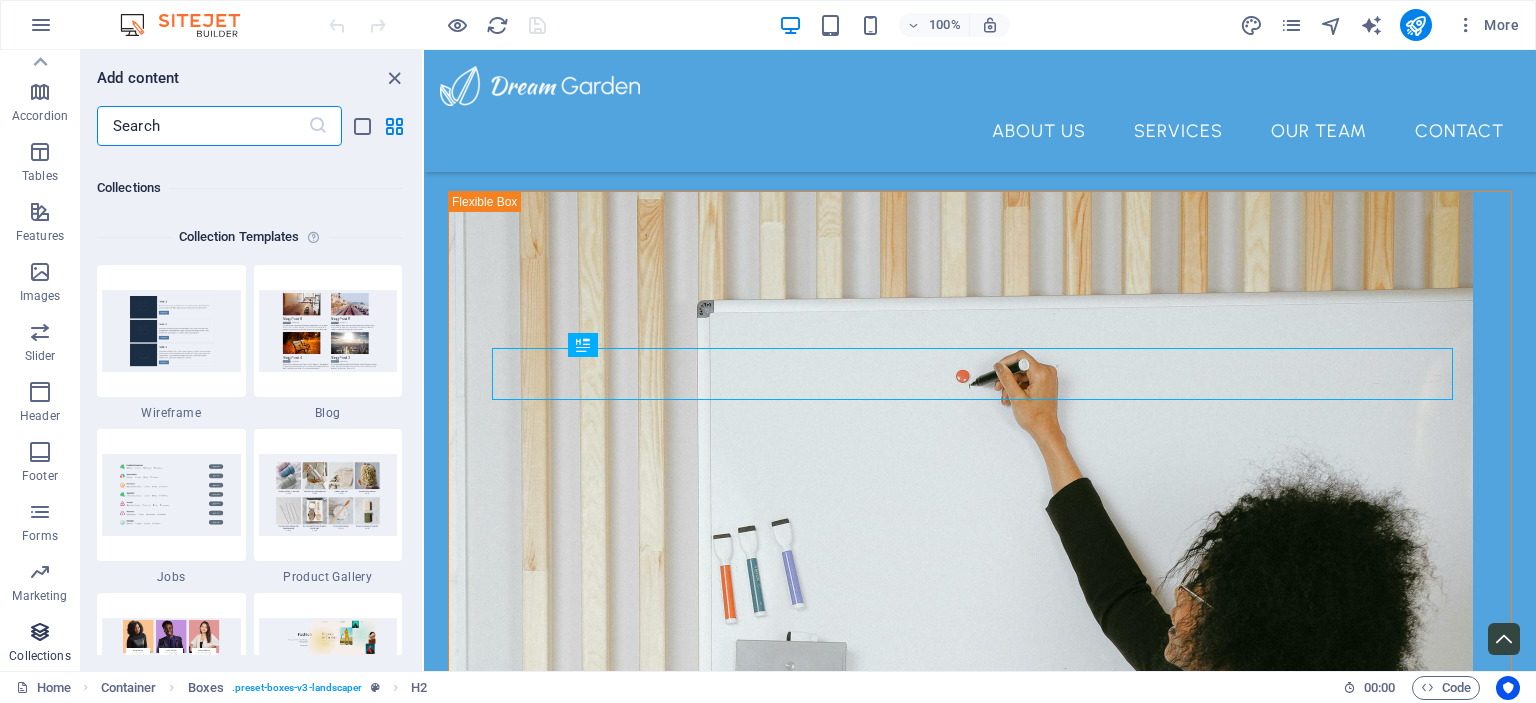 scroll, scrollTop: 18306, scrollLeft: 0, axis: vertical 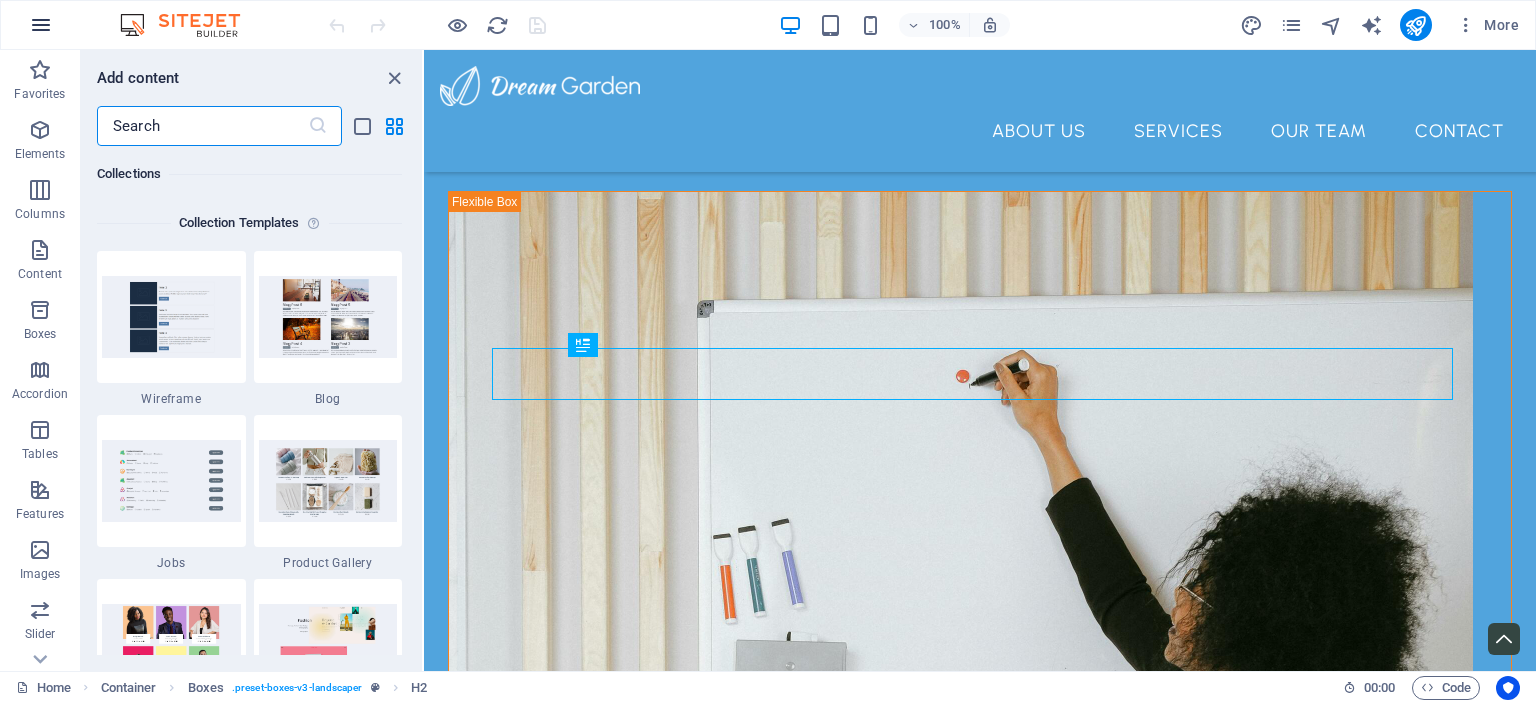 click at bounding box center [41, 25] 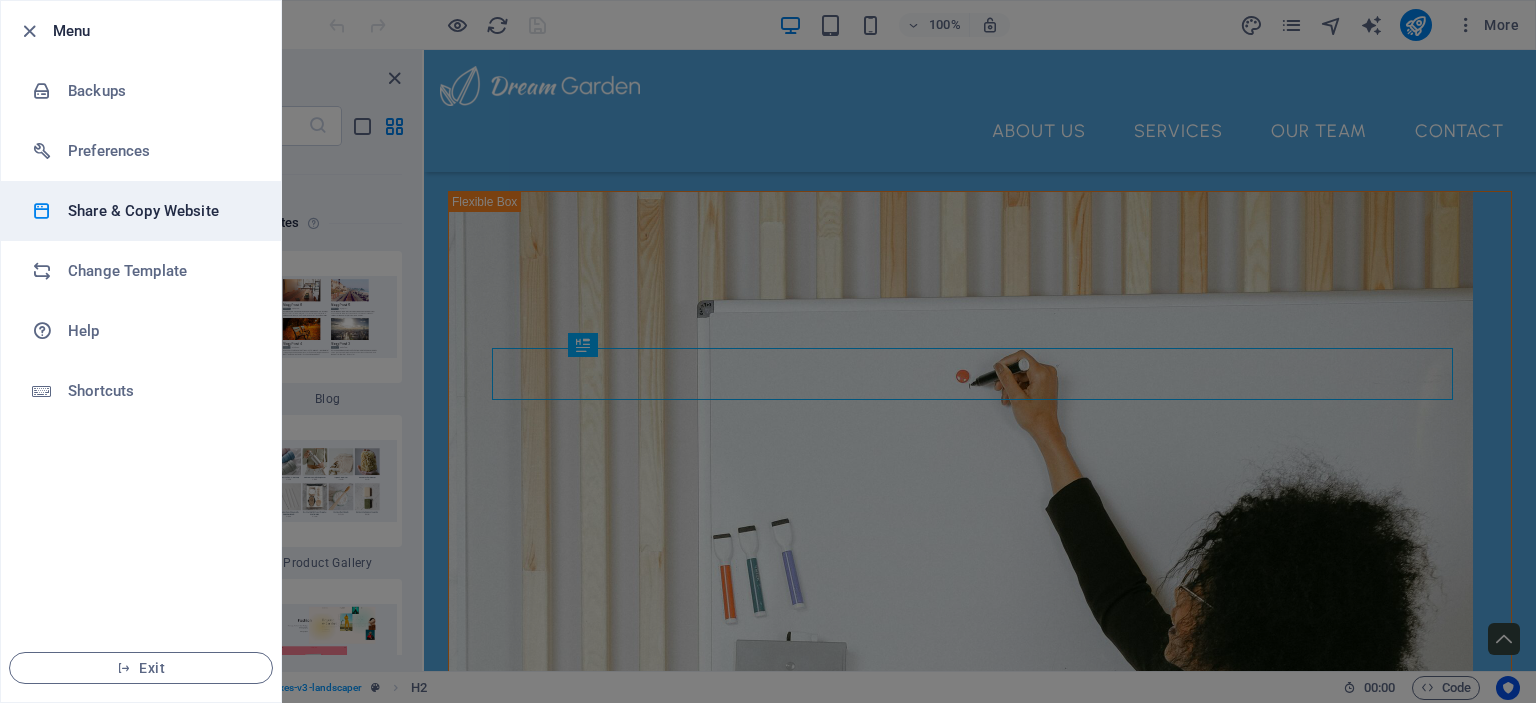 click on "Share & Copy Website" at bounding box center (141, 211) 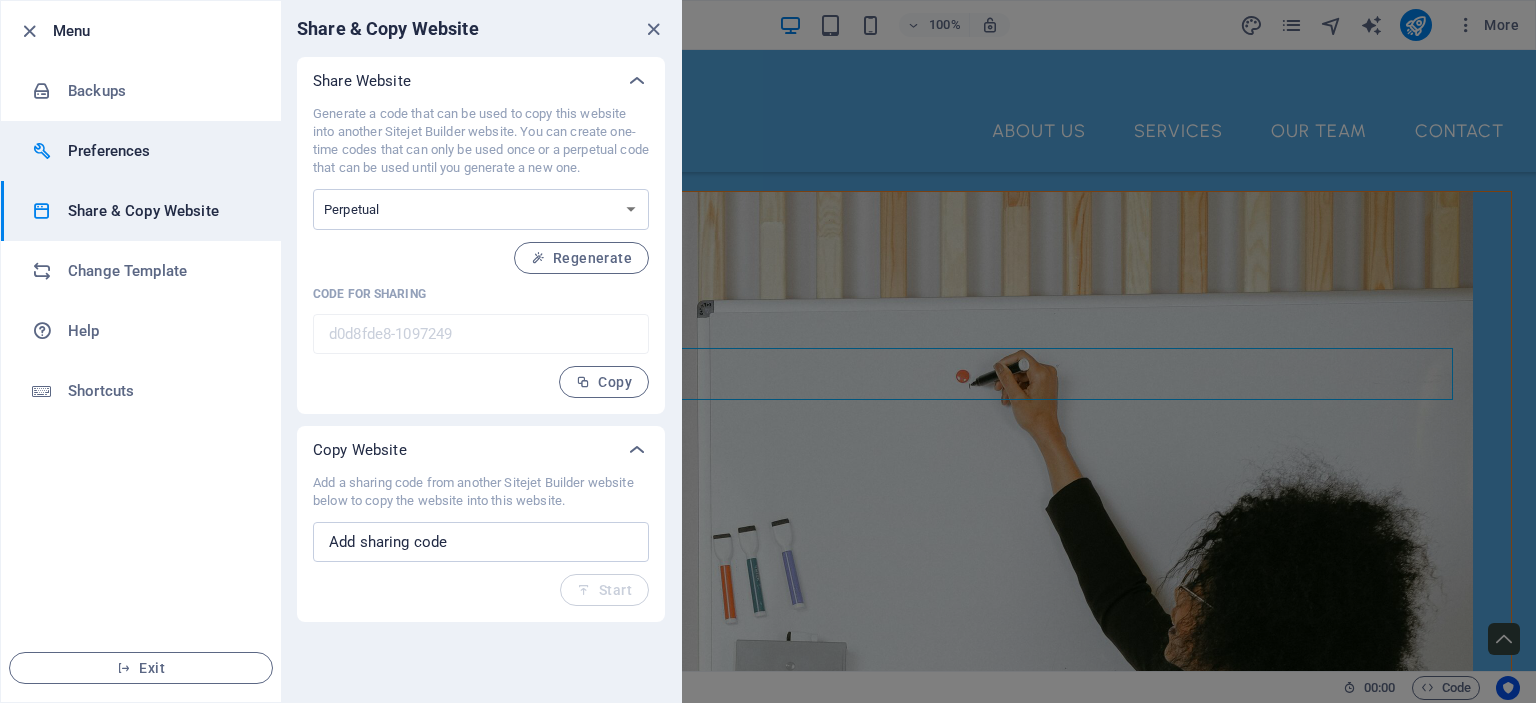 click on "Preferences" at bounding box center (160, 151) 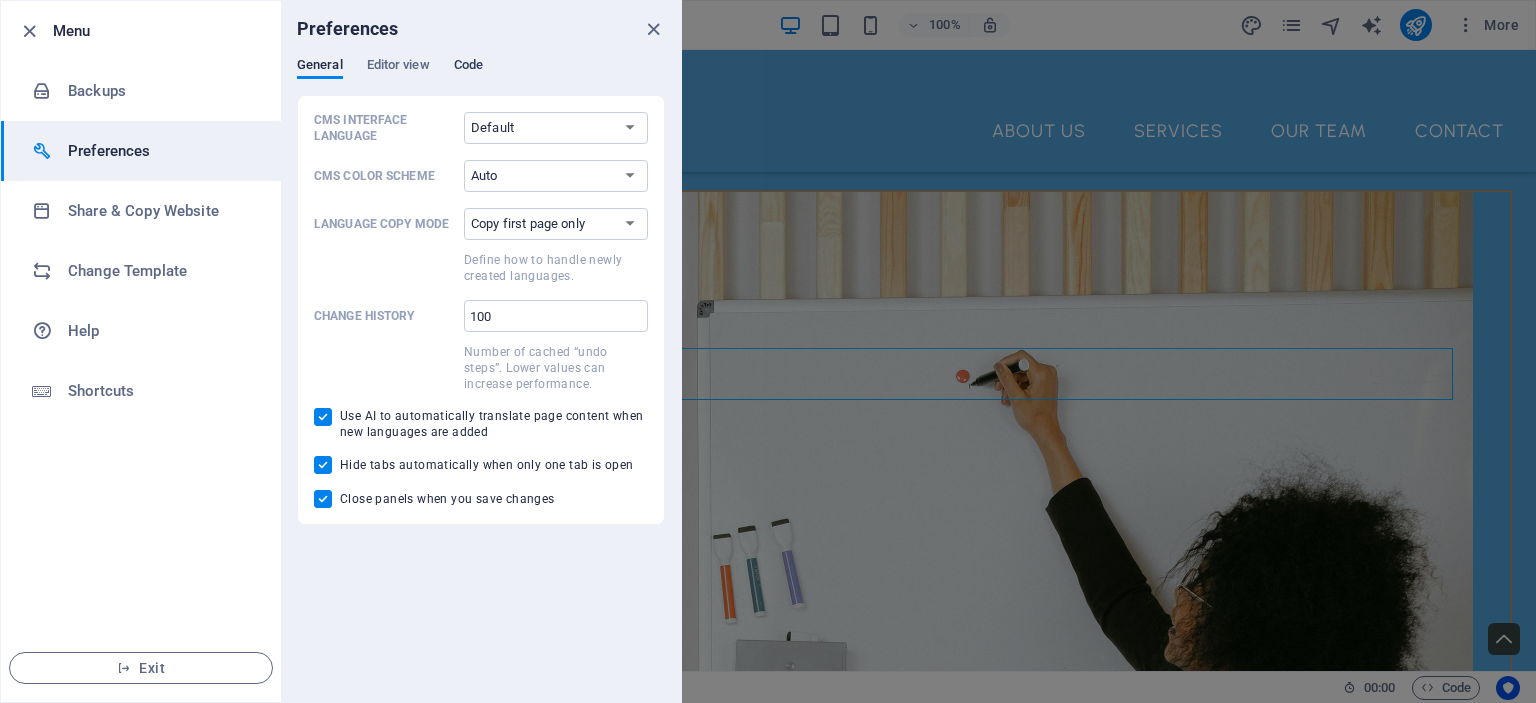 click on "Code" at bounding box center [468, 67] 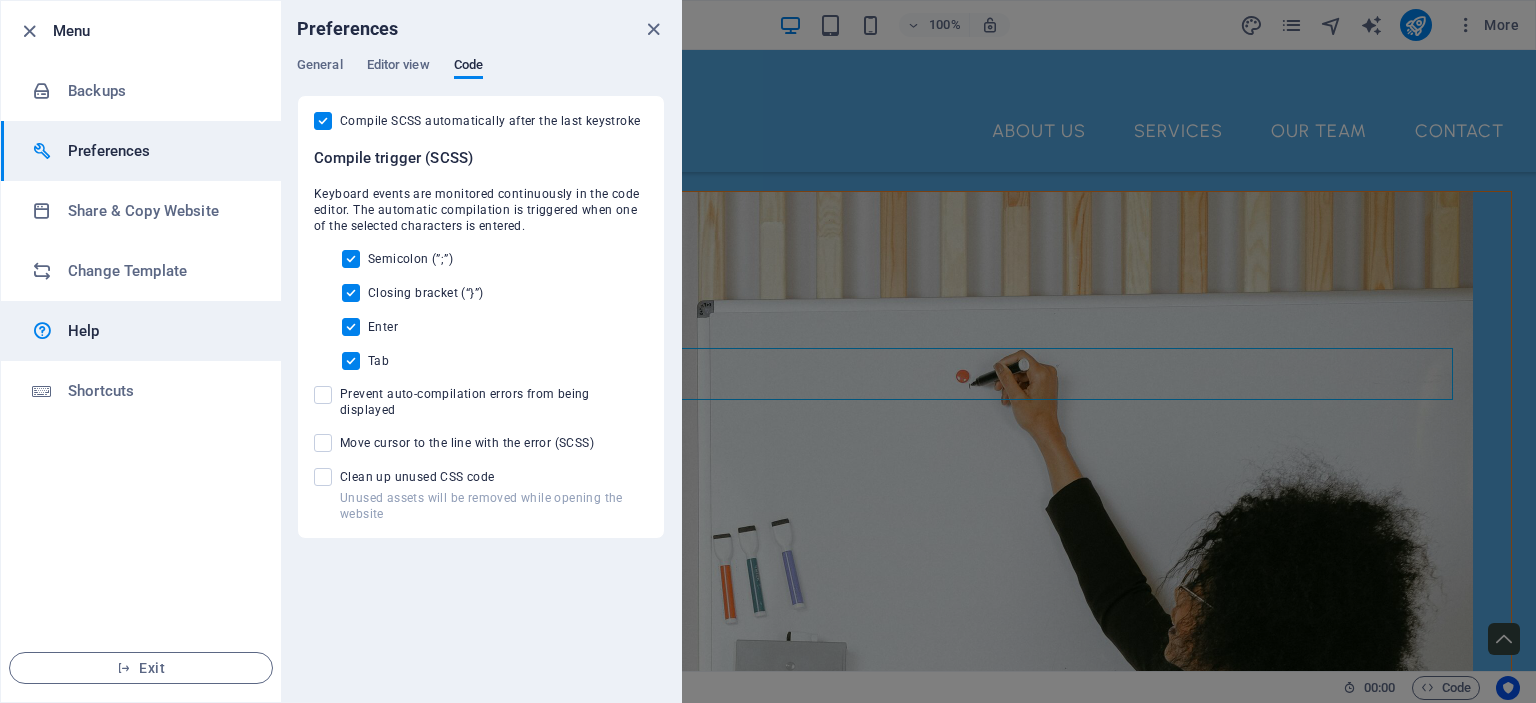 click on "Help" at bounding box center (160, 331) 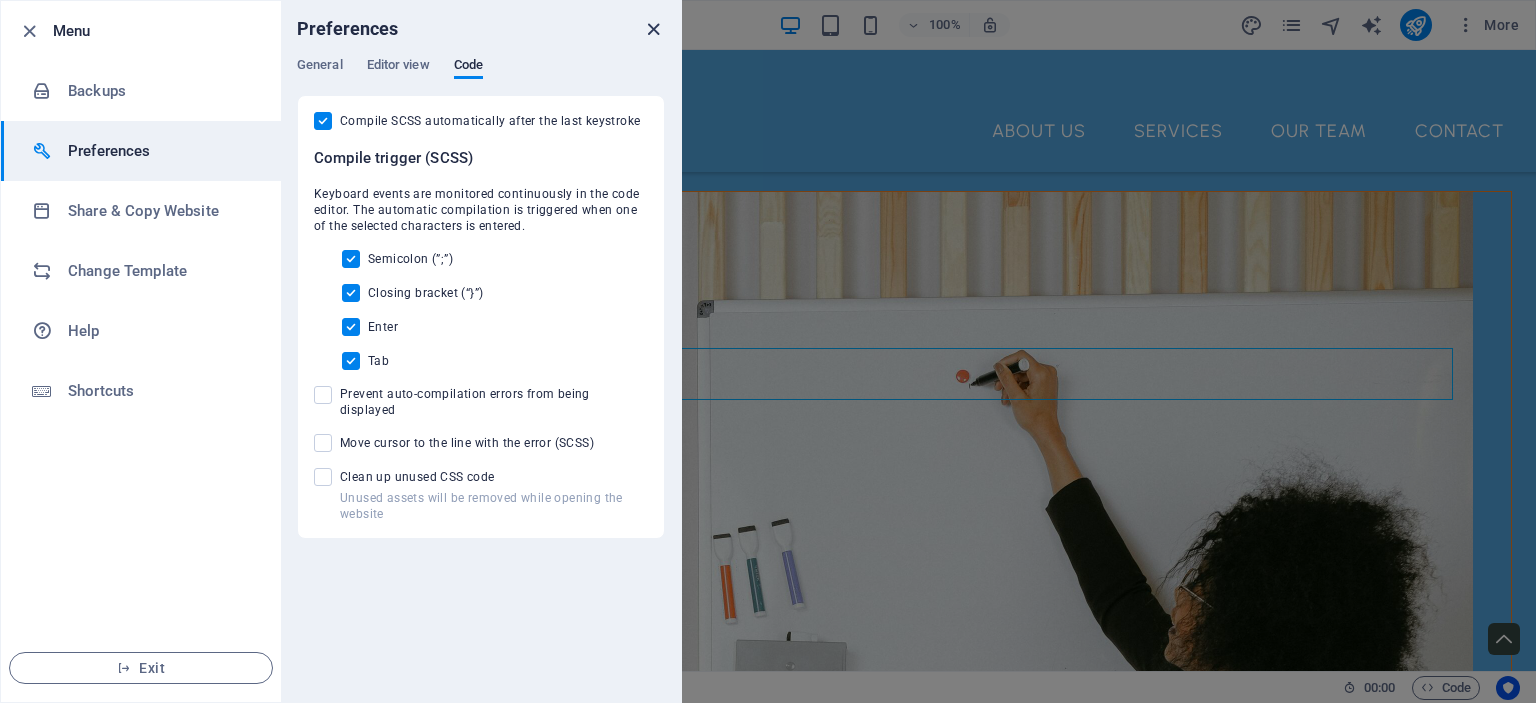 click at bounding box center (653, 29) 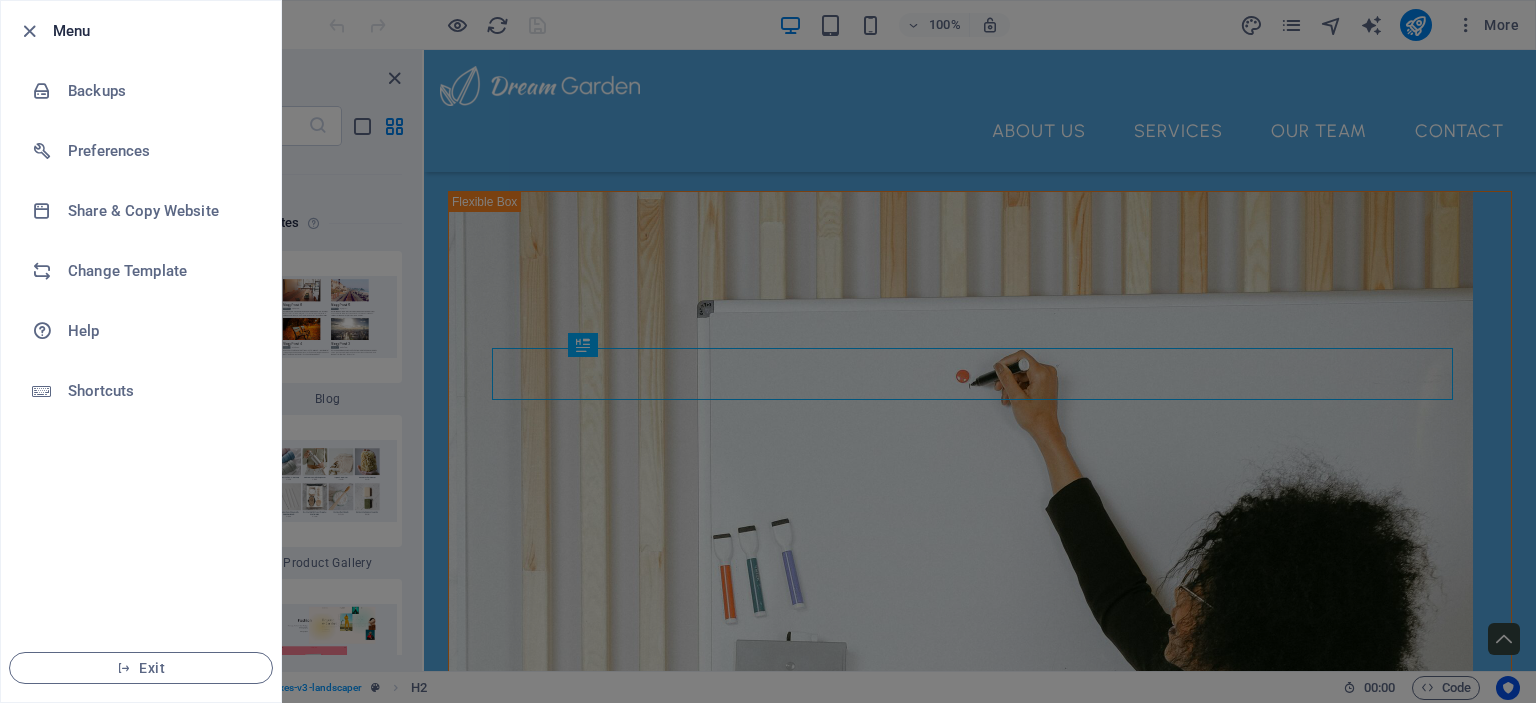 drag, startPoint x: 750, startPoint y: 200, endPoint x: 91, endPoint y: 25, distance: 681.84015 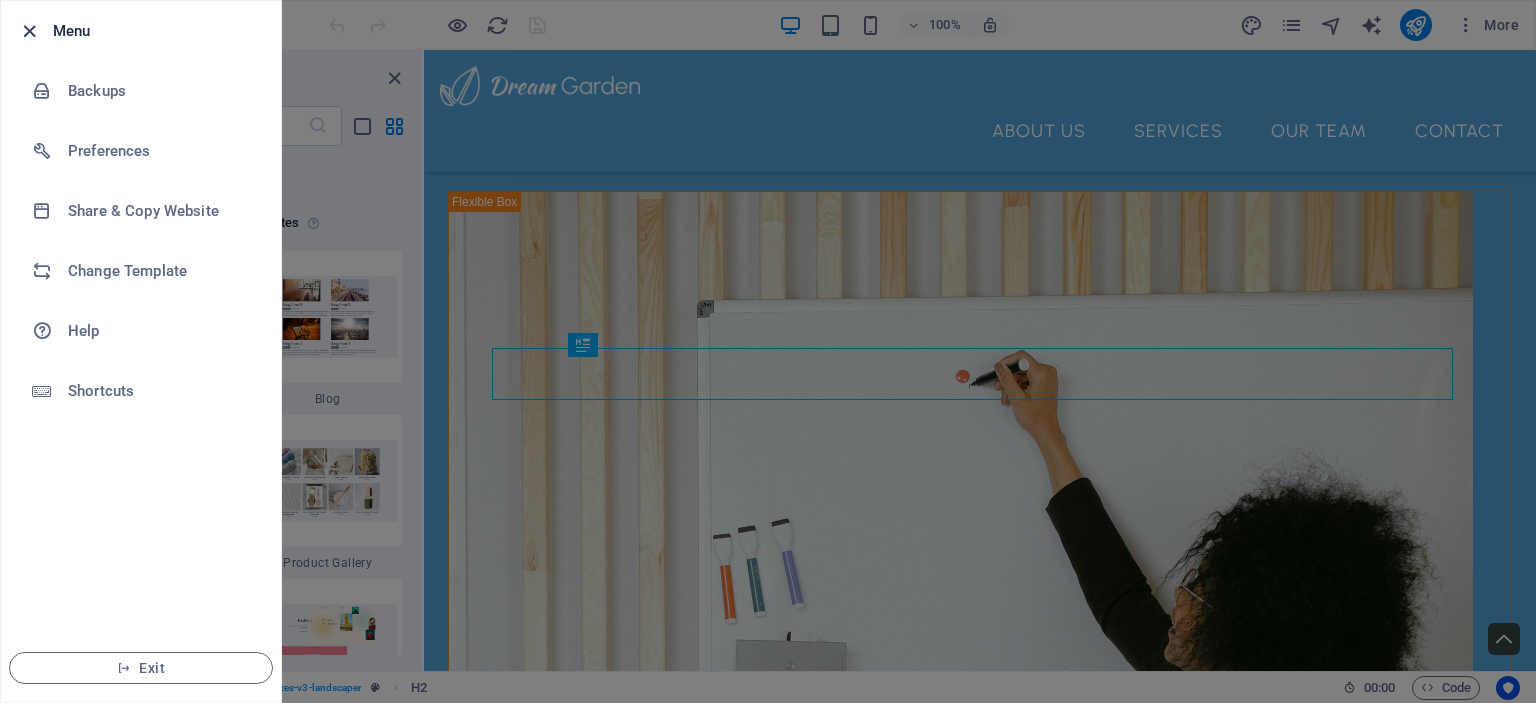 click at bounding box center (29, 31) 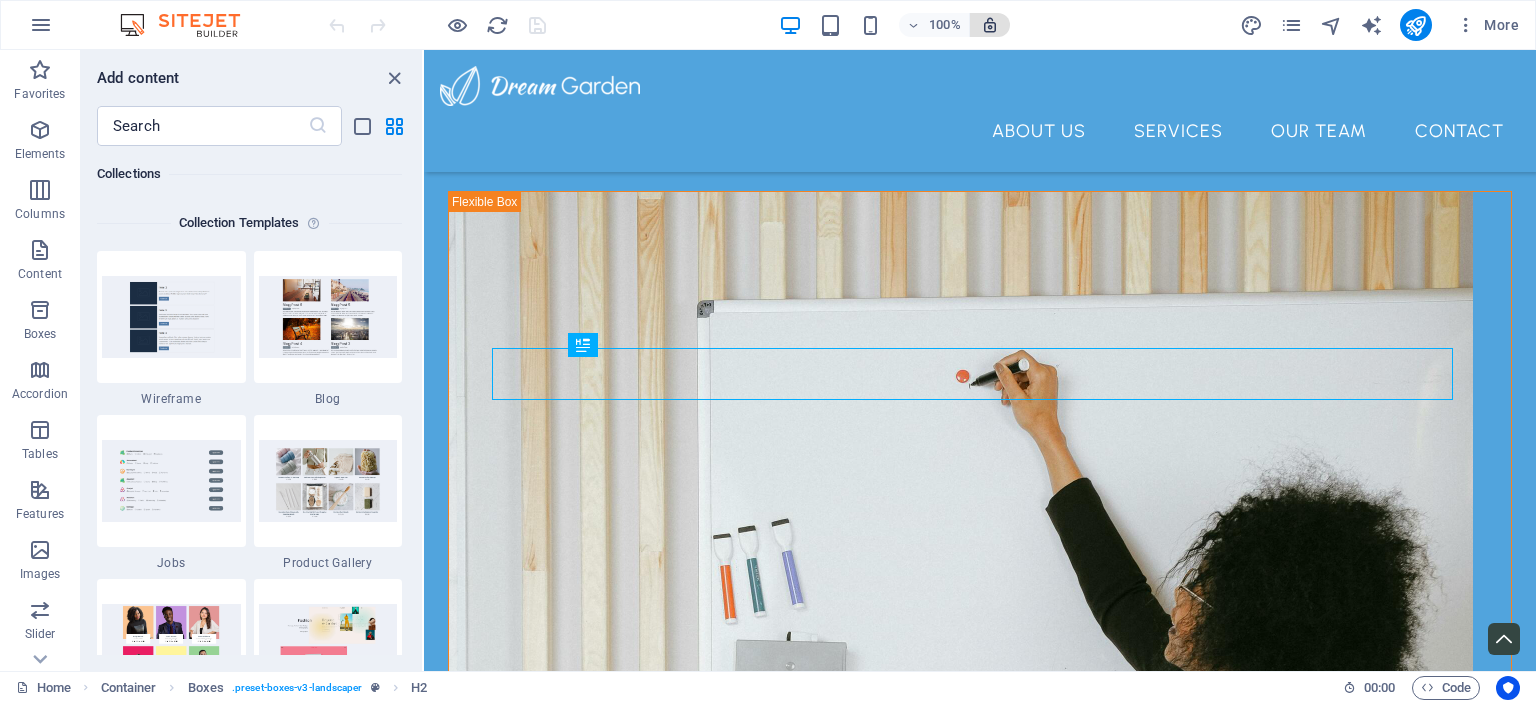 click at bounding box center (990, 25) 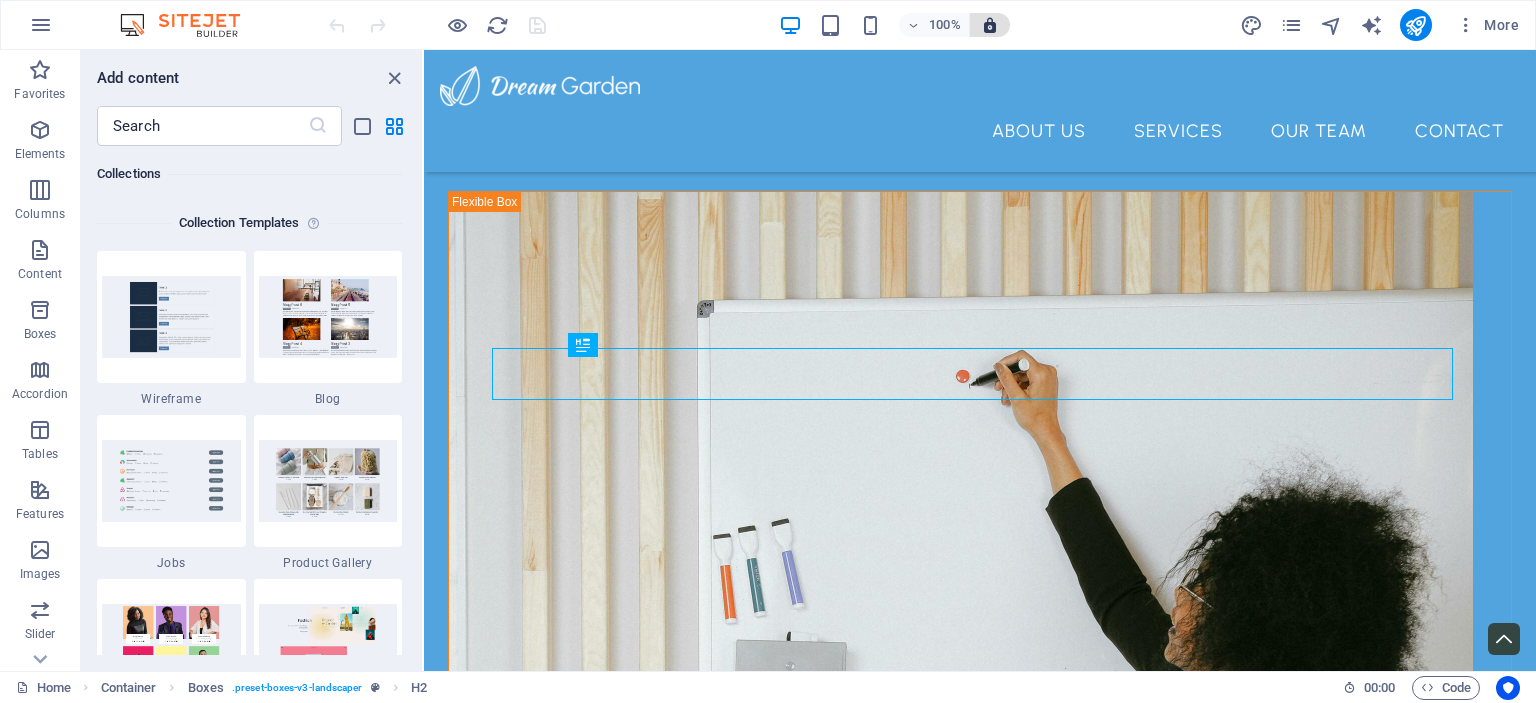 click at bounding box center (990, 25) 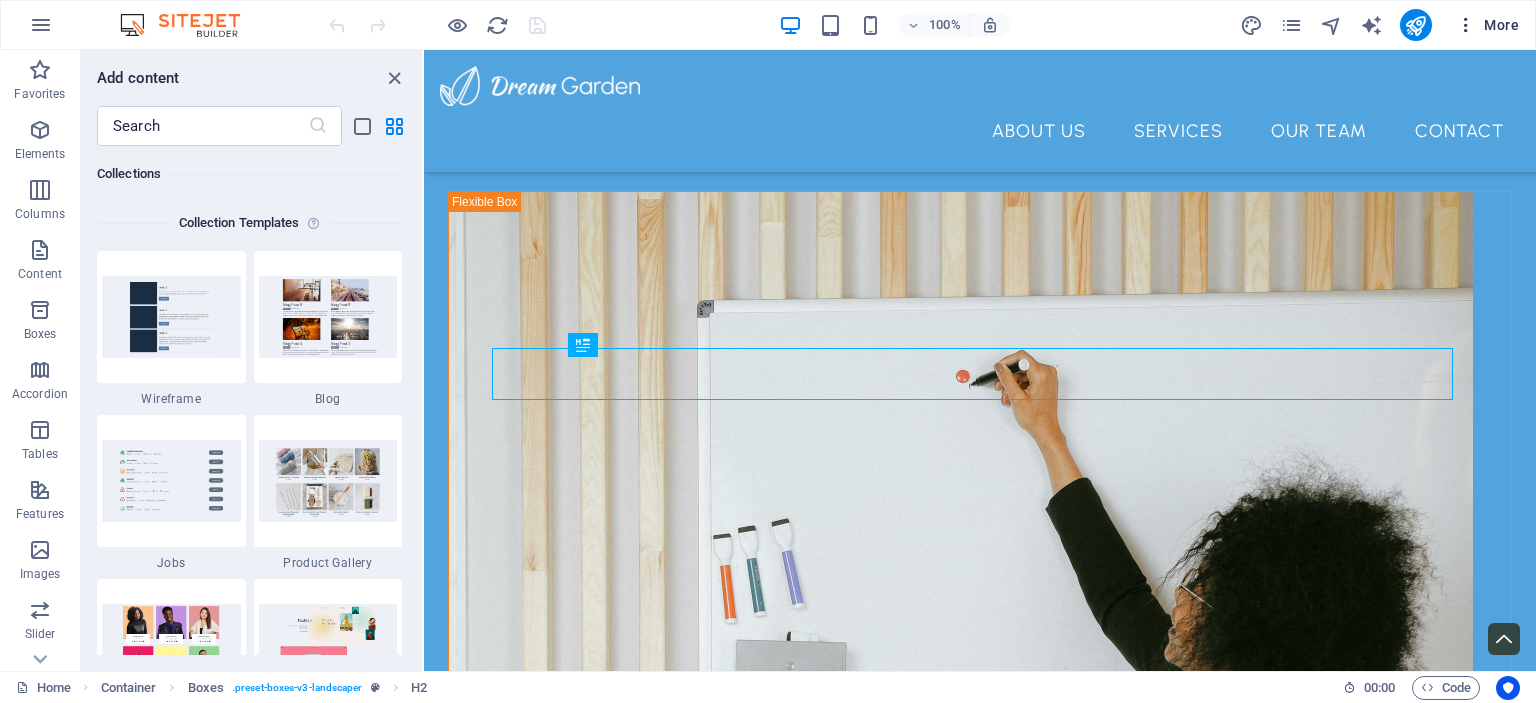click on "More" at bounding box center (1487, 25) 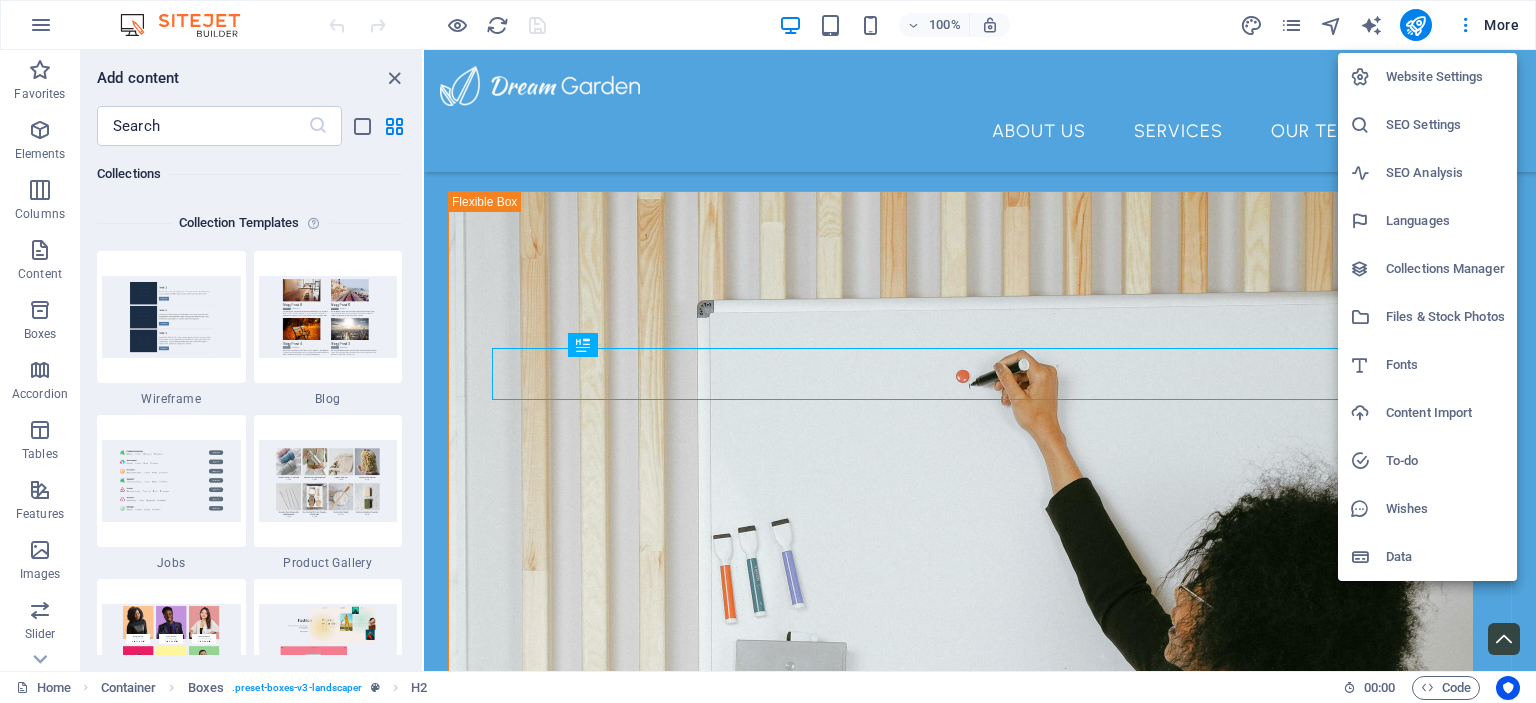 click on "Website Settings" at bounding box center [1445, 77] 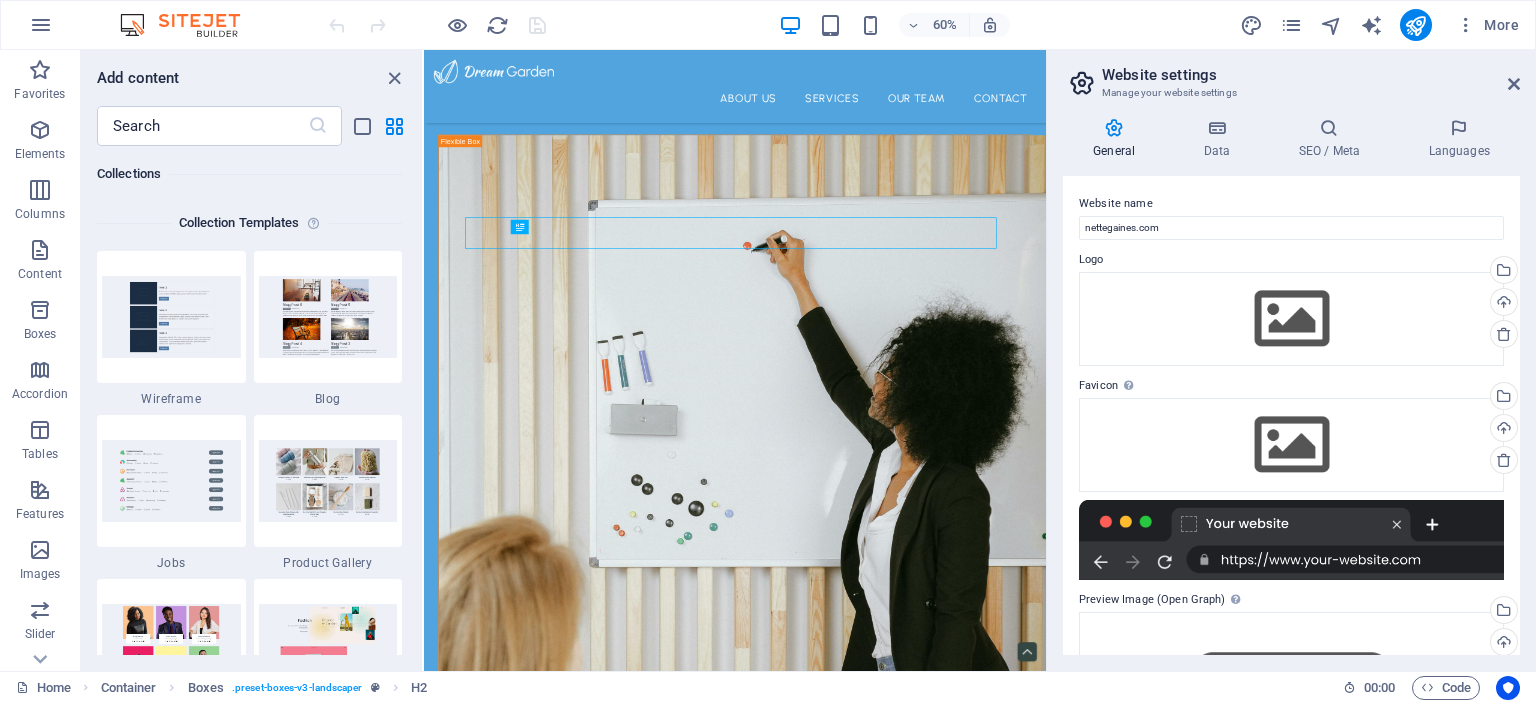 scroll, scrollTop: 202, scrollLeft: 0, axis: vertical 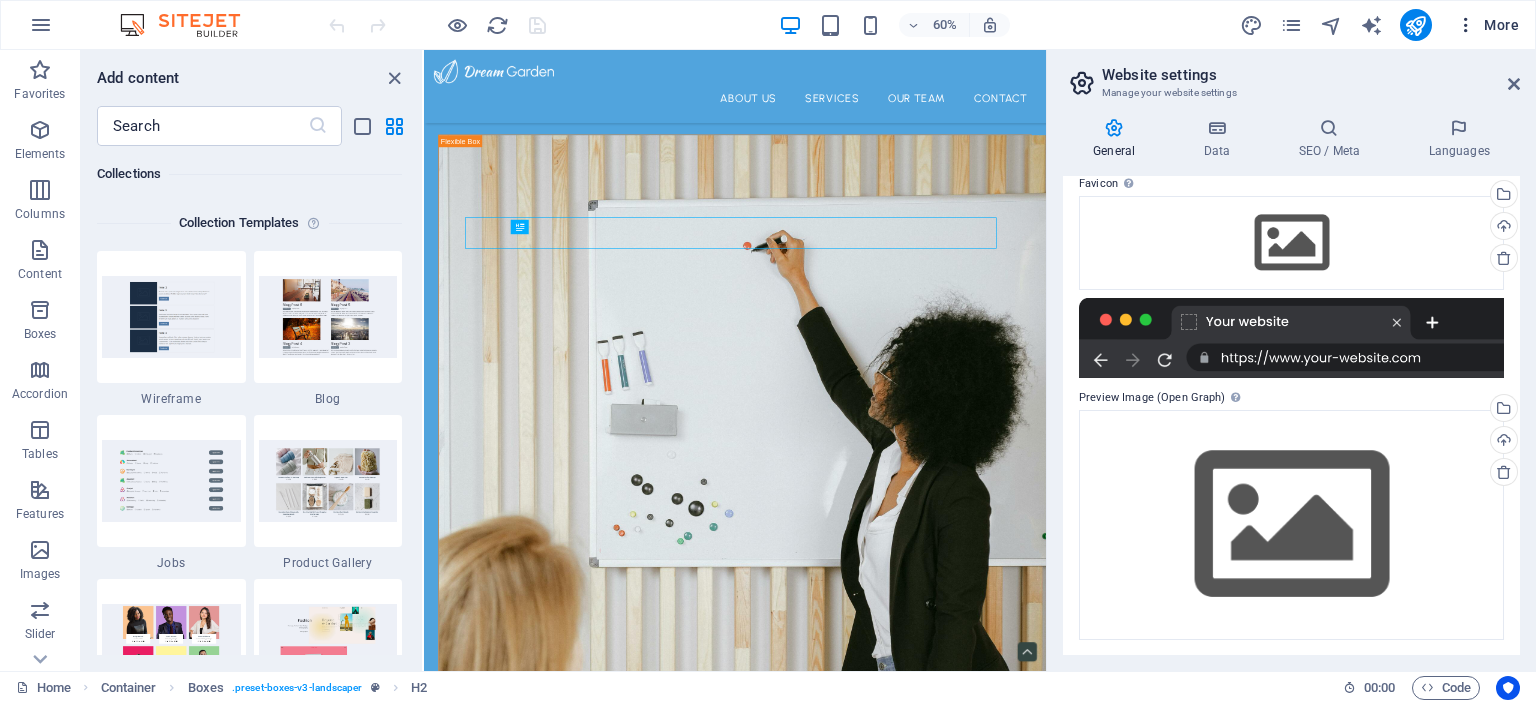 click on "More" at bounding box center (1487, 25) 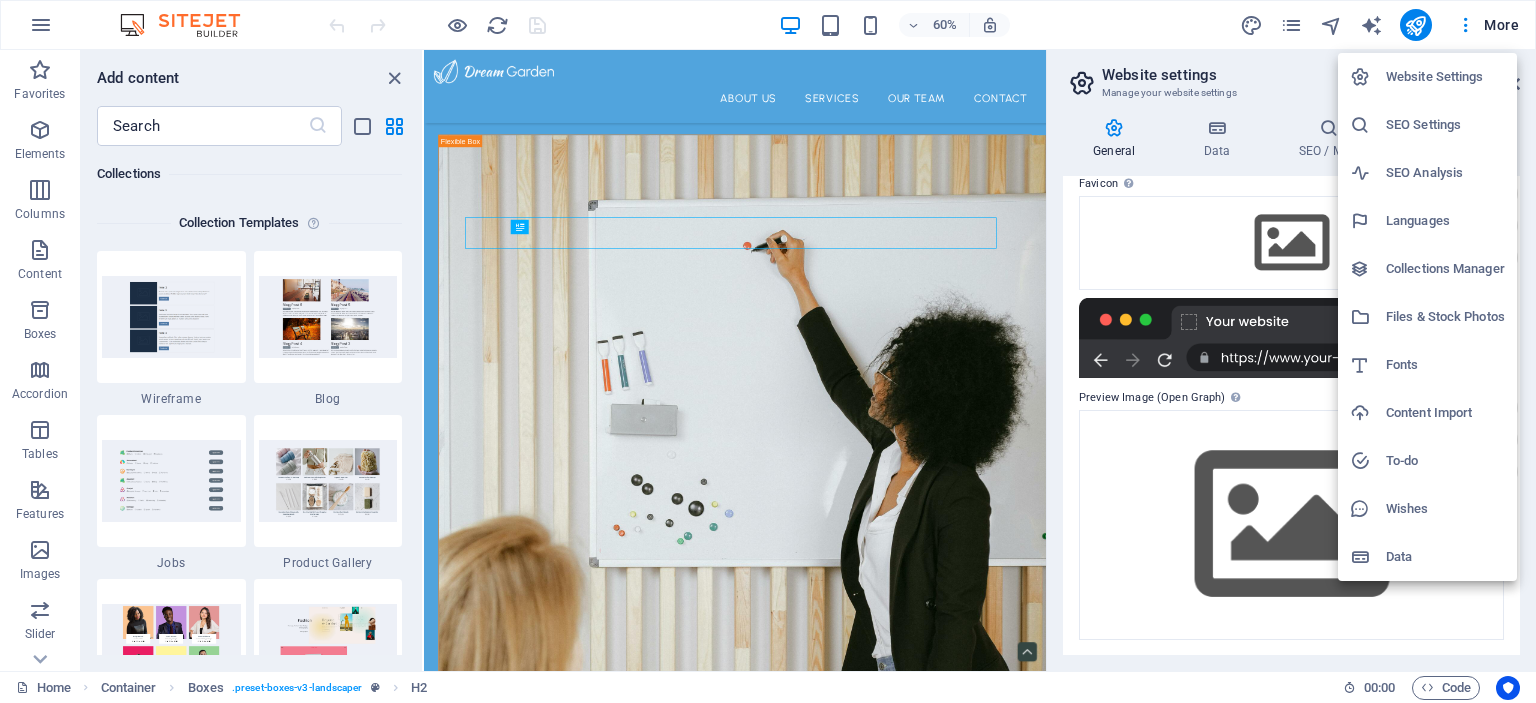 click at bounding box center (768, 351) 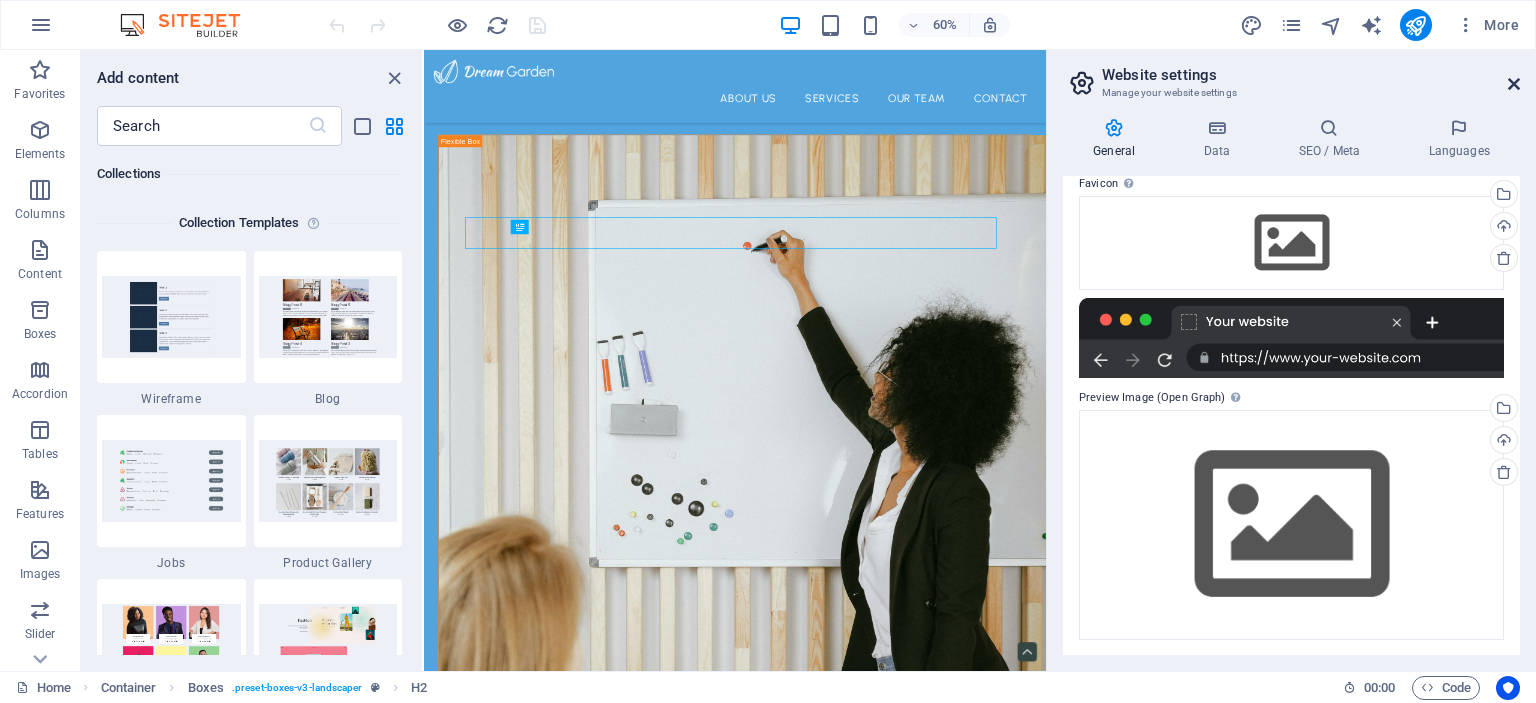 click at bounding box center (1514, 84) 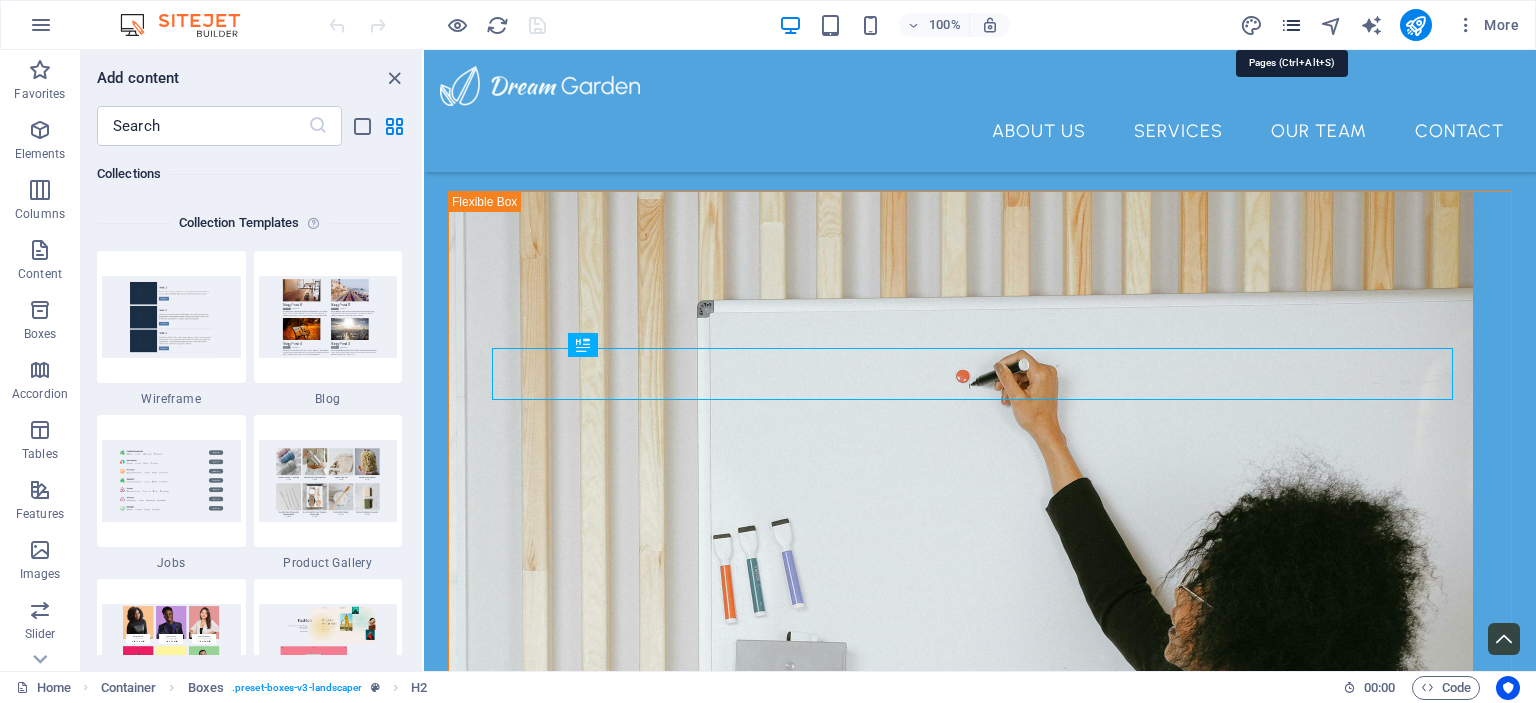 click at bounding box center [1291, 25] 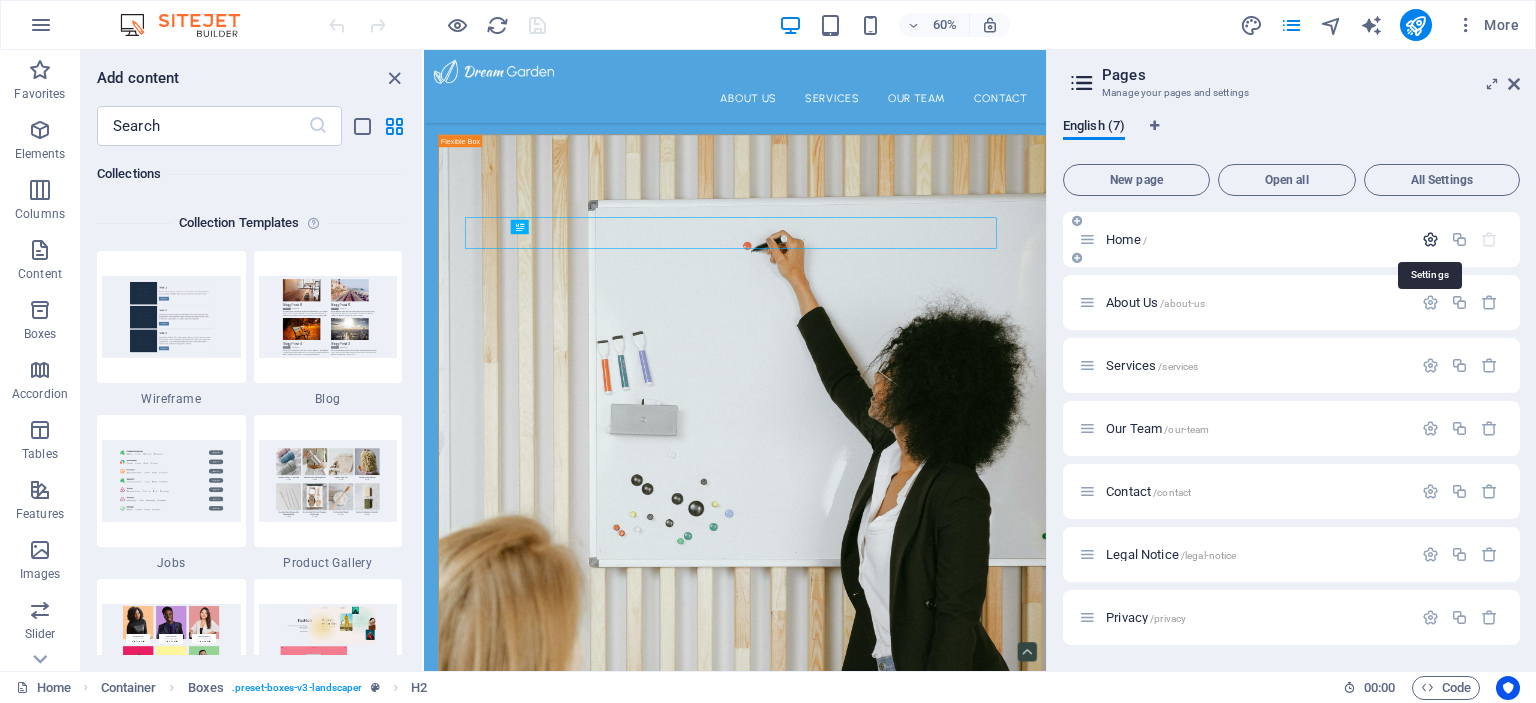click at bounding box center (1430, 239) 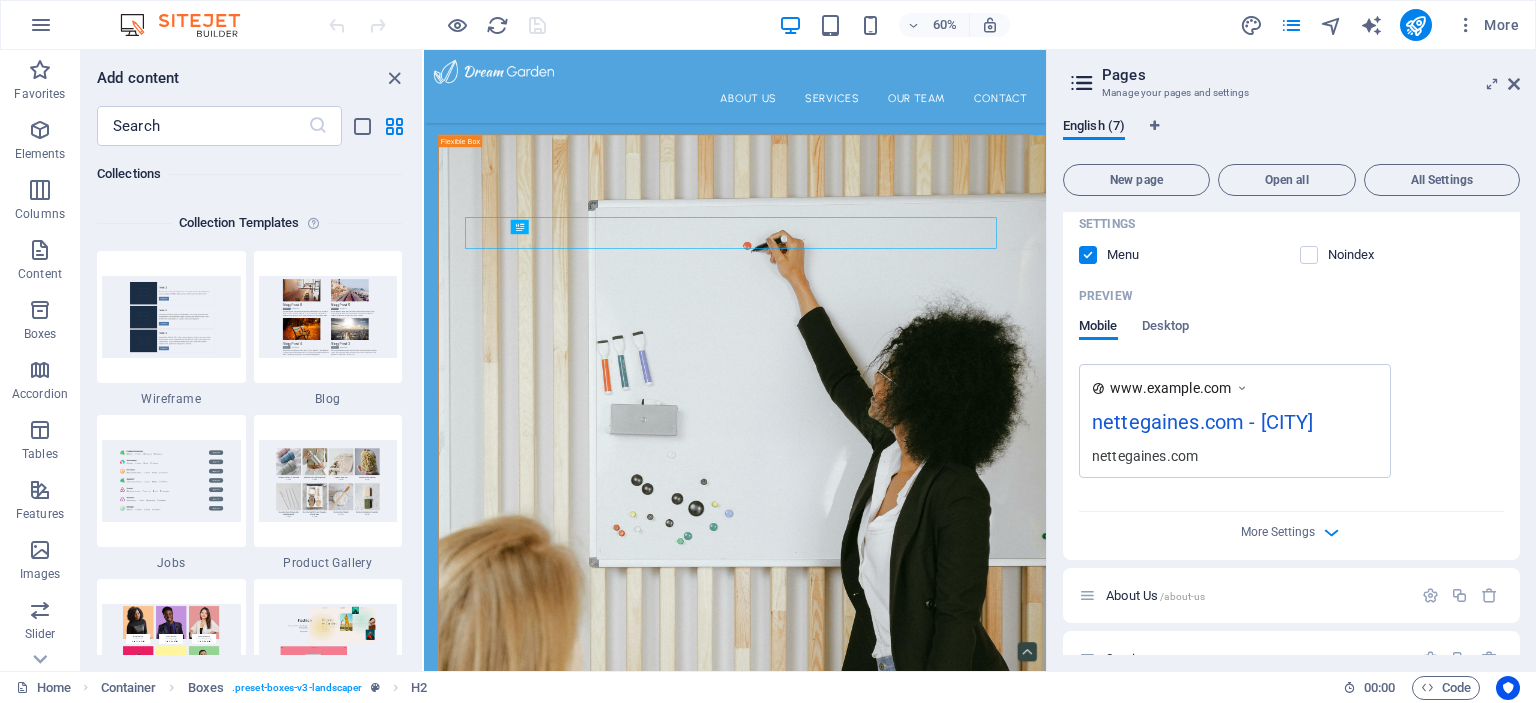 scroll, scrollTop: 514, scrollLeft: 0, axis: vertical 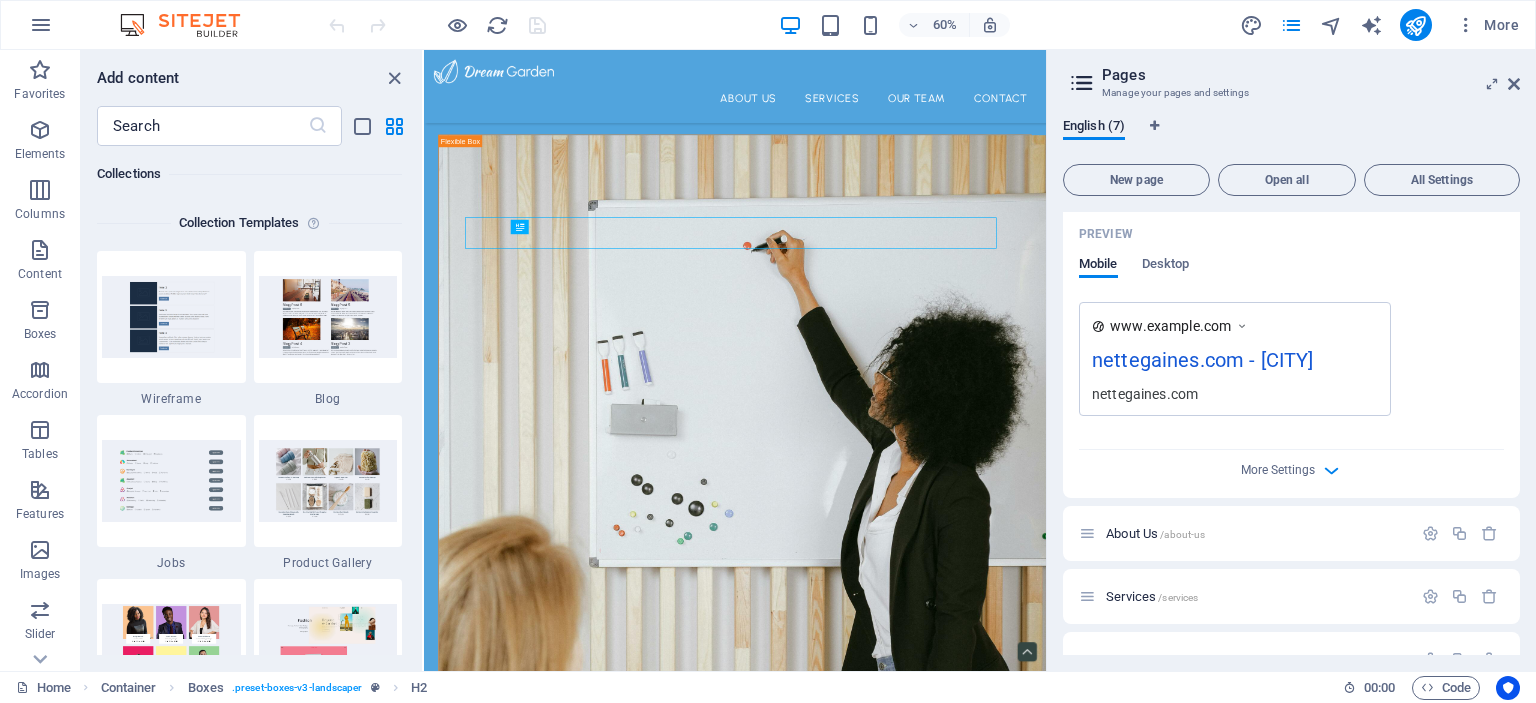 click on "More Settings" at bounding box center (1291, 466) 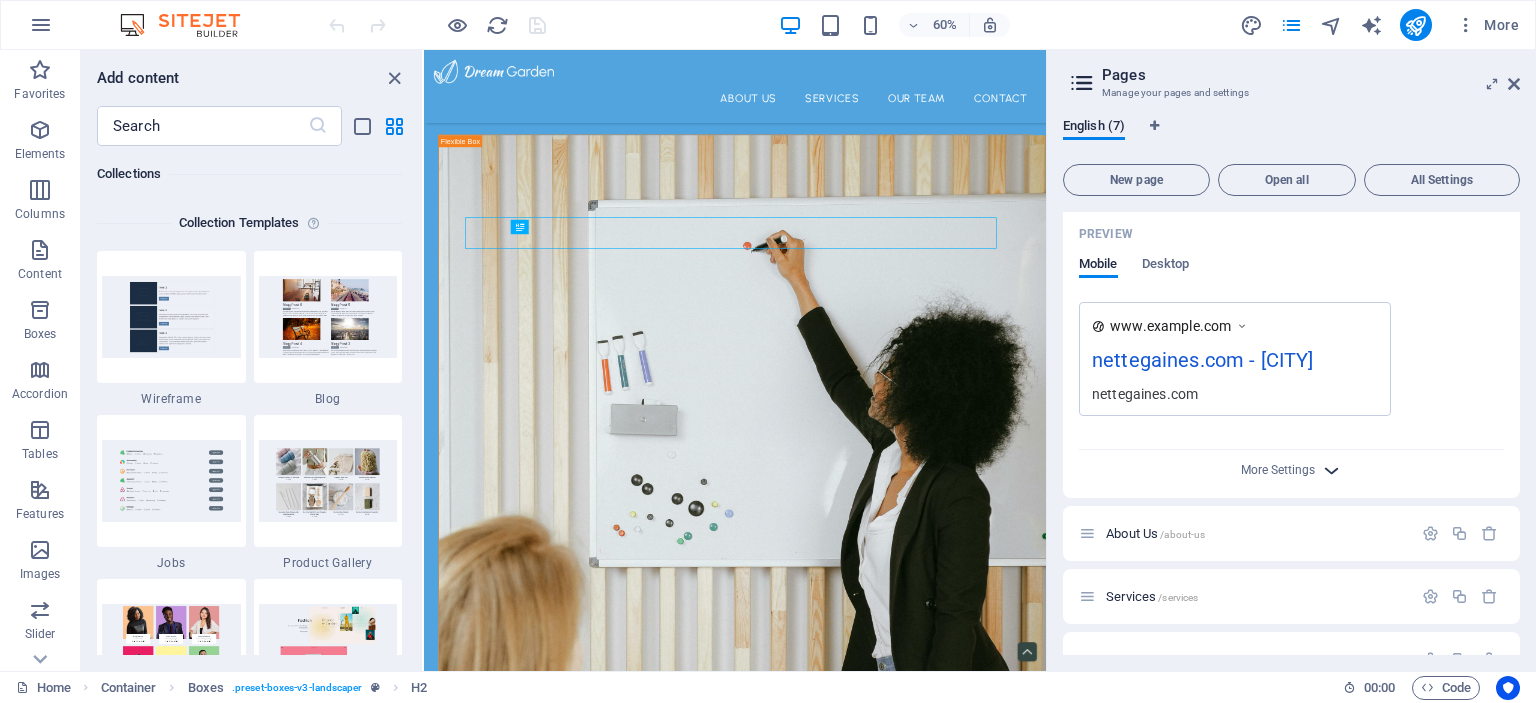 click at bounding box center [1331, 470] 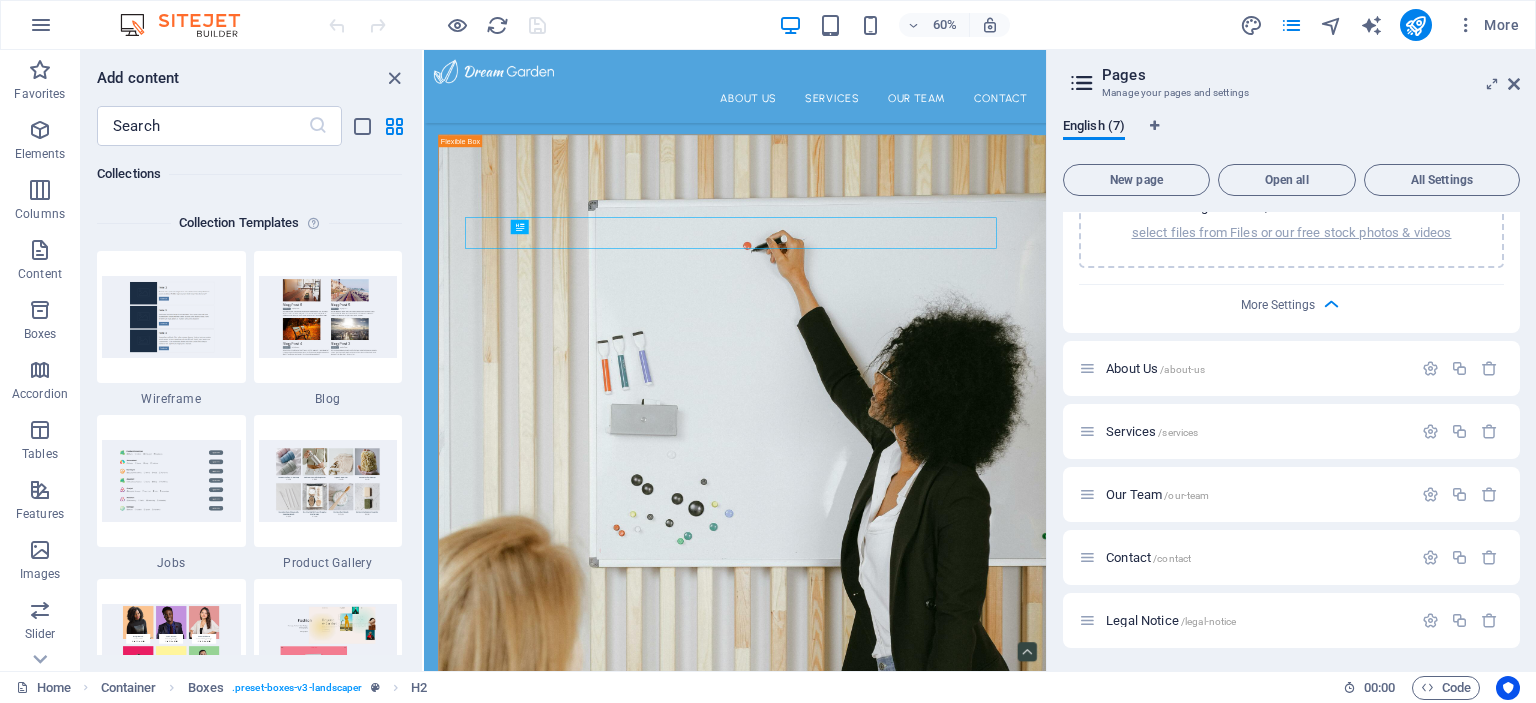 scroll, scrollTop: 971, scrollLeft: 0, axis: vertical 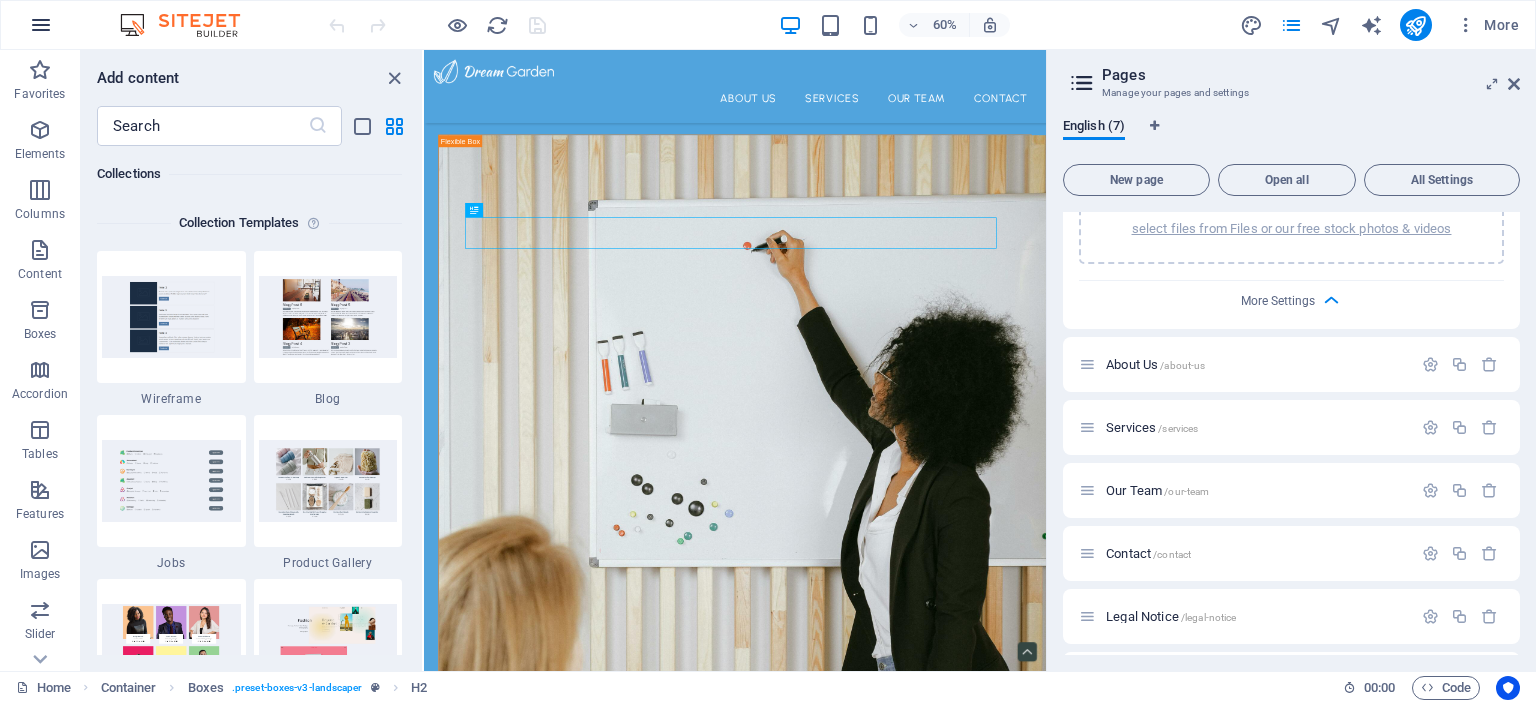 click at bounding box center (41, 25) 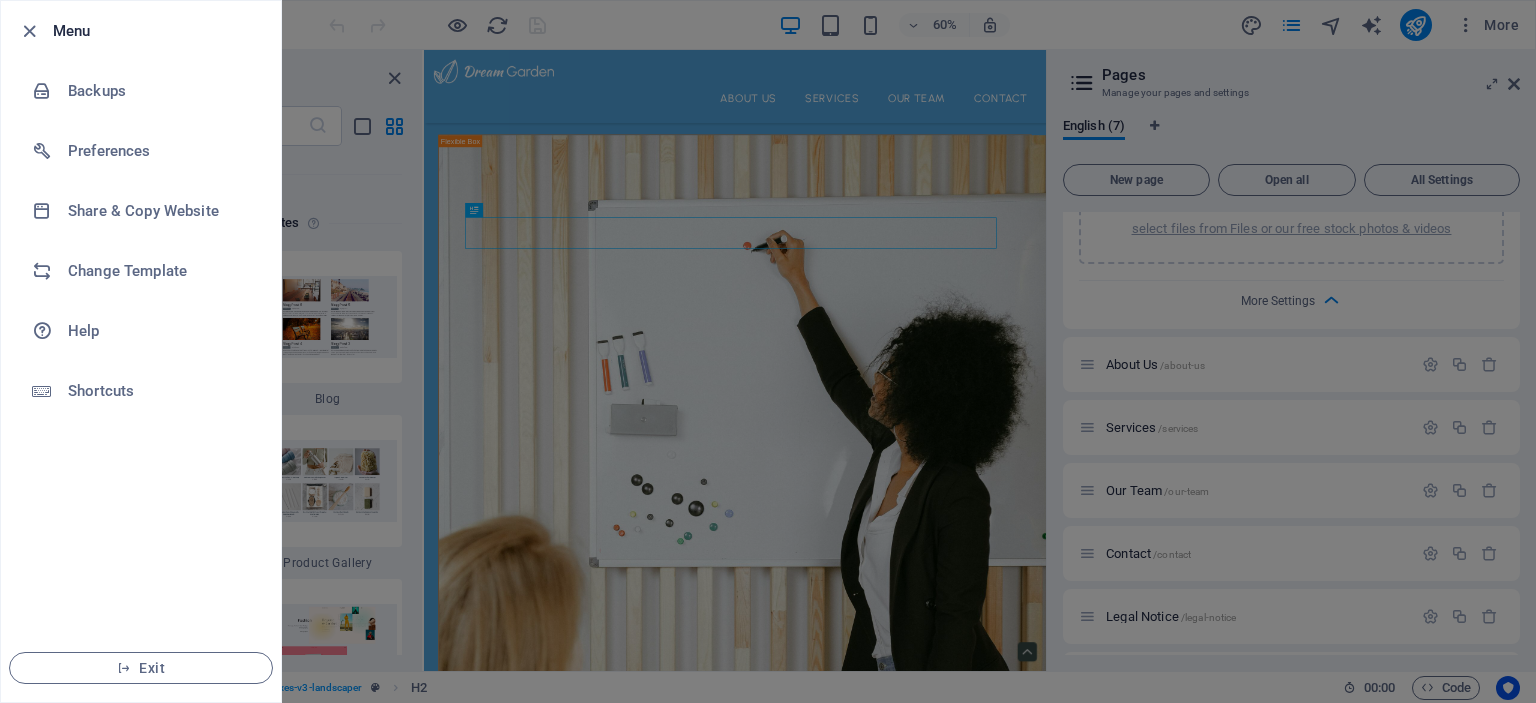 click at bounding box center [35, 31] 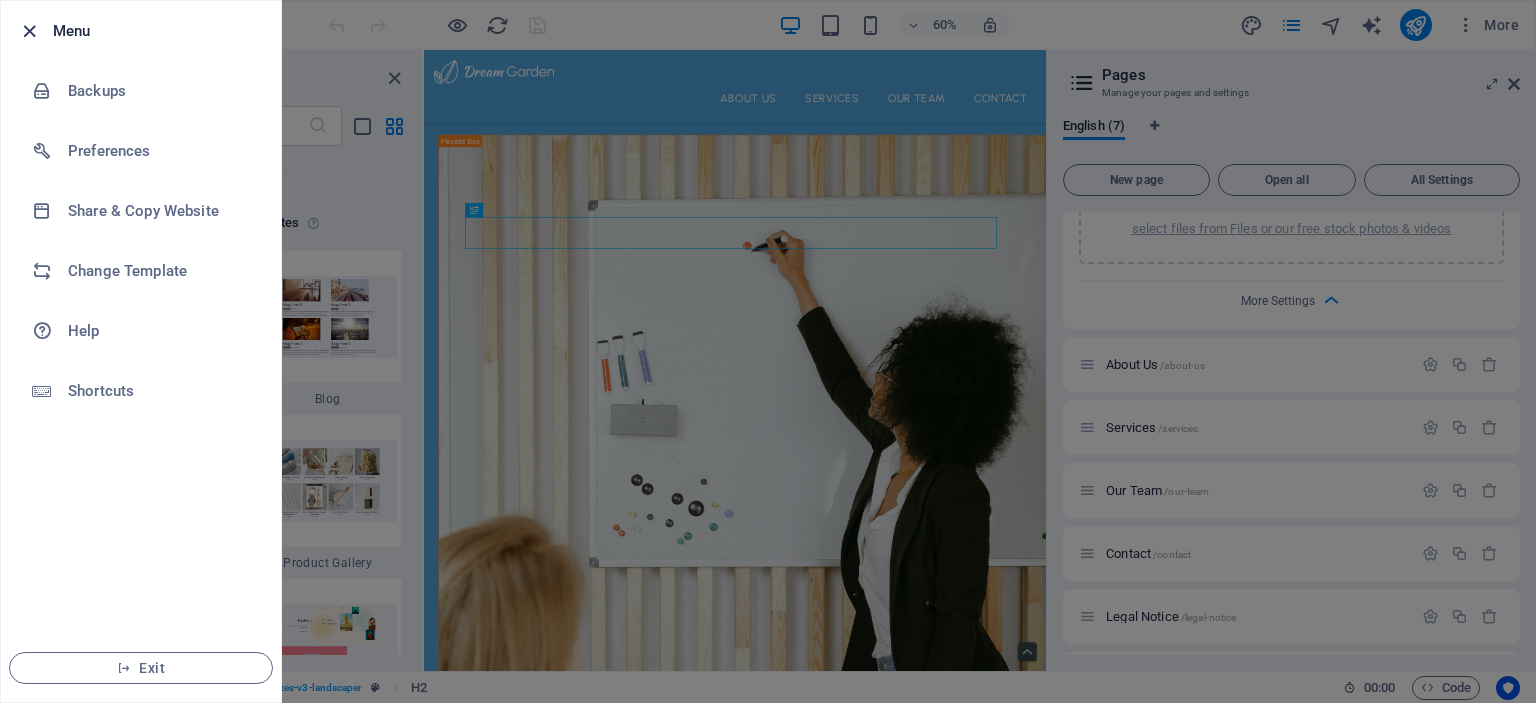 click on "Menu" at bounding box center [141, 31] 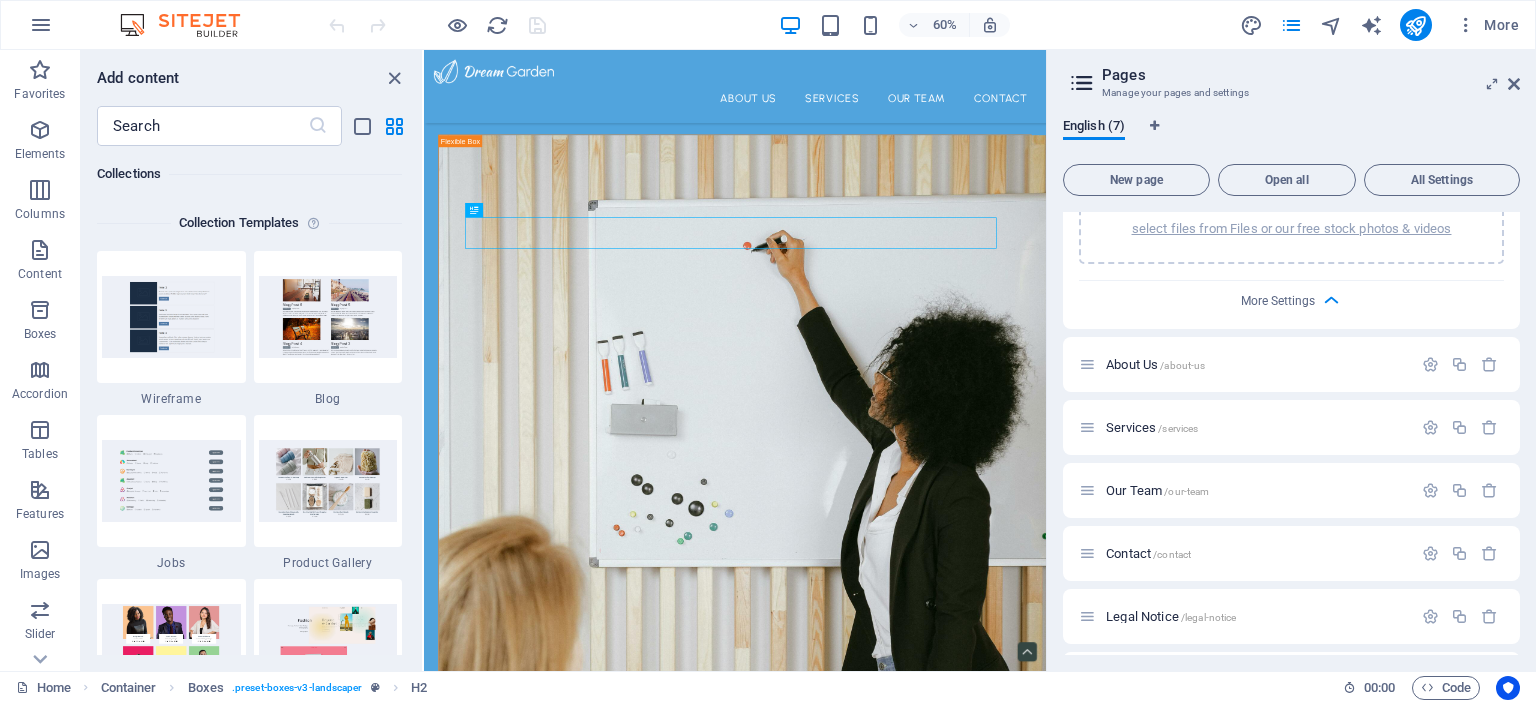 click on "Add content" at bounding box center [251, 78] 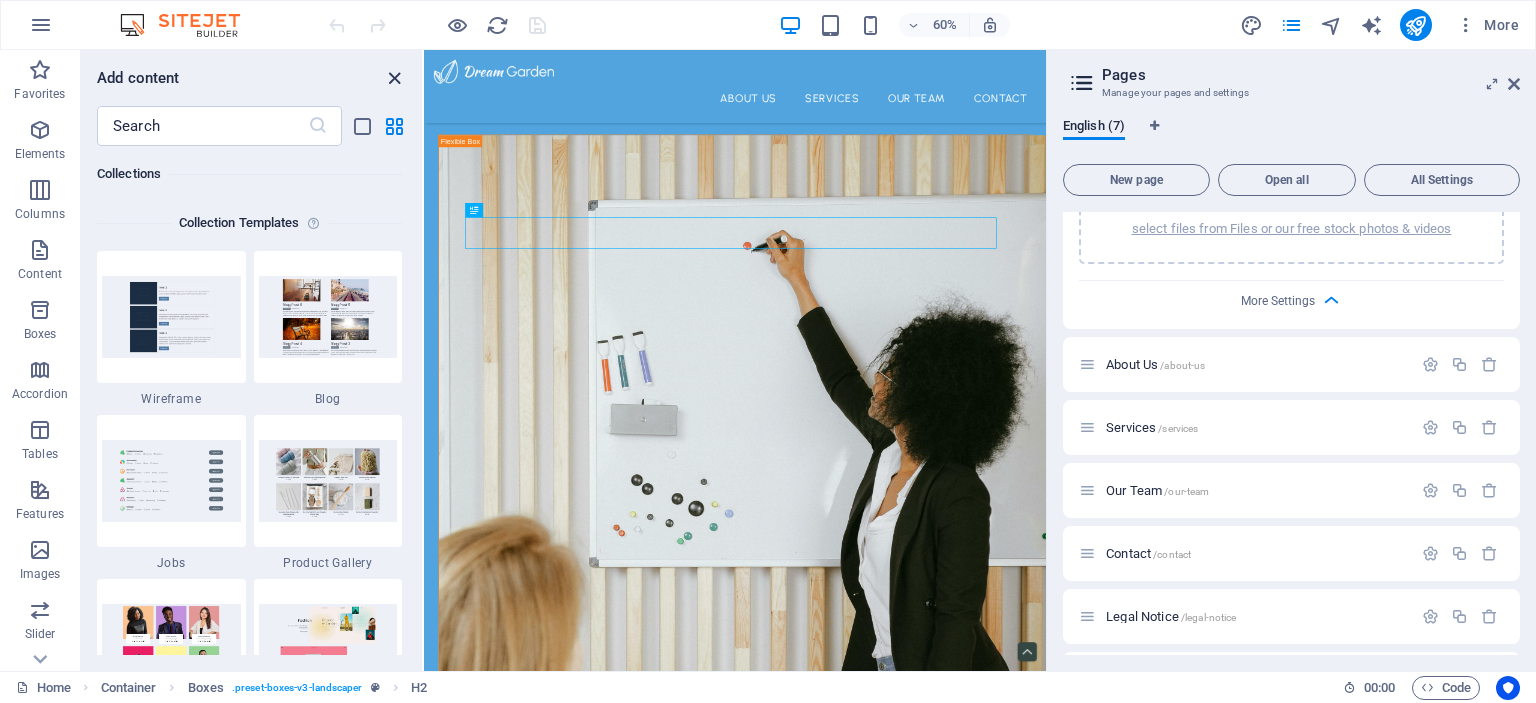 click at bounding box center [394, 78] 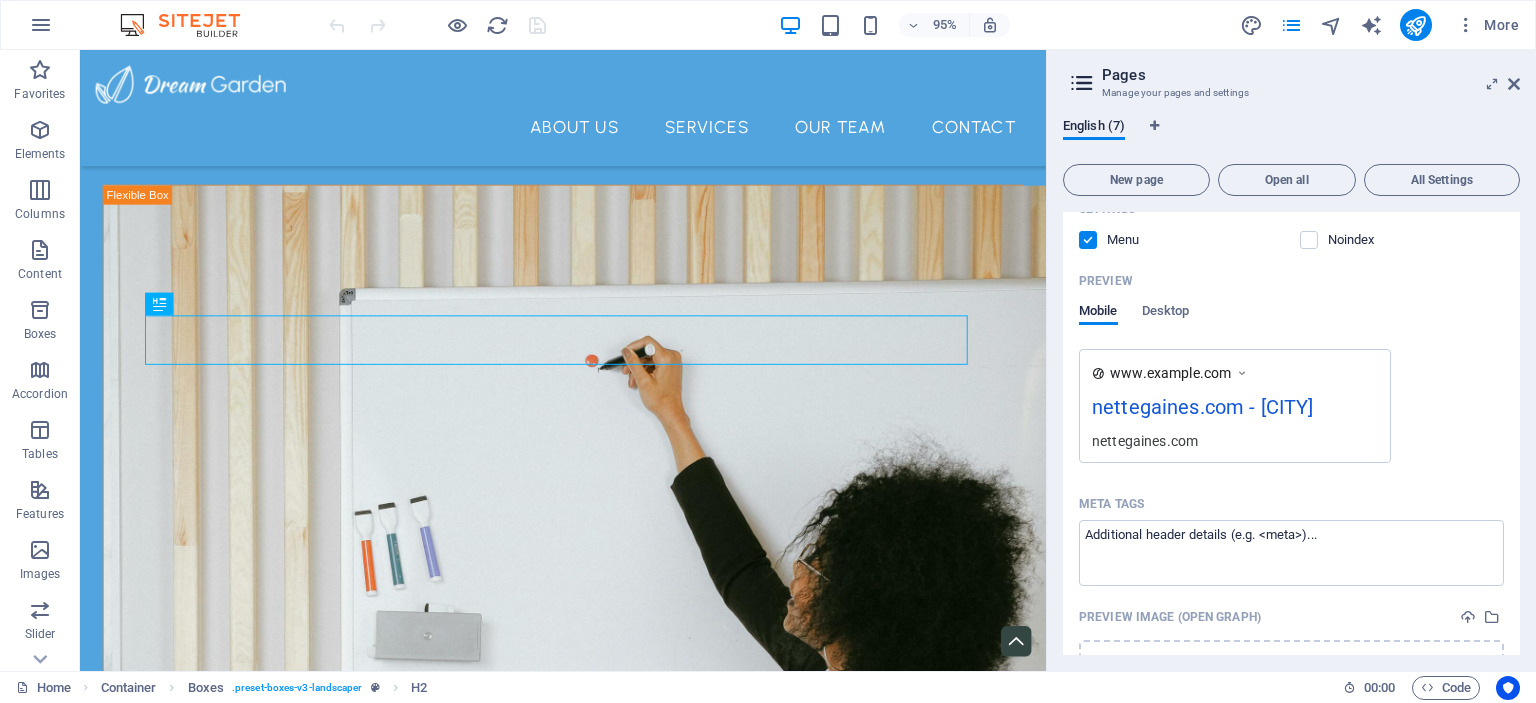 scroll, scrollTop: 466, scrollLeft: 0, axis: vertical 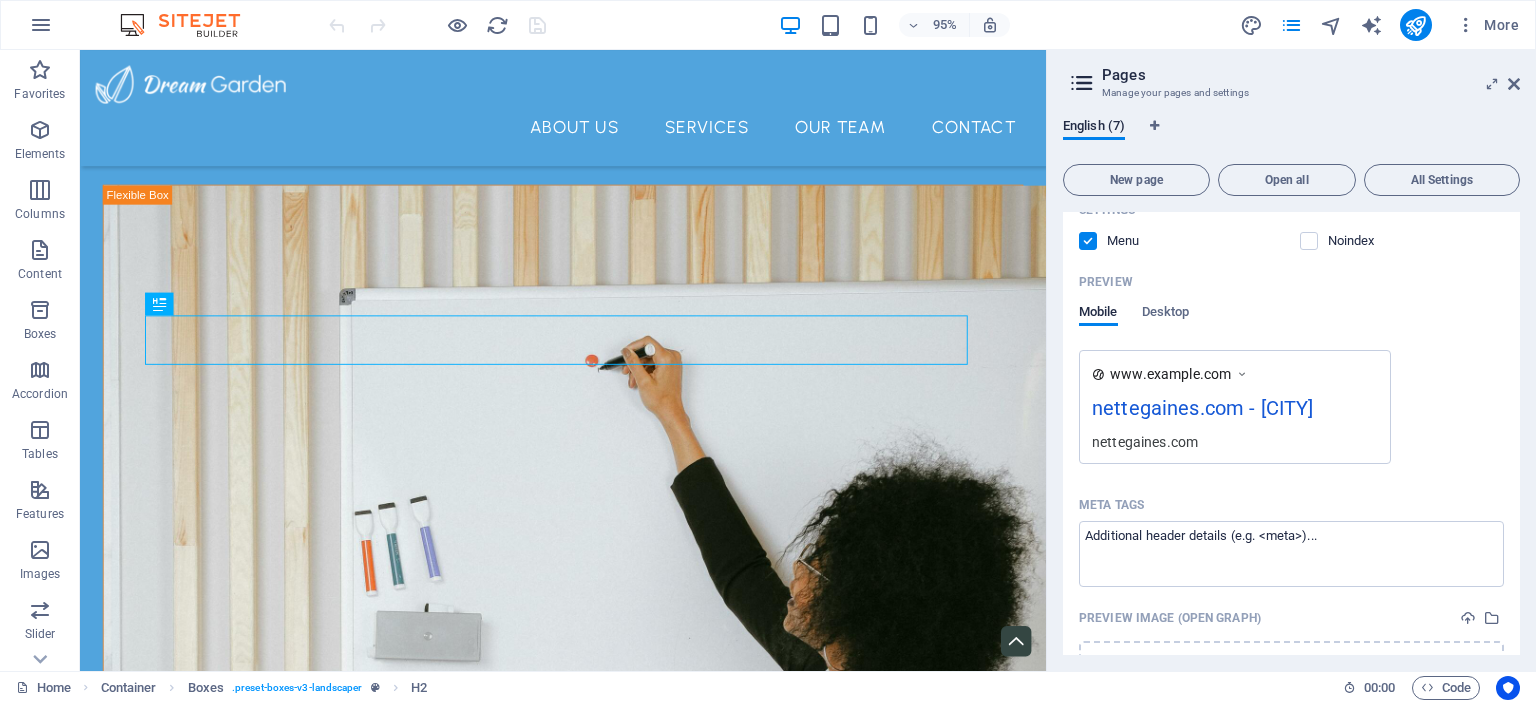 click at bounding box center (1242, 374) 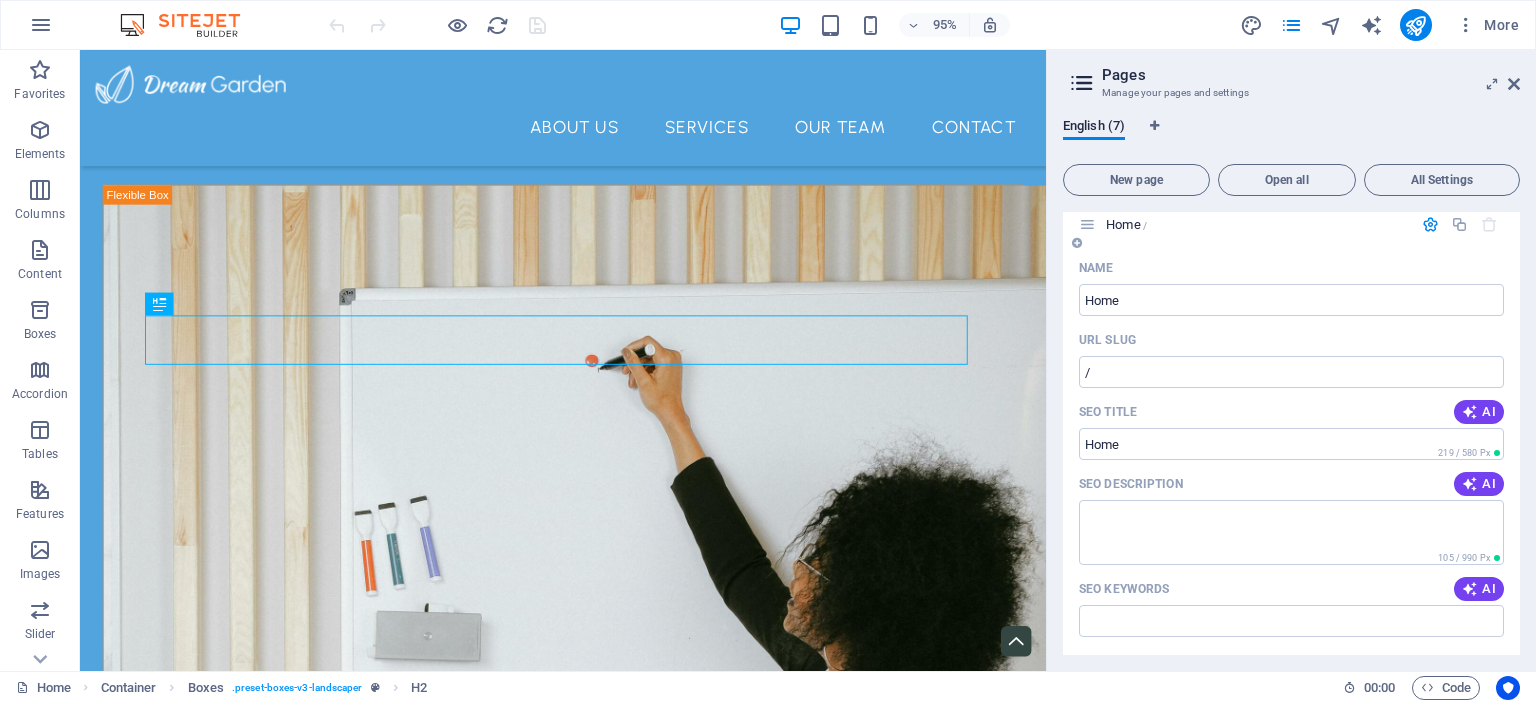 scroll, scrollTop: 0, scrollLeft: 0, axis: both 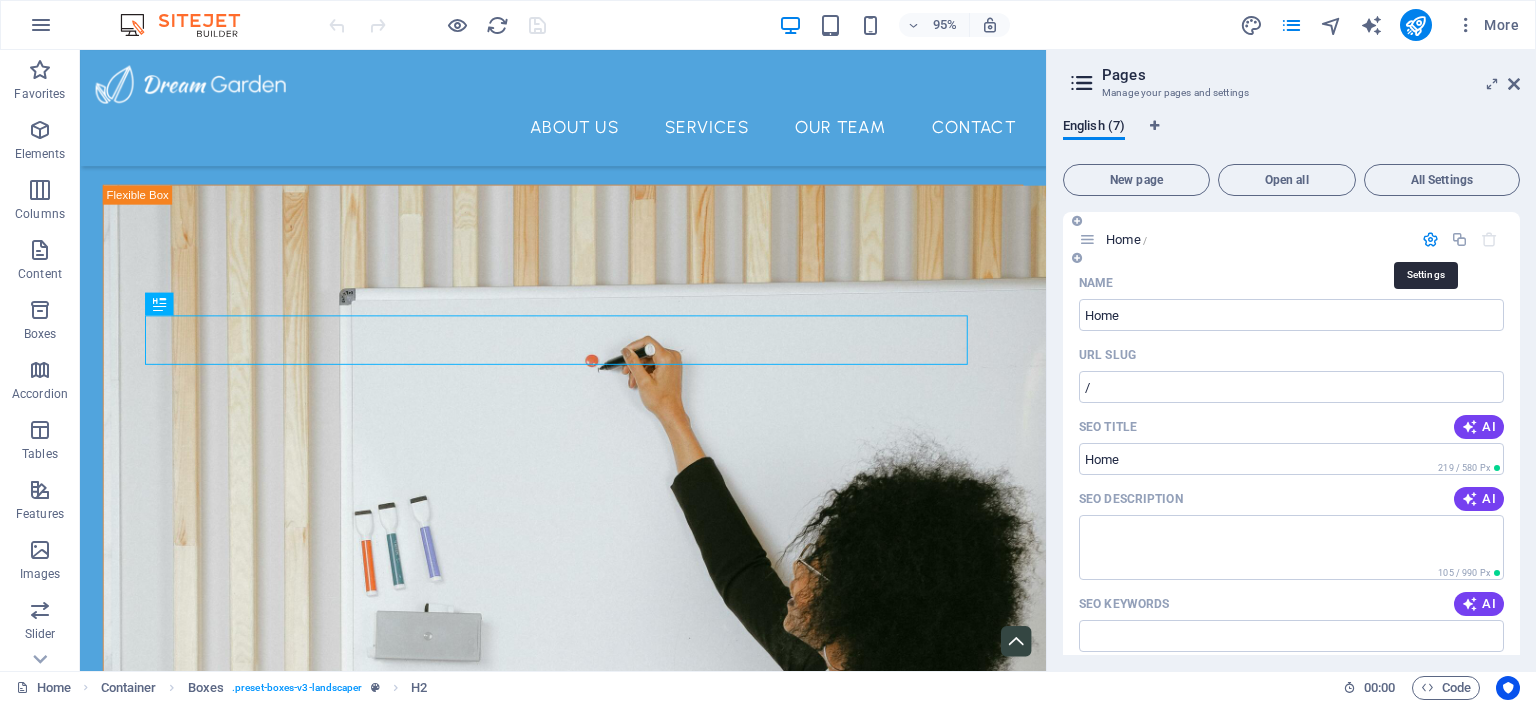 click at bounding box center (1430, 239) 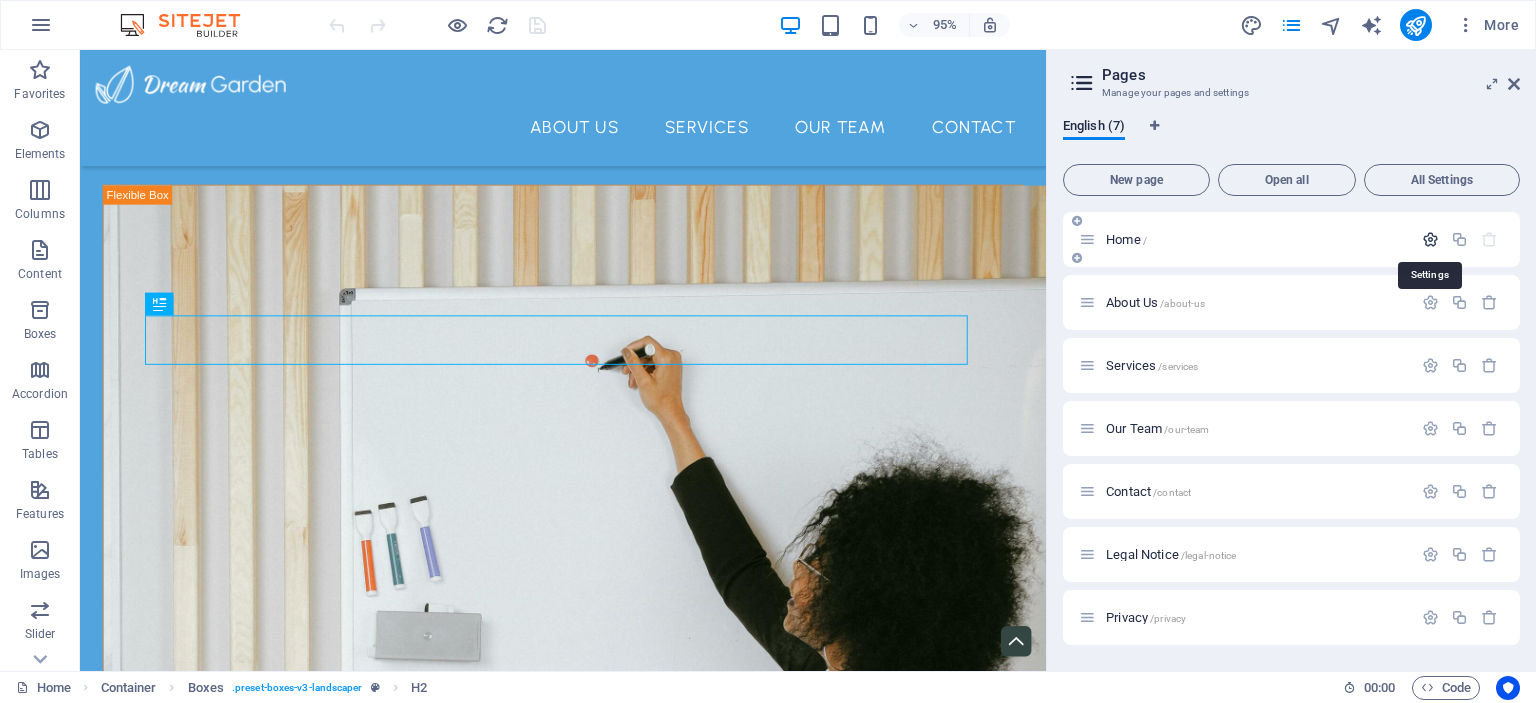 click at bounding box center [1430, 239] 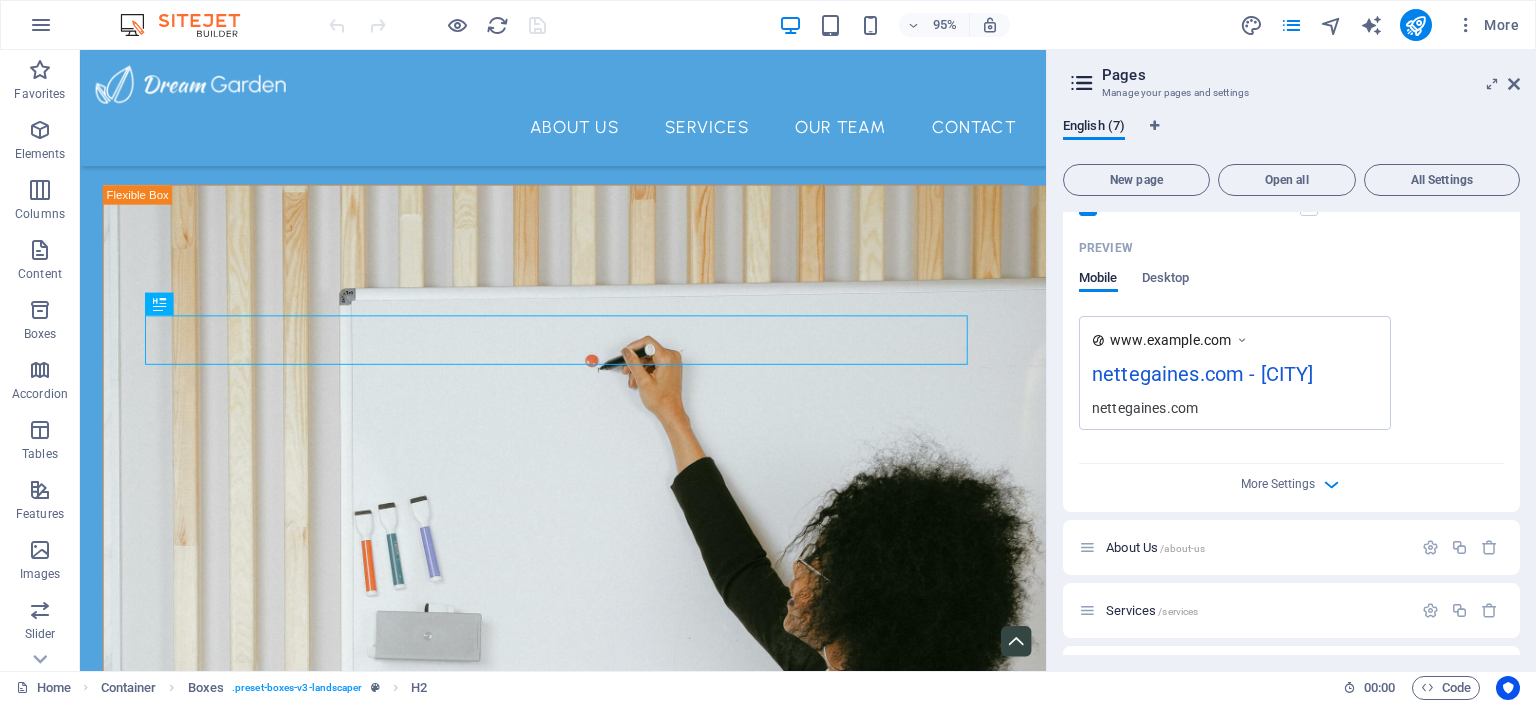 scroll, scrollTop: 584, scrollLeft: 0, axis: vertical 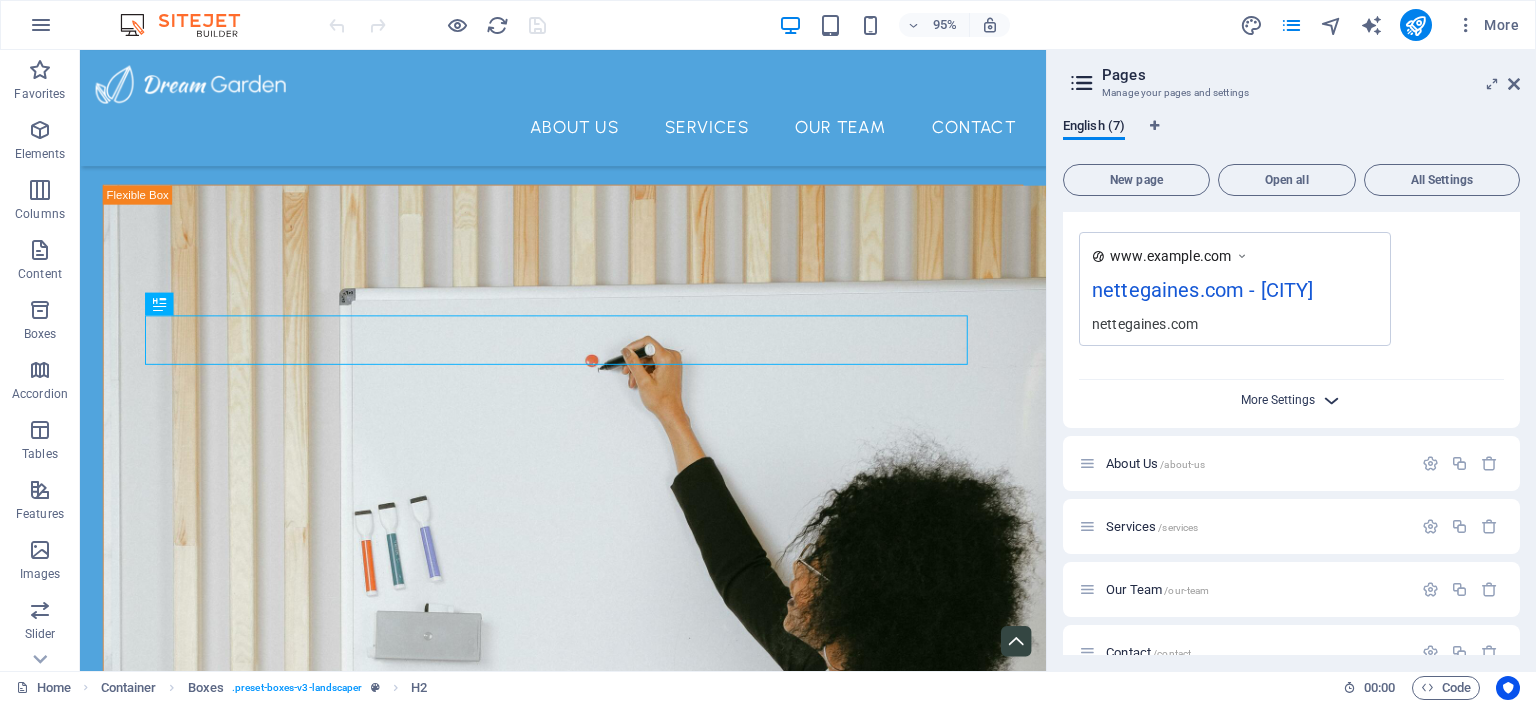 click on "More Settings" at bounding box center (1278, 400) 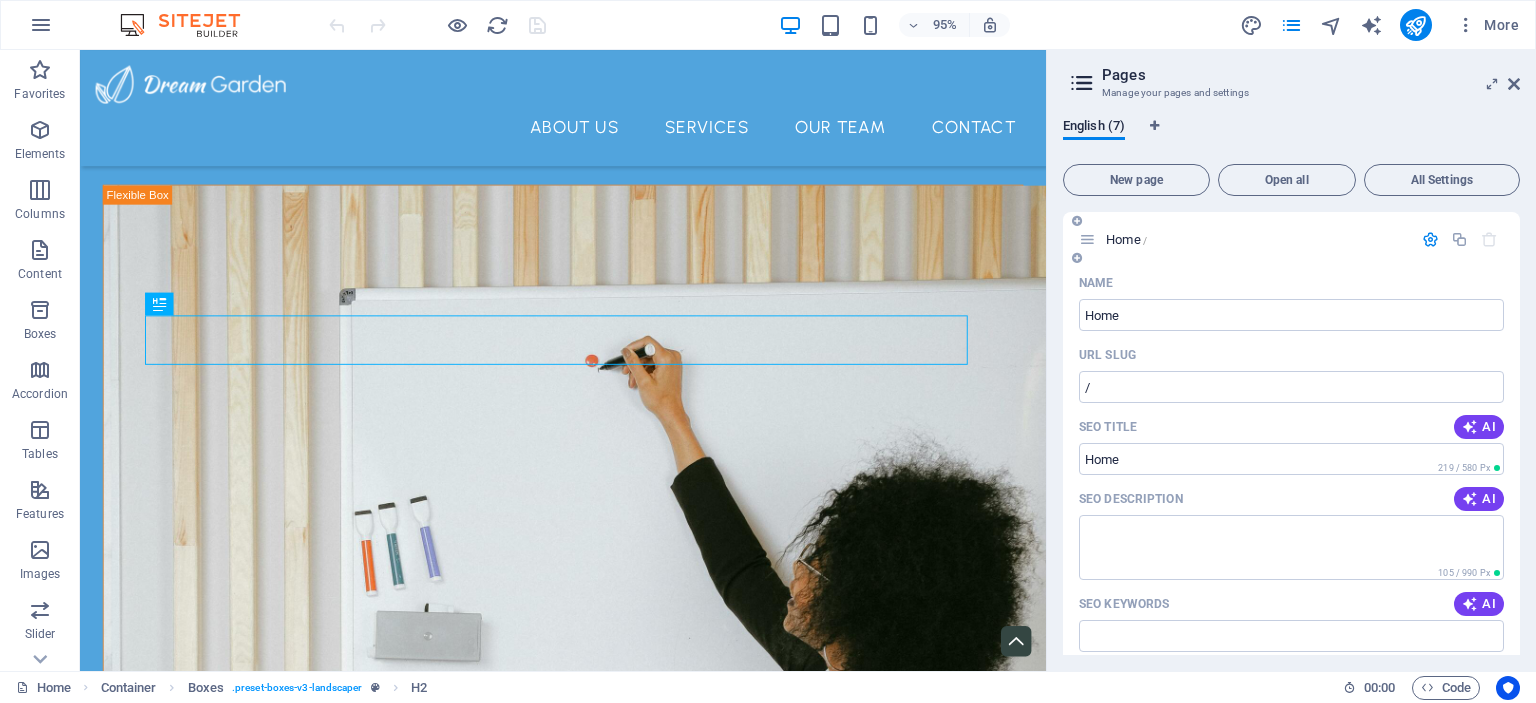 scroll, scrollTop: 0, scrollLeft: 0, axis: both 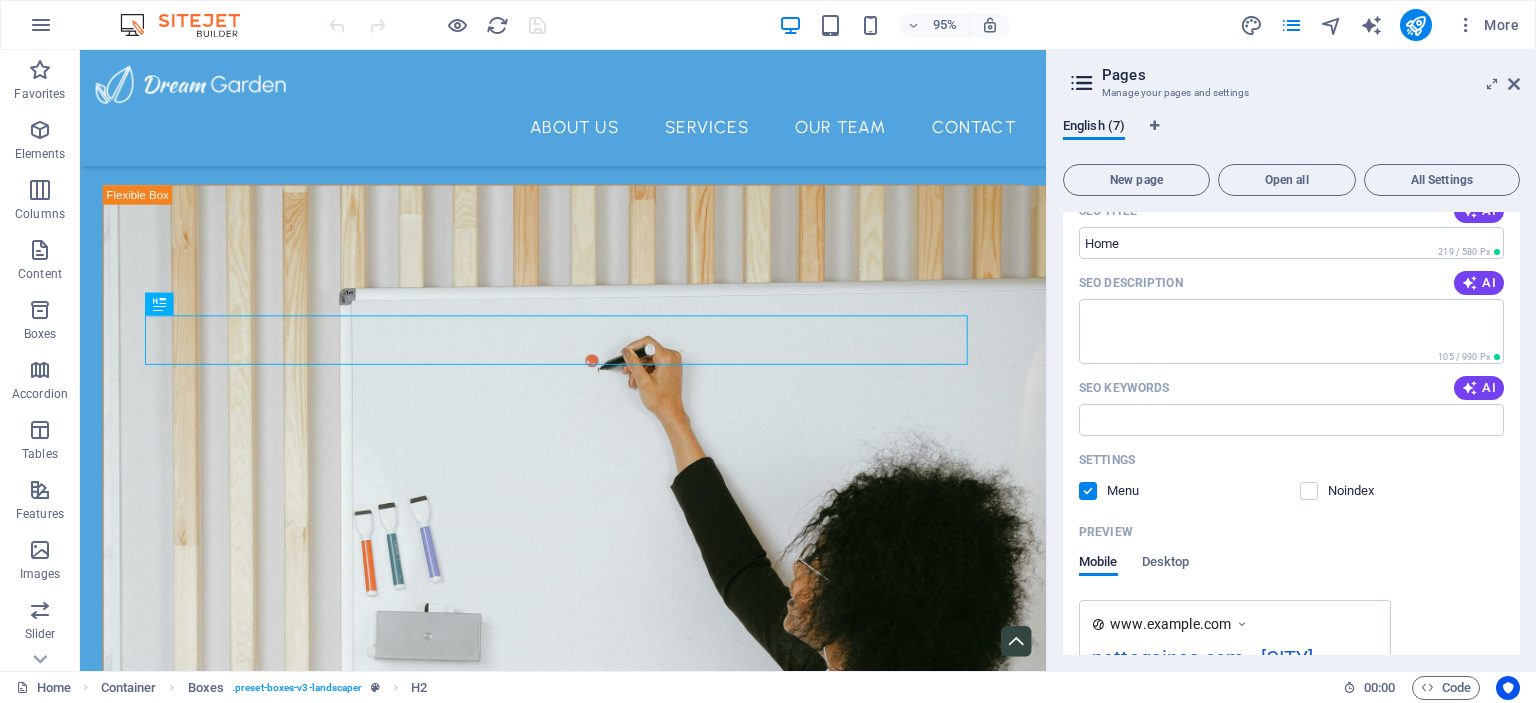 drag, startPoint x: 1404, startPoint y: 188, endPoint x: 1420, endPoint y: 179, distance: 18.35756 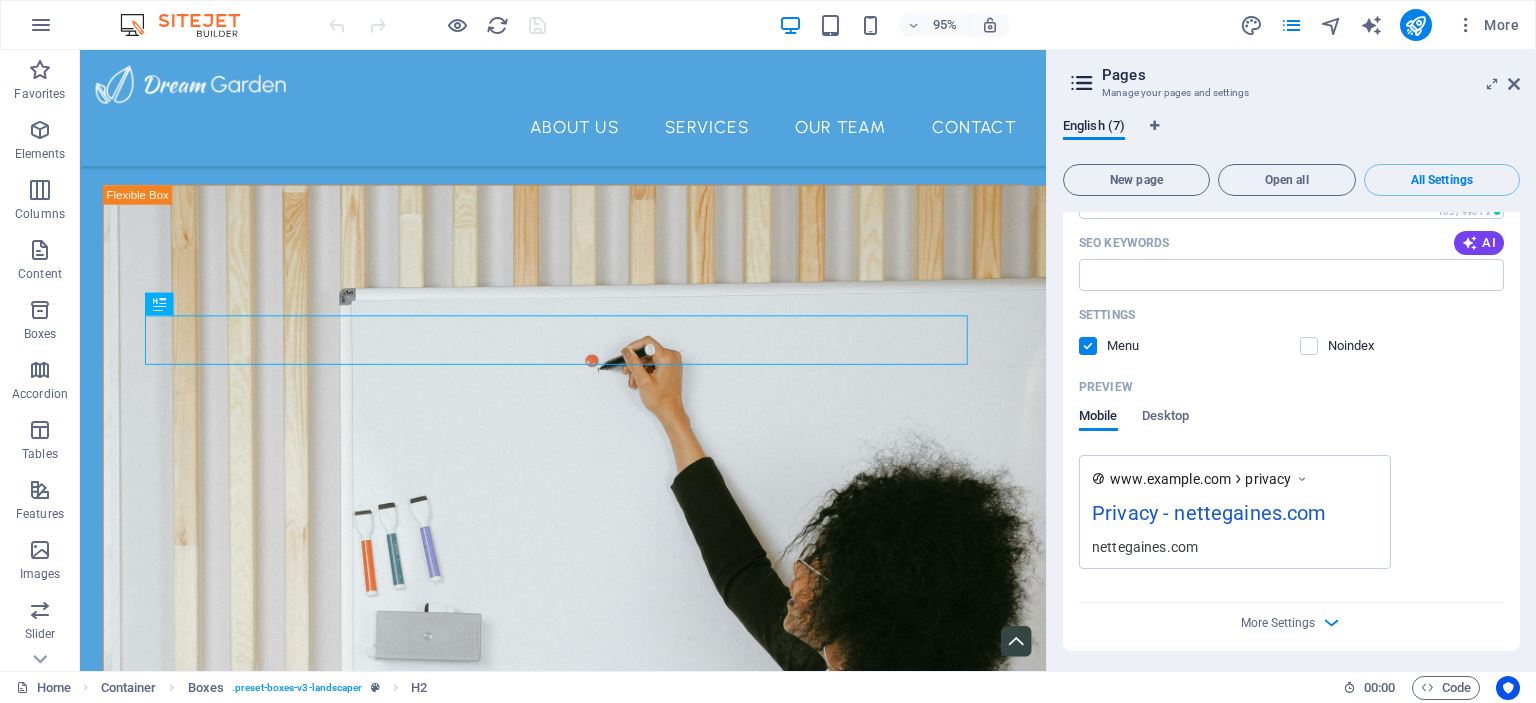scroll, scrollTop: 5499, scrollLeft: 0, axis: vertical 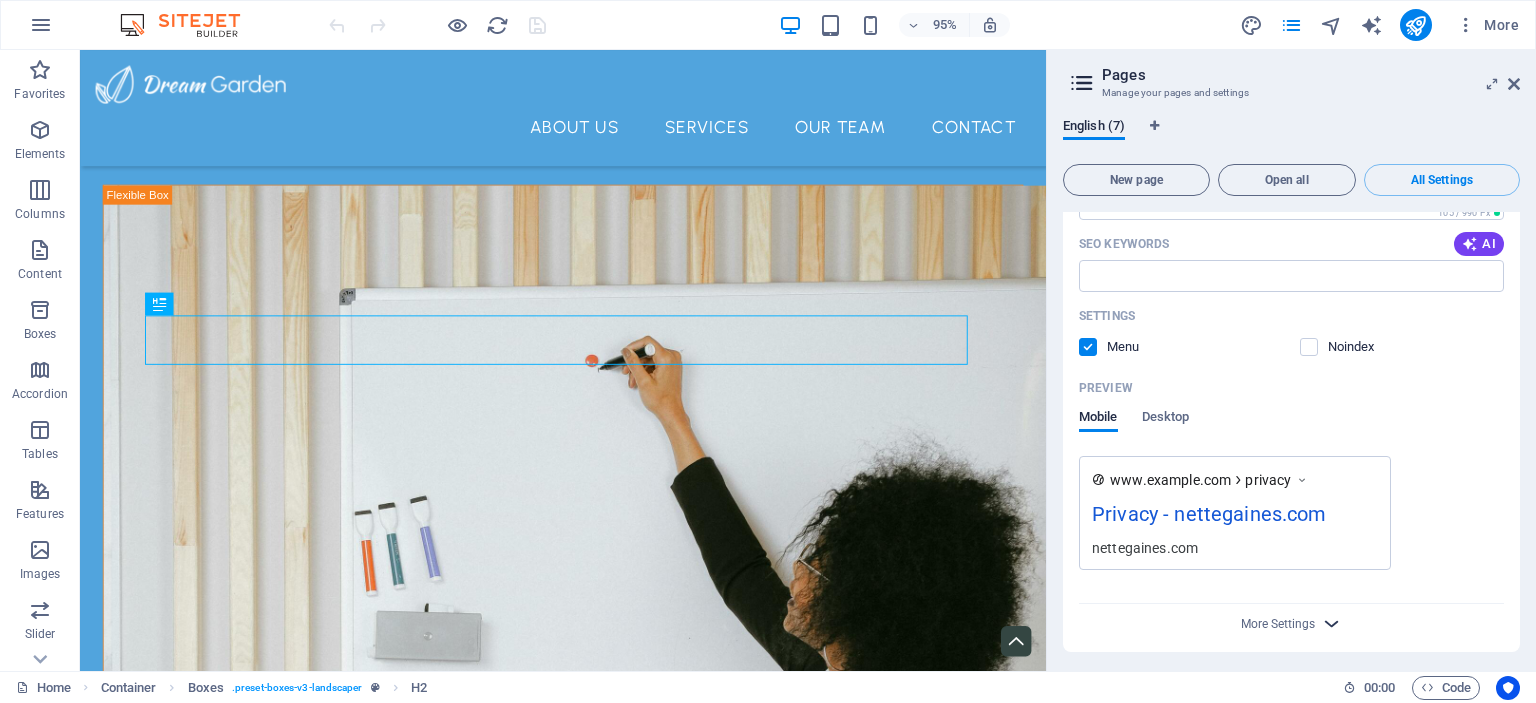click on "More Settings" at bounding box center [1292, 623] 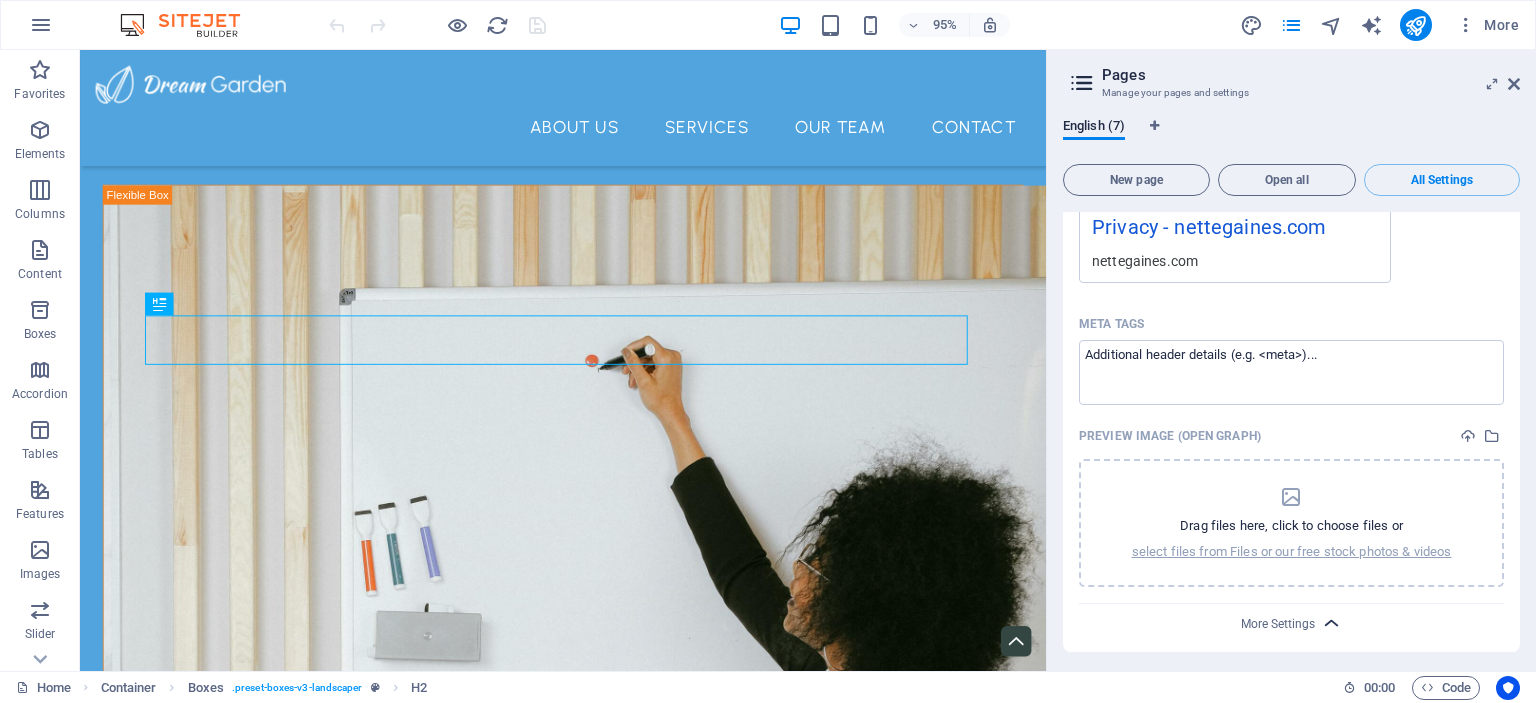 scroll, scrollTop: 5785, scrollLeft: 0, axis: vertical 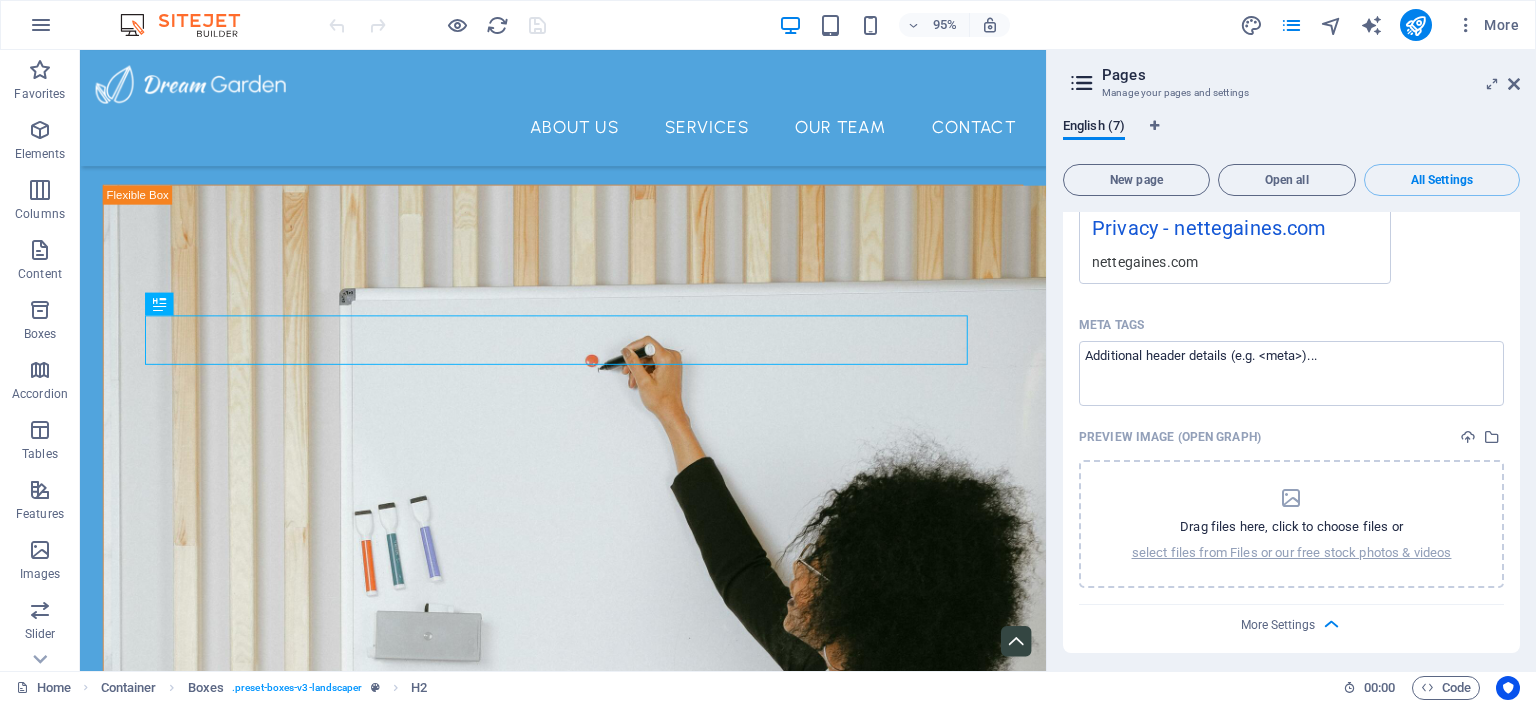 click at bounding box center (1082, 83) 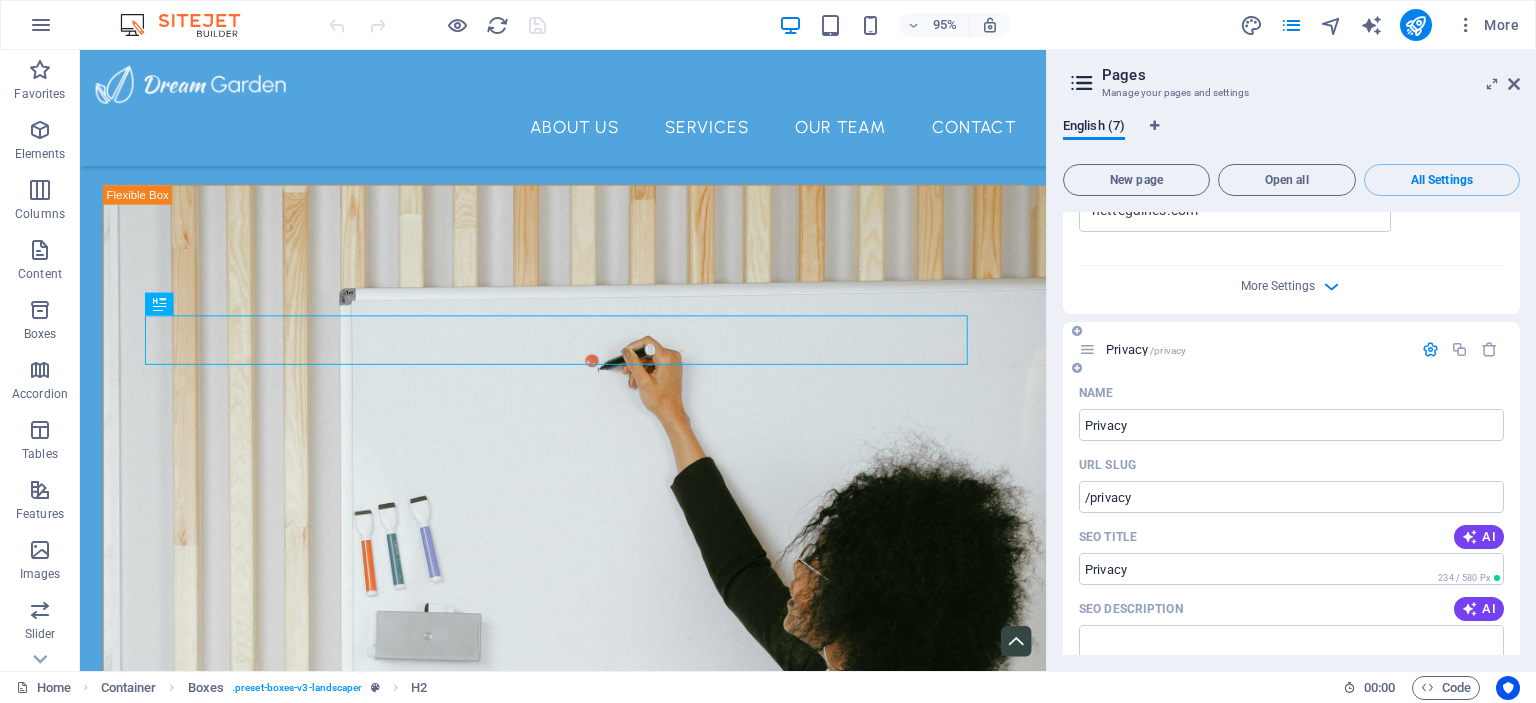scroll, scrollTop: 4965, scrollLeft: 0, axis: vertical 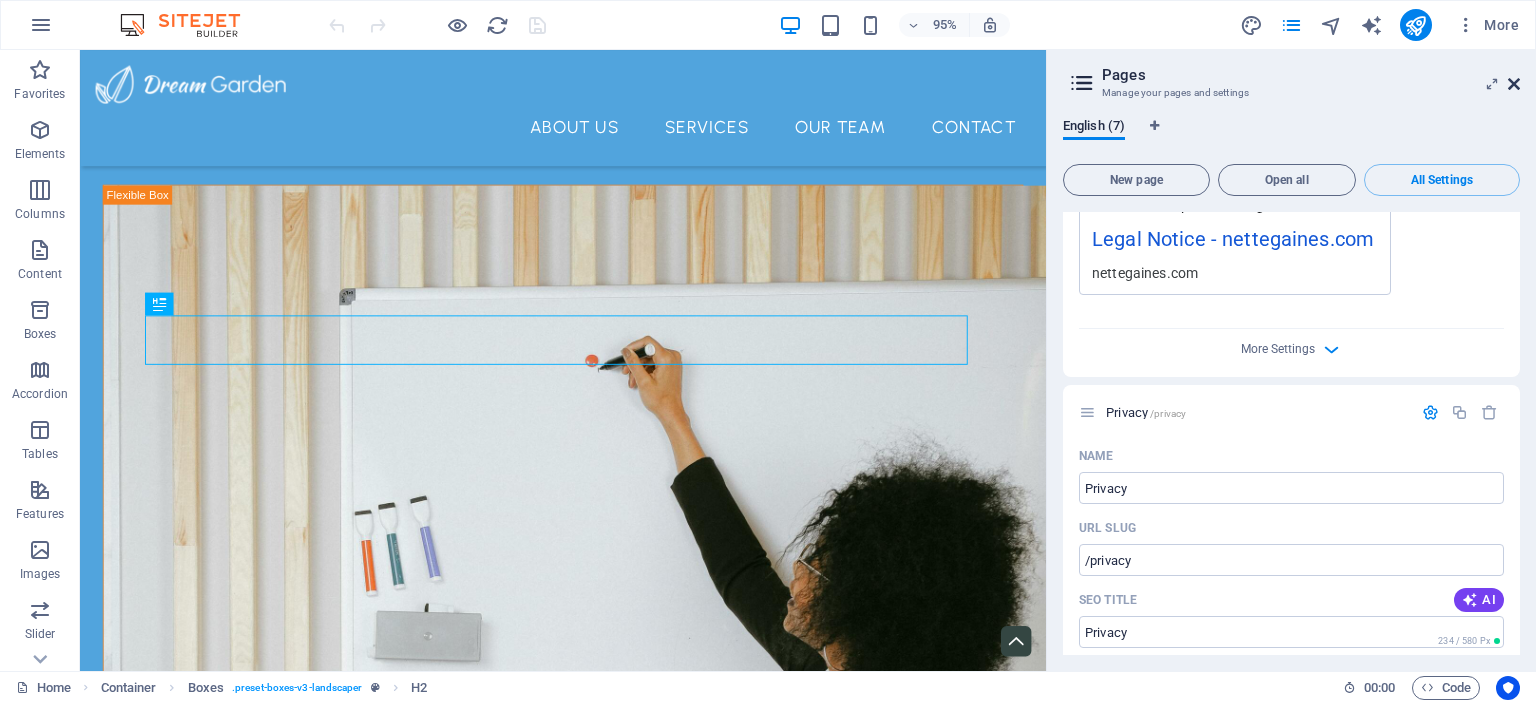 click at bounding box center [1514, 84] 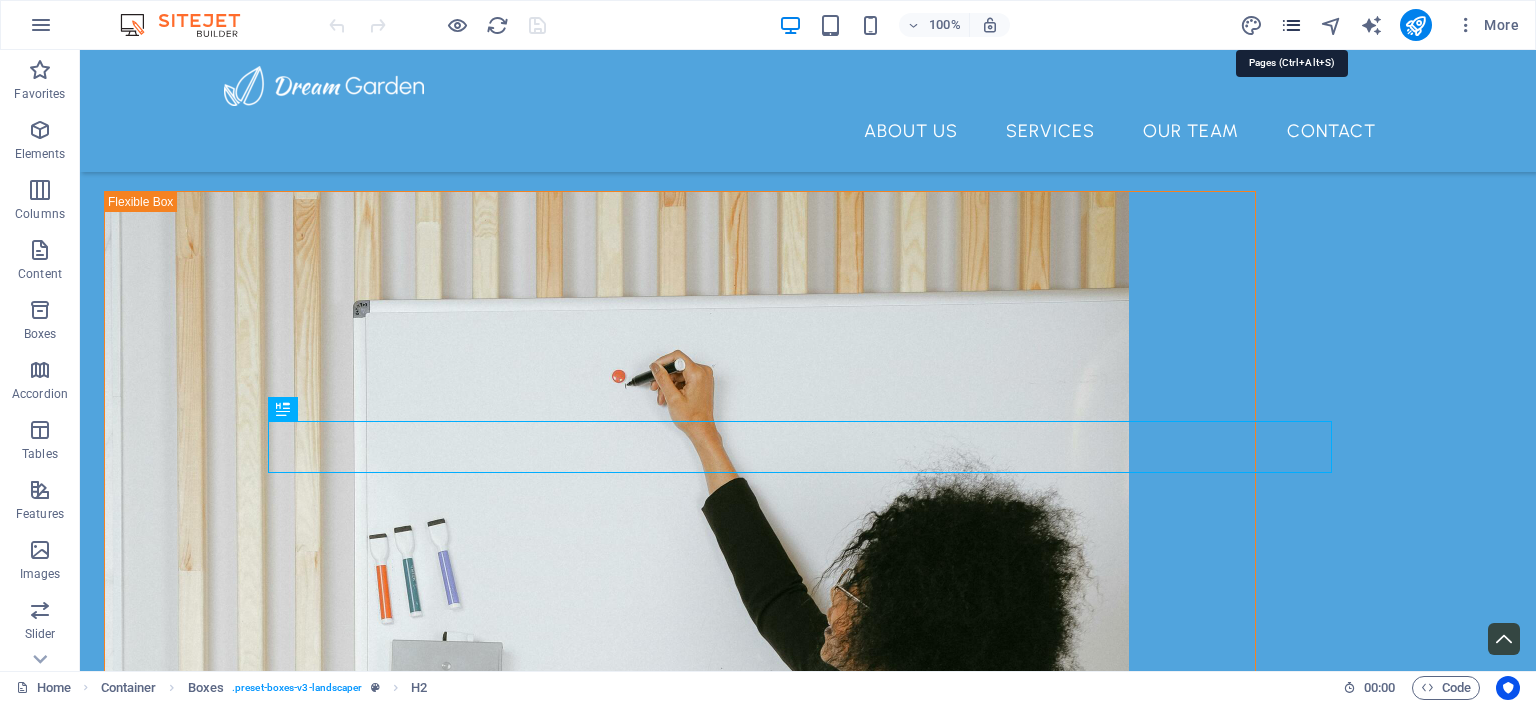 click at bounding box center (1291, 25) 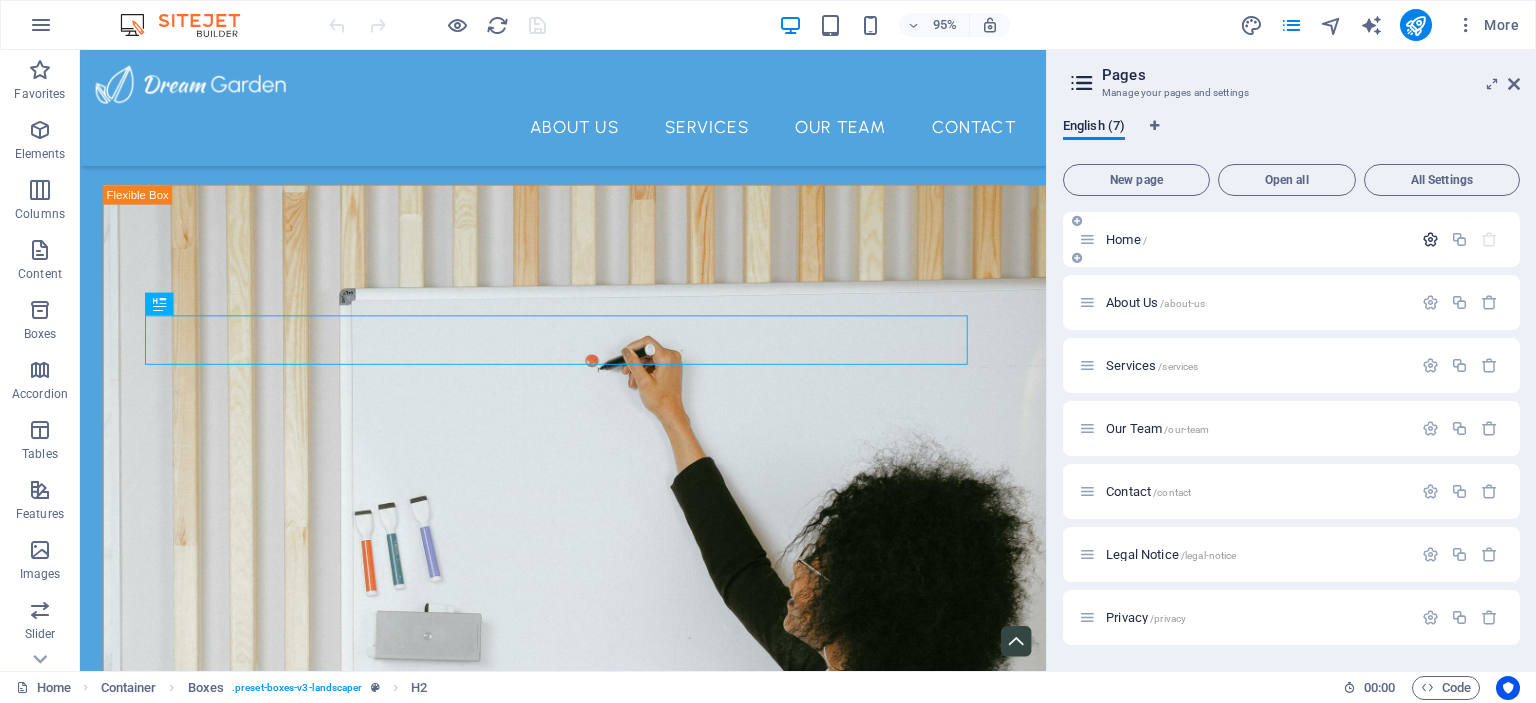 click at bounding box center (1430, 239) 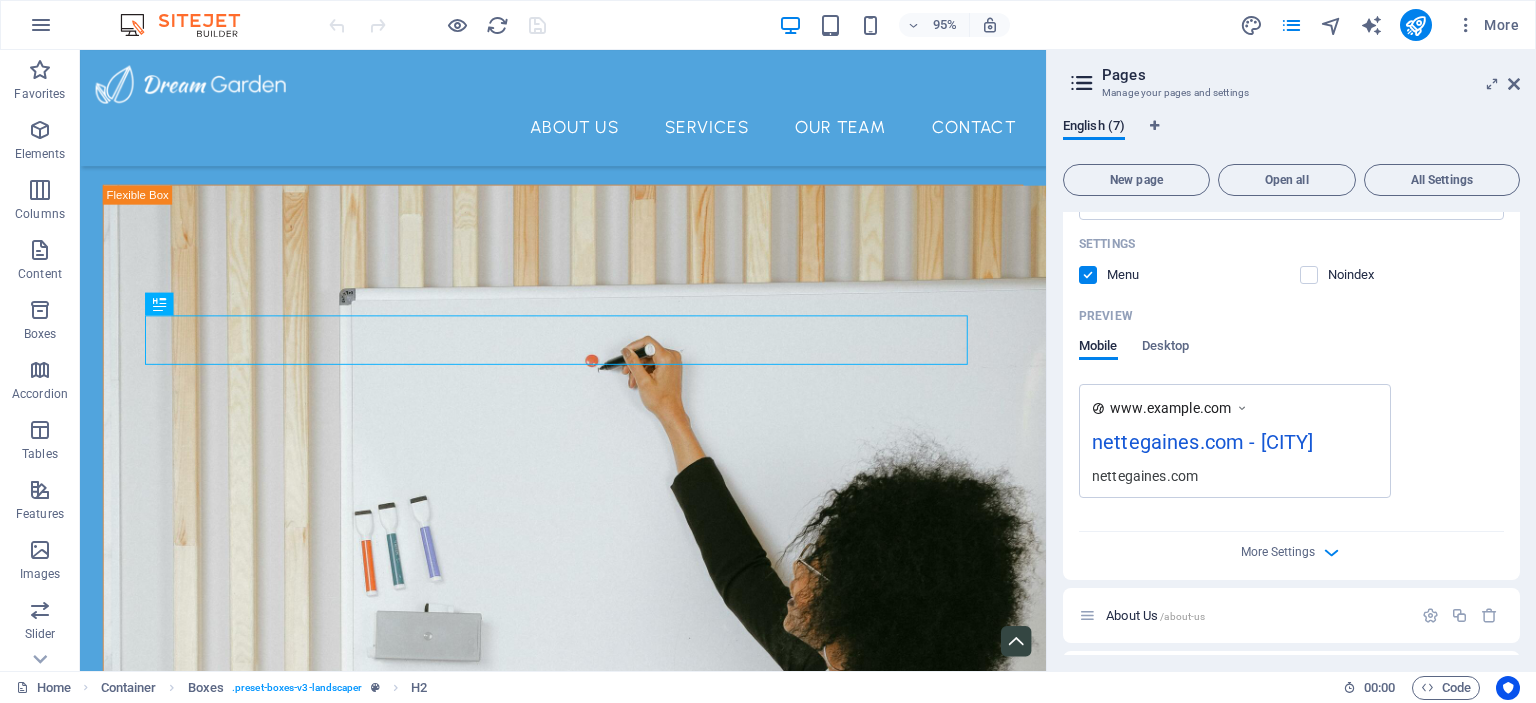 scroll, scrollTop: 434, scrollLeft: 0, axis: vertical 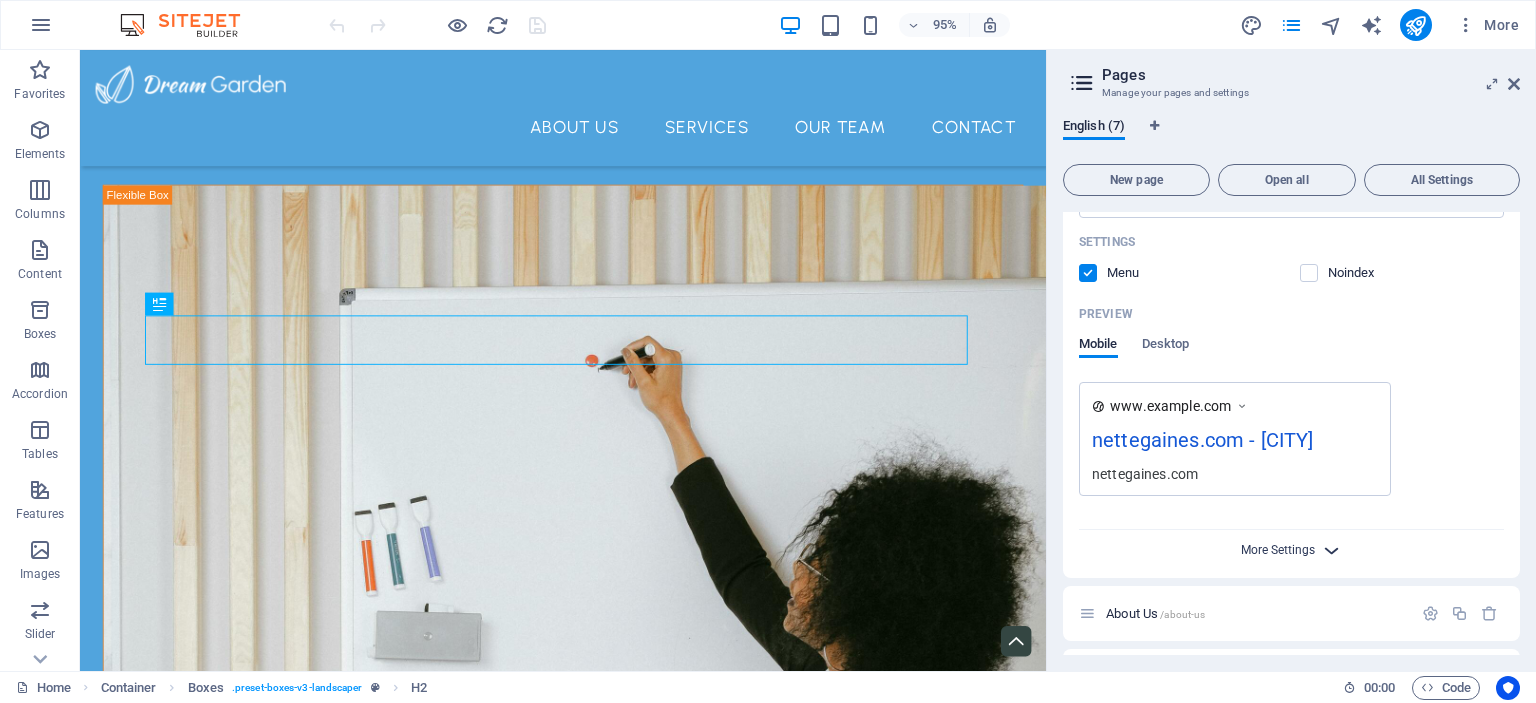 click on "More Settings" at bounding box center (1278, 550) 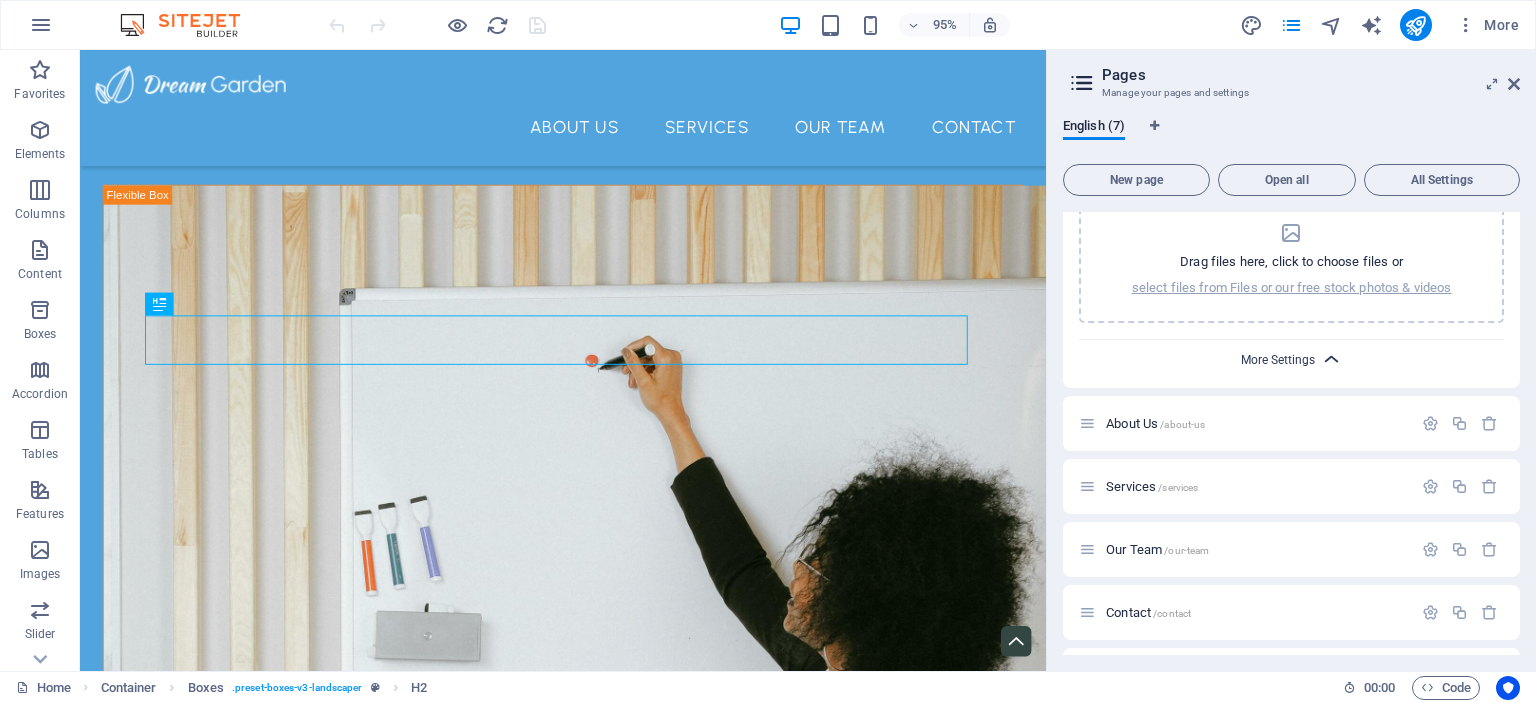 scroll, scrollTop: 1029, scrollLeft: 0, axis: vertical 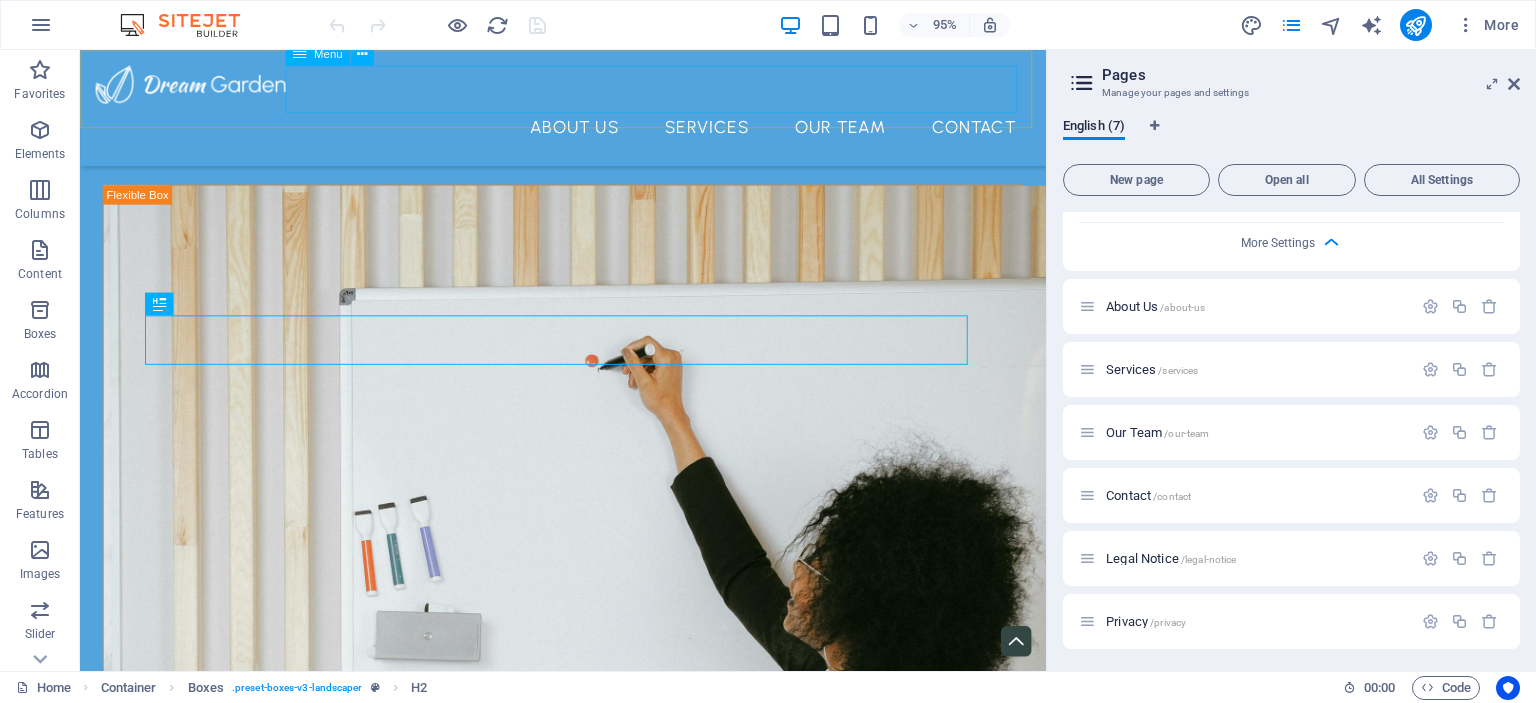 click on "About Us Services Our Team Contact" at bounding box center [588, 131] 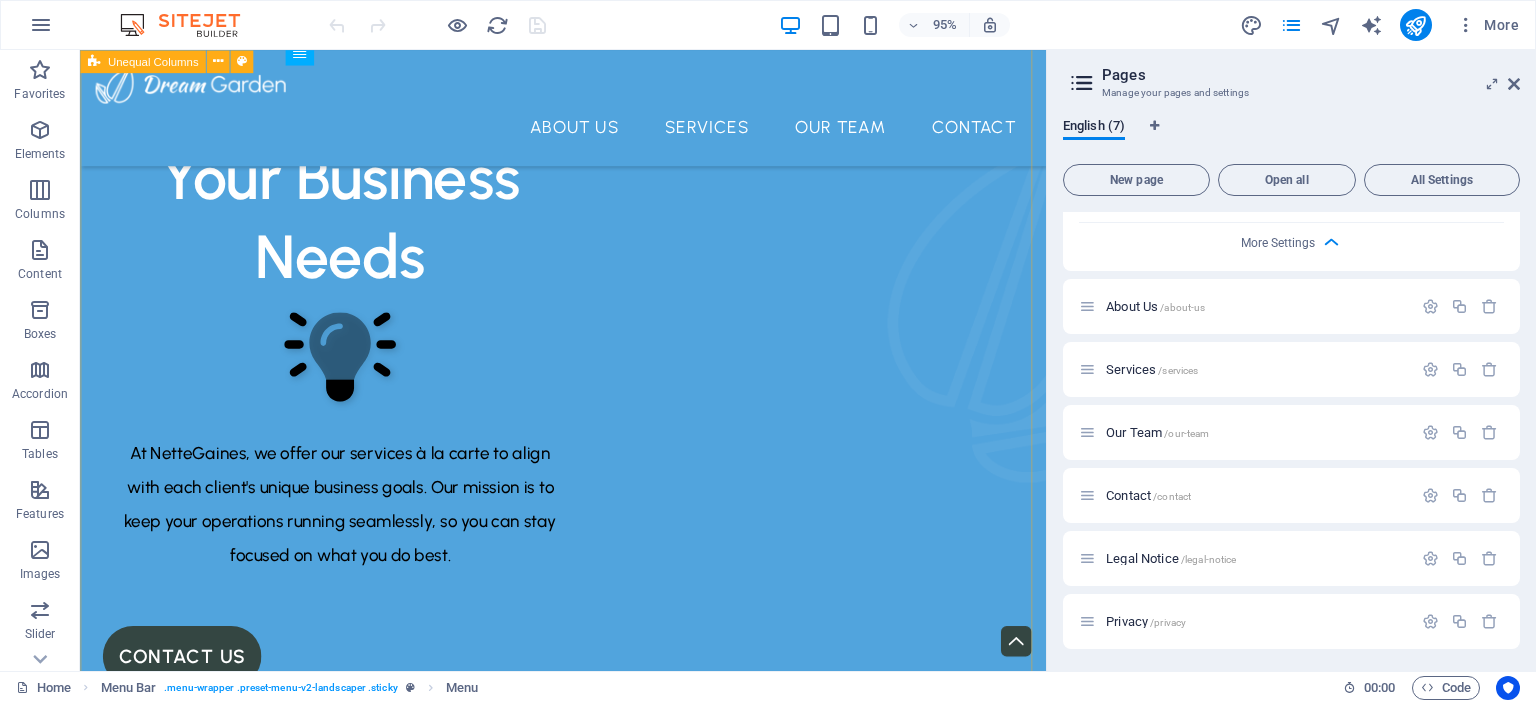 scroll, scrollTop: 136, scrollLeft: 0, axis: vertical 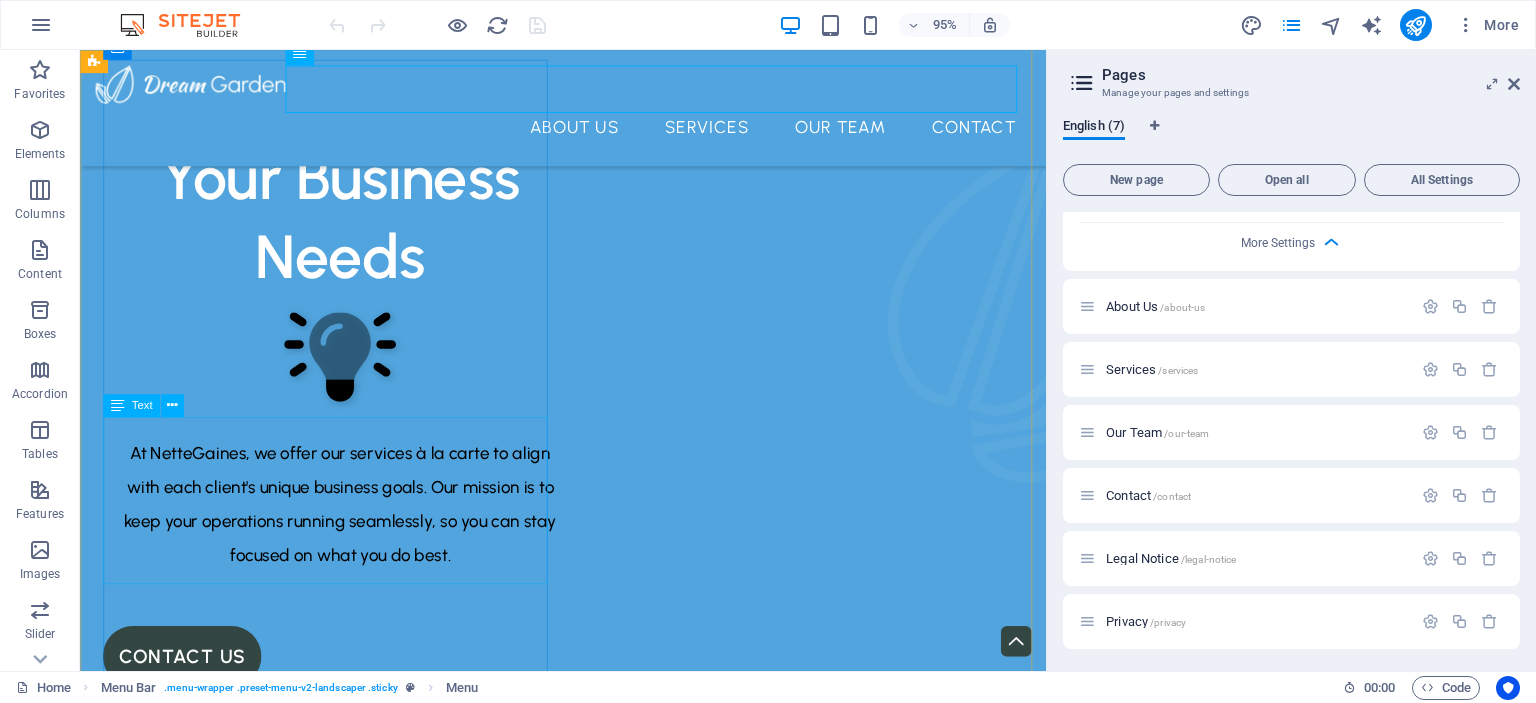 click on "At NetteGaines, we offer our services à la carte to align with each client's unique business goals. Our mission is to keep your operations running seamlessly, so you can stay focused on what you do best." at bounding box center (354, 528) 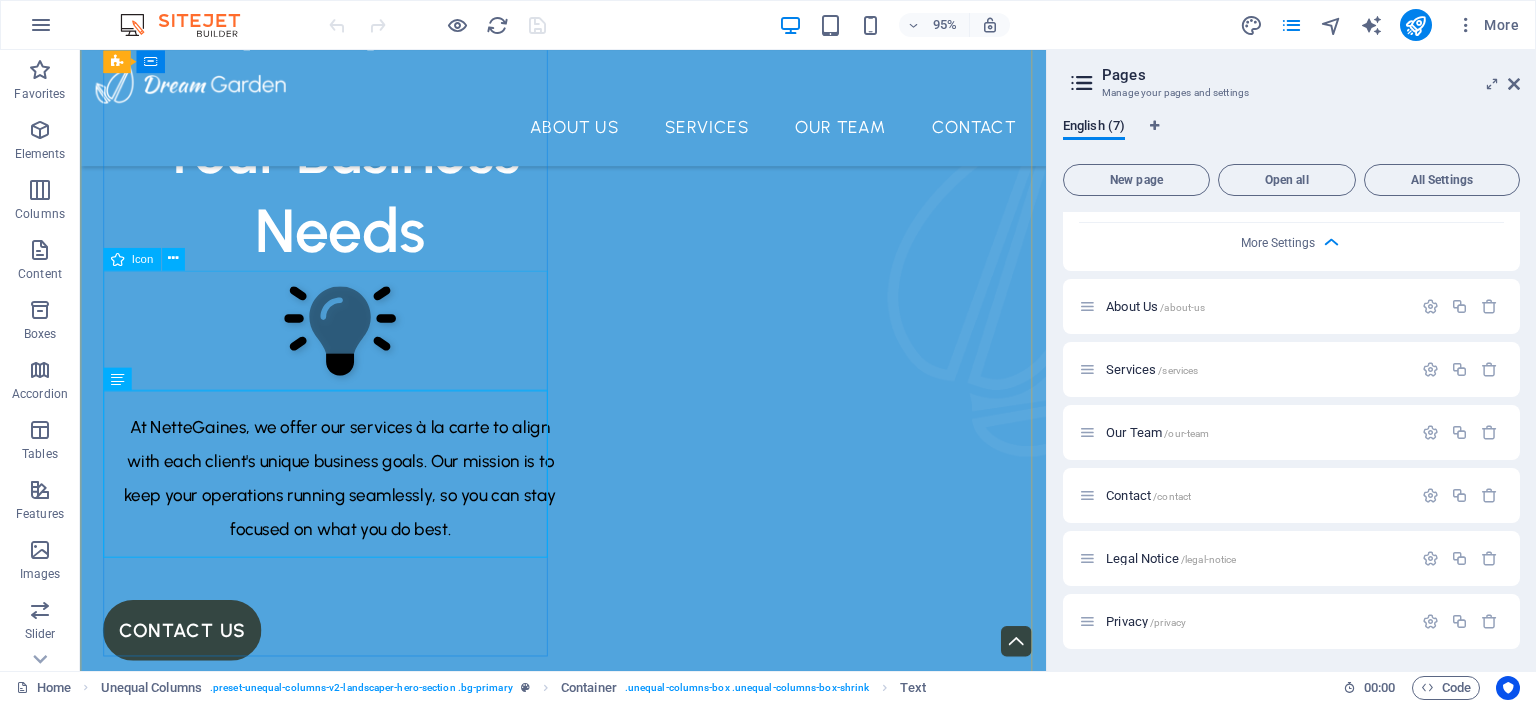 scroll, scrollTop: 164, scrollLeft: 0, axis: vertical 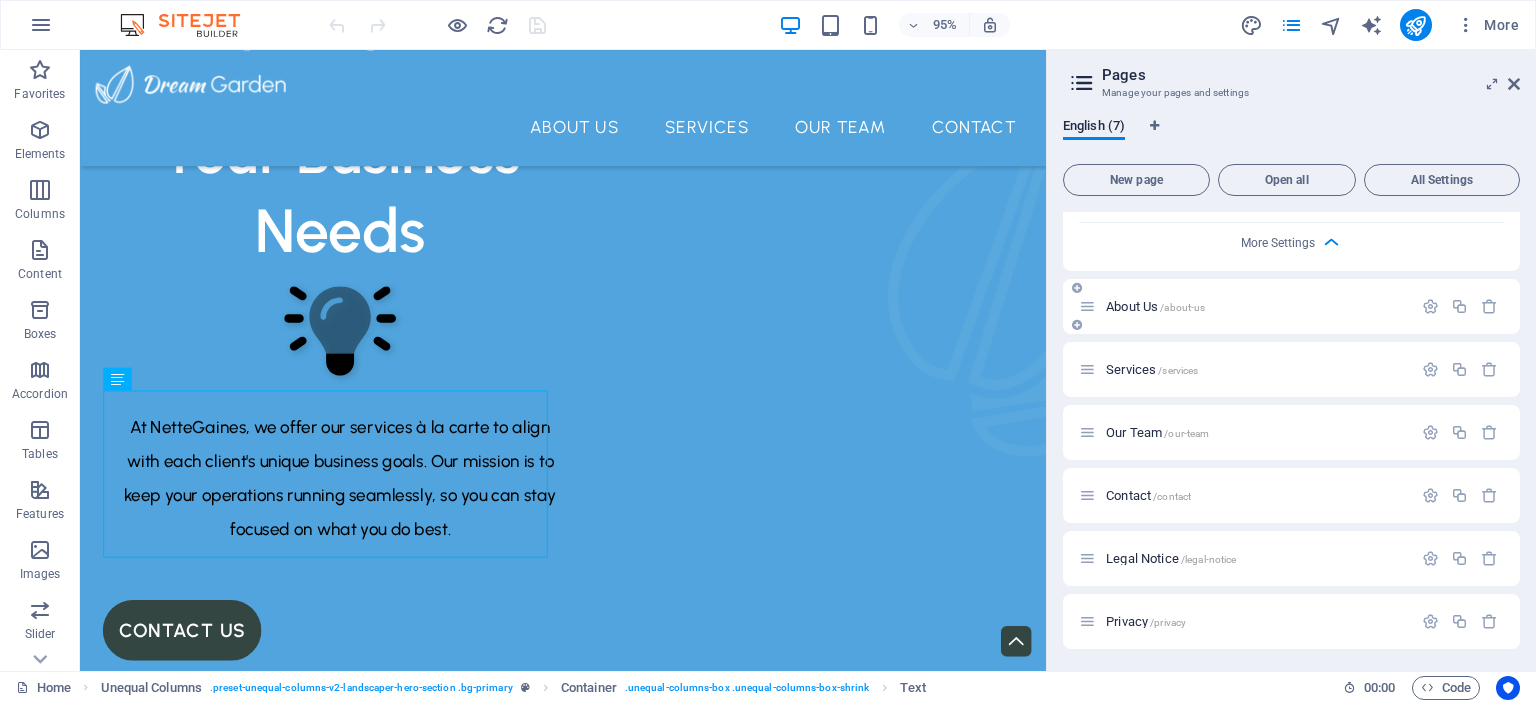 click on "About Us /about-us" at bounding box center [1245, 306] 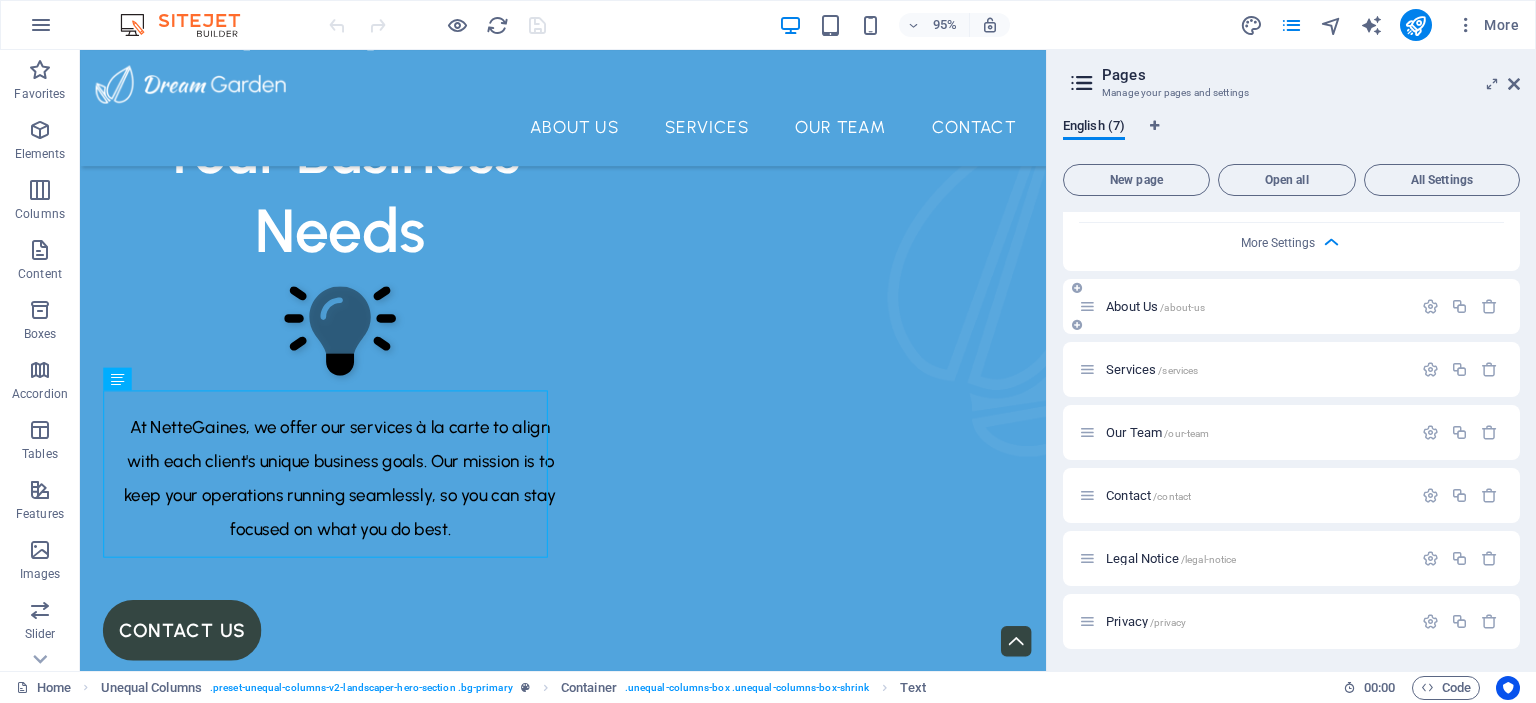 click on "About Us /about-us" at bounding box center (1155, 306) 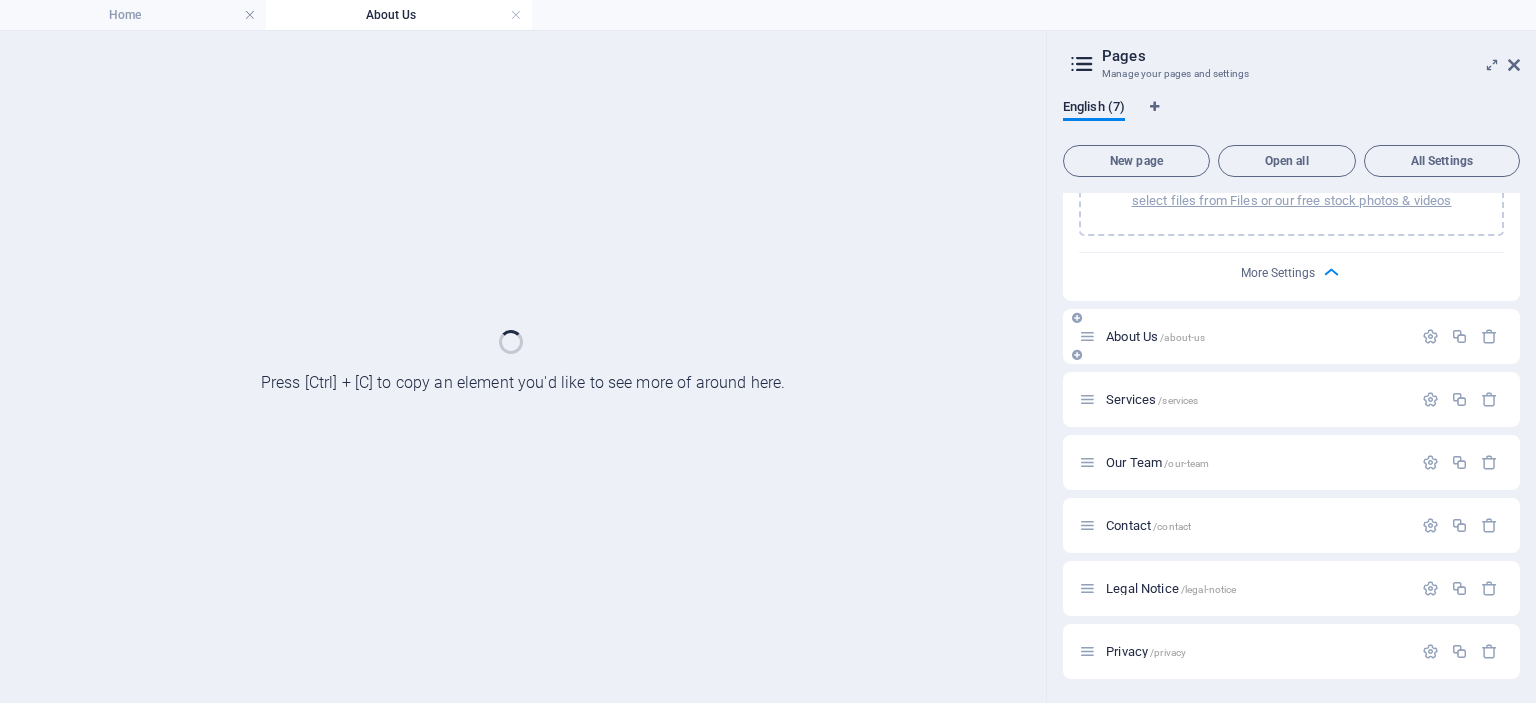 scroll, scrollTop: 978, scrollLeft: 0, axis: vertical 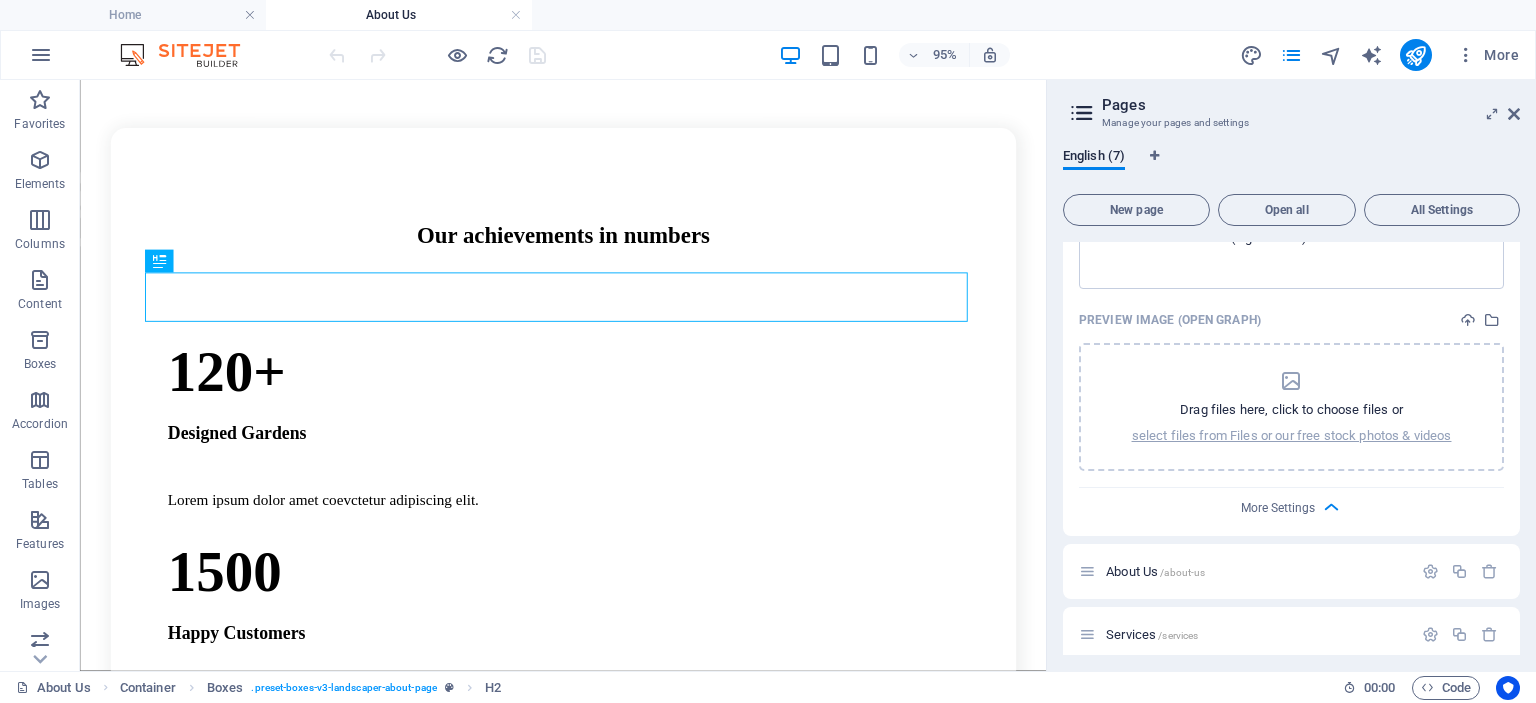 click on "More Settings" at bounding box center (1291, 504) 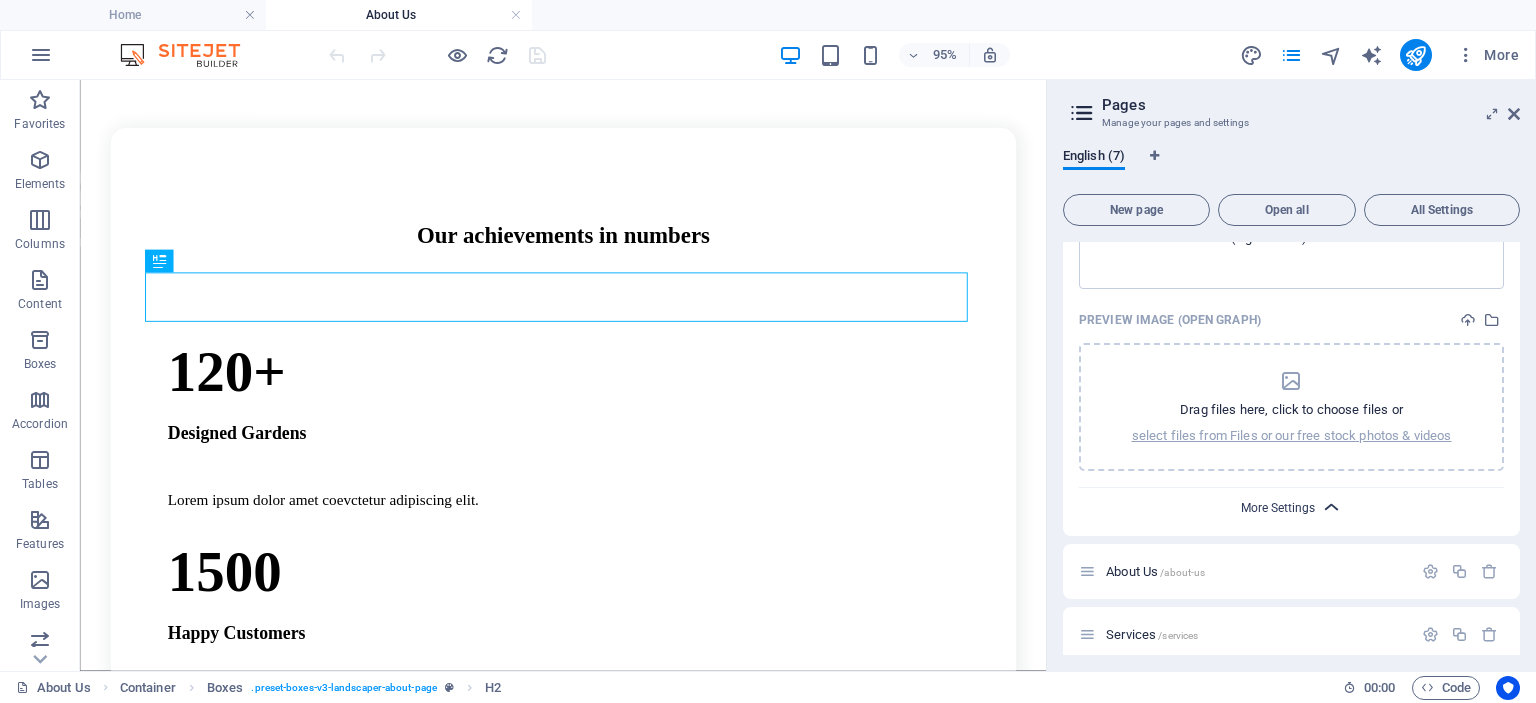click on "More Settings" at bounding box center (1278, 508) 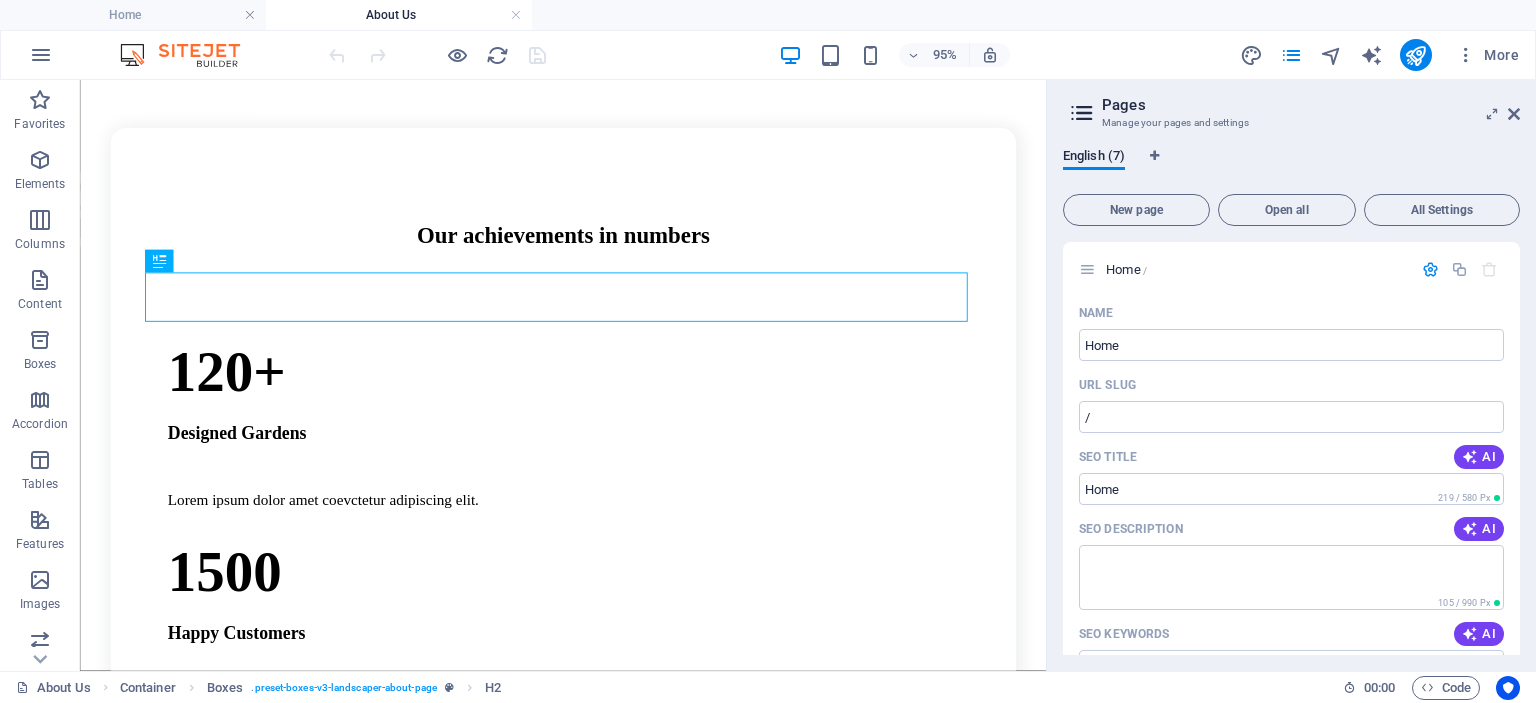 scroll, scrollTop: 0, scrollLeft: 0, axis: both 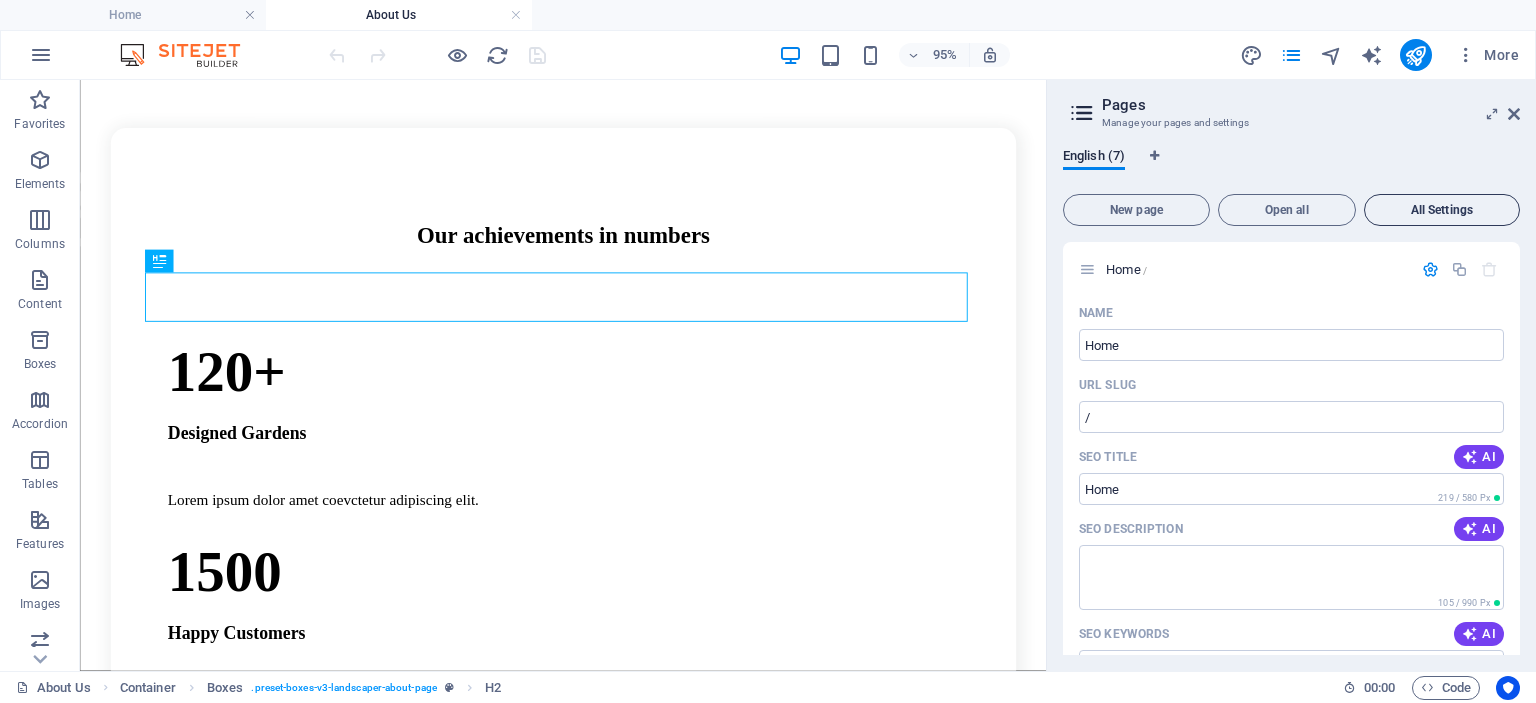 click on "All Settings" at bounding box center [1442, 210] 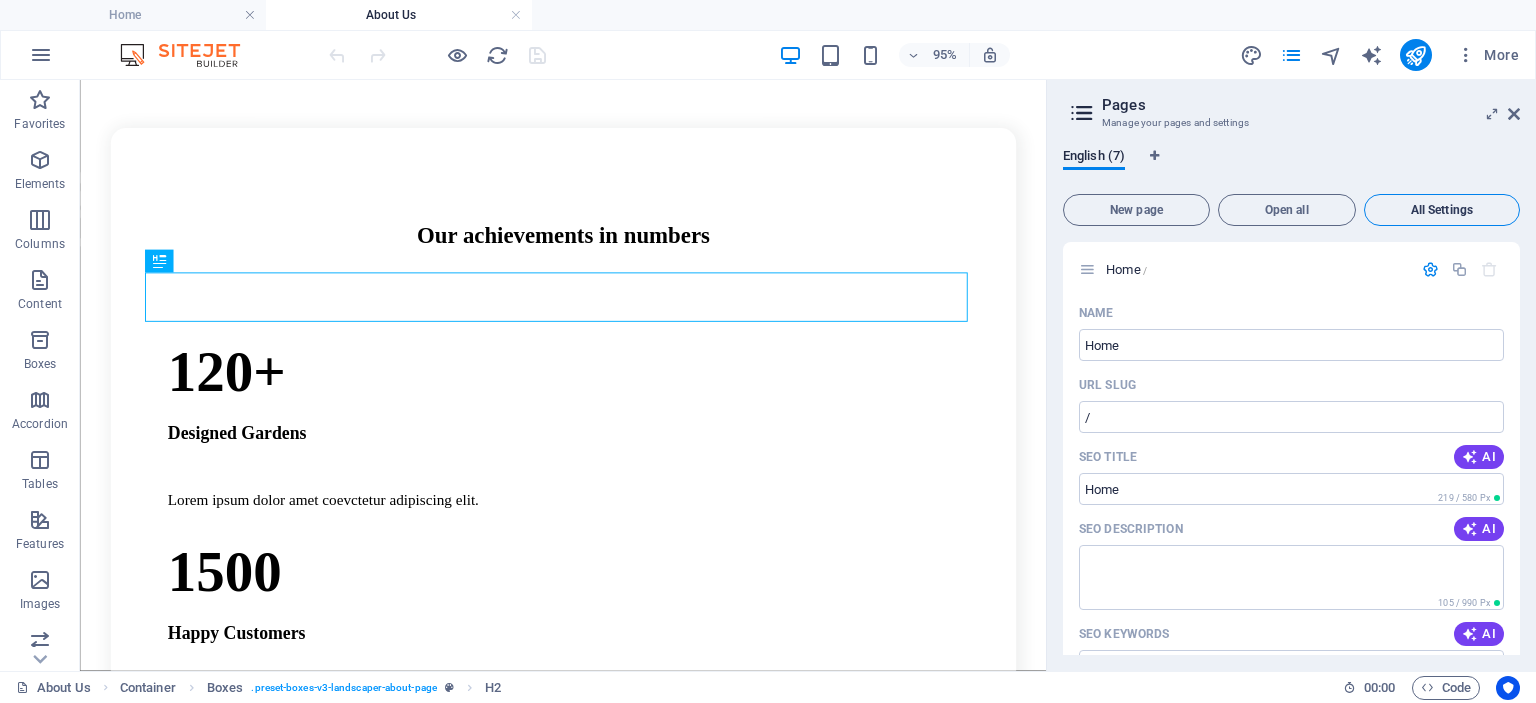 scroll, scrollTop: 4744, scrollLeft: 0, axis: vertical 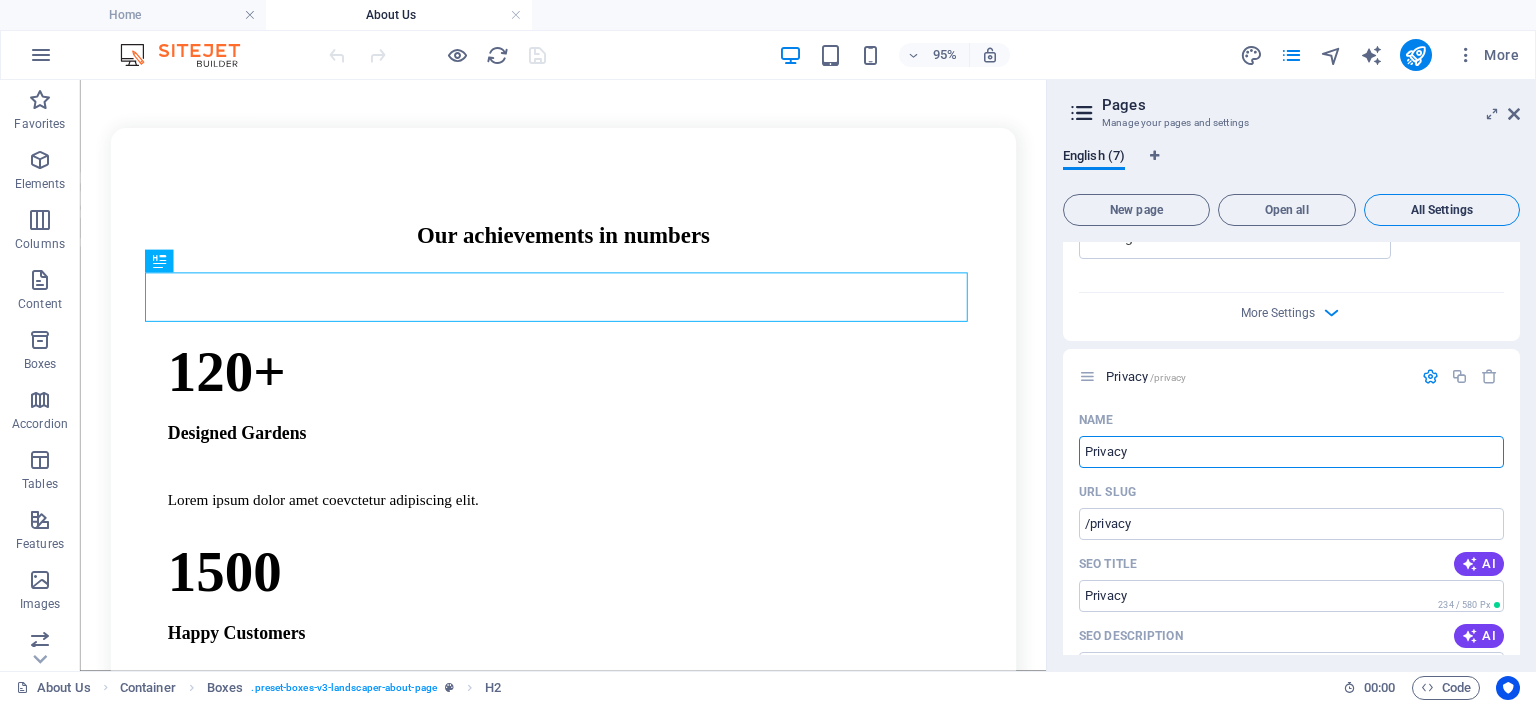 click on "All Settings" at bounding box center (1442, 210) 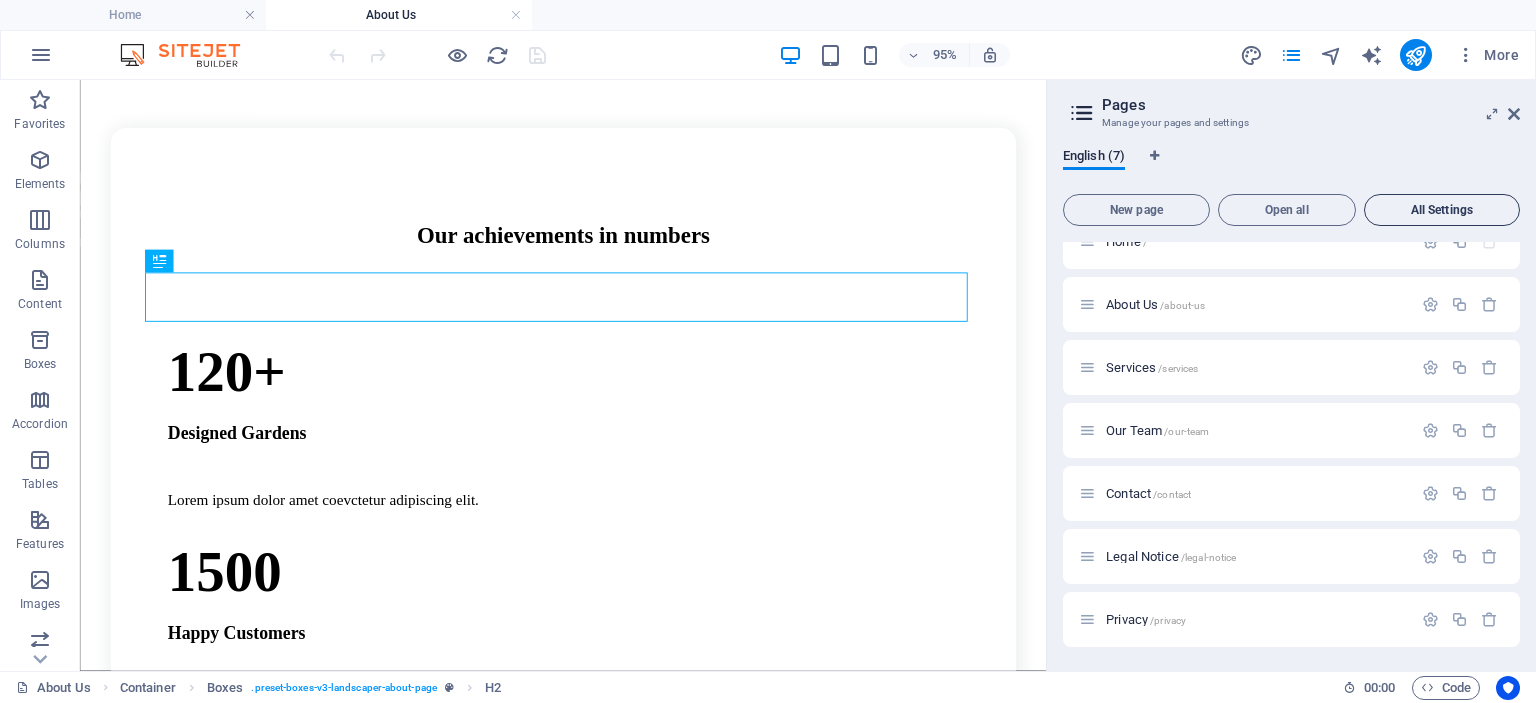 scroll, scrollTop: 27, scrollLeft: 0, axis: vertical 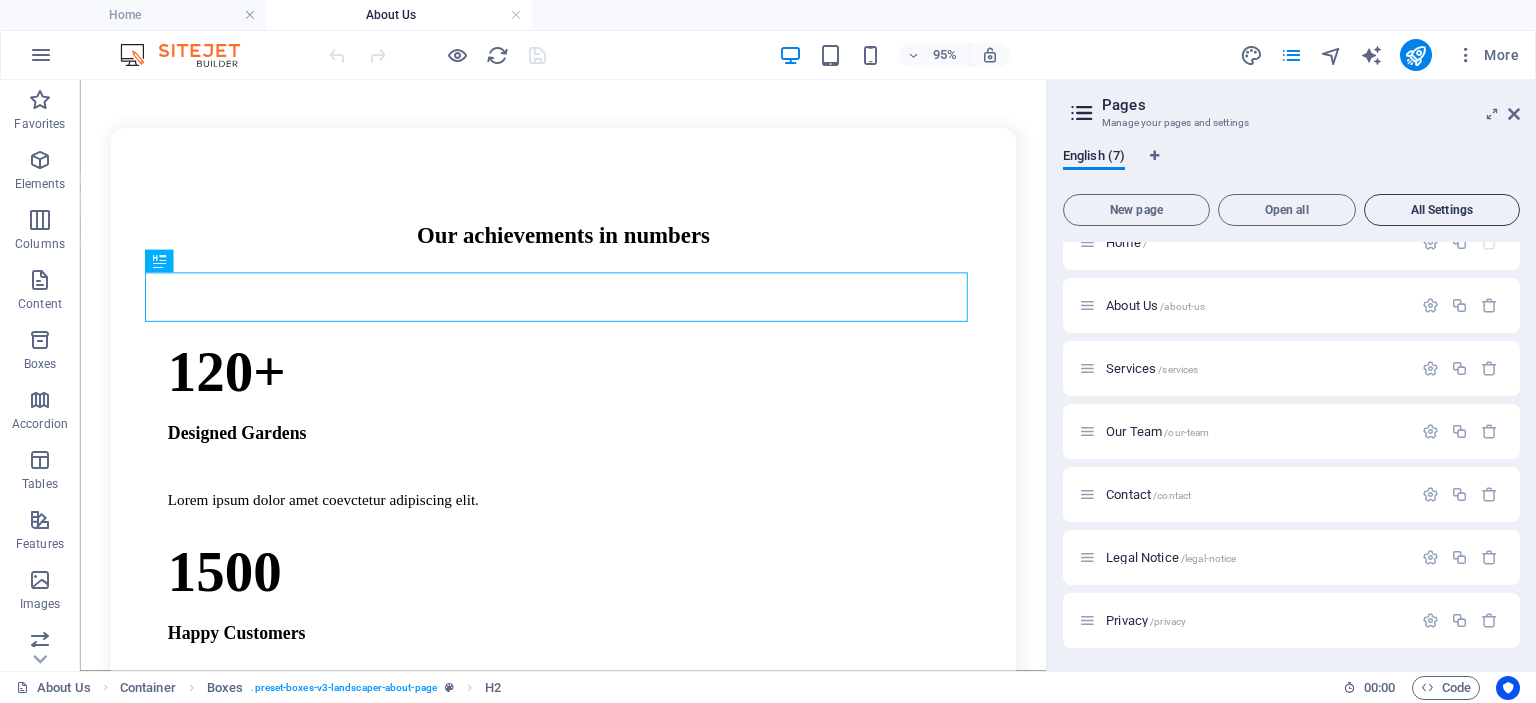 click on "All Settings" at bounding box center (1442, 210) 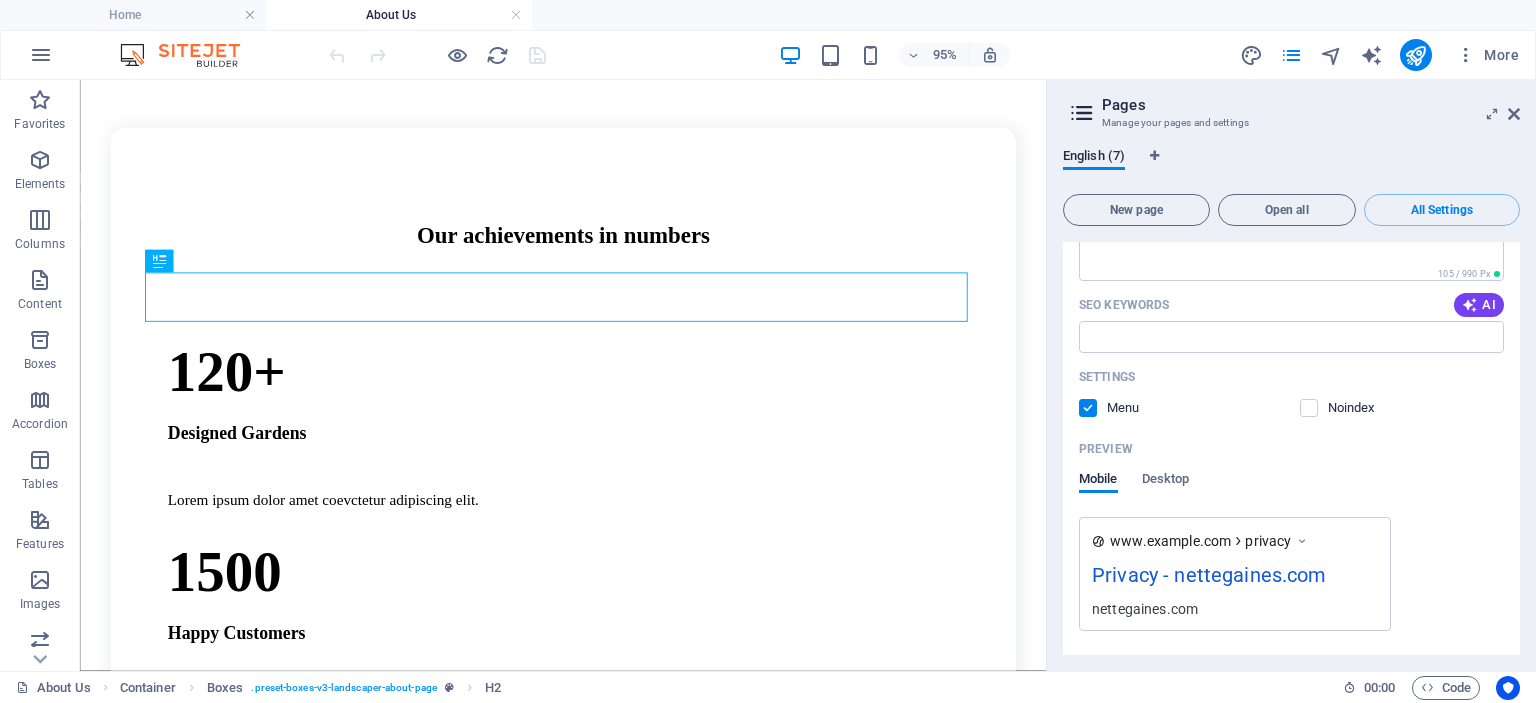 scroll, scrollTop: 5242, scrollLeft: 0, axis: vertical 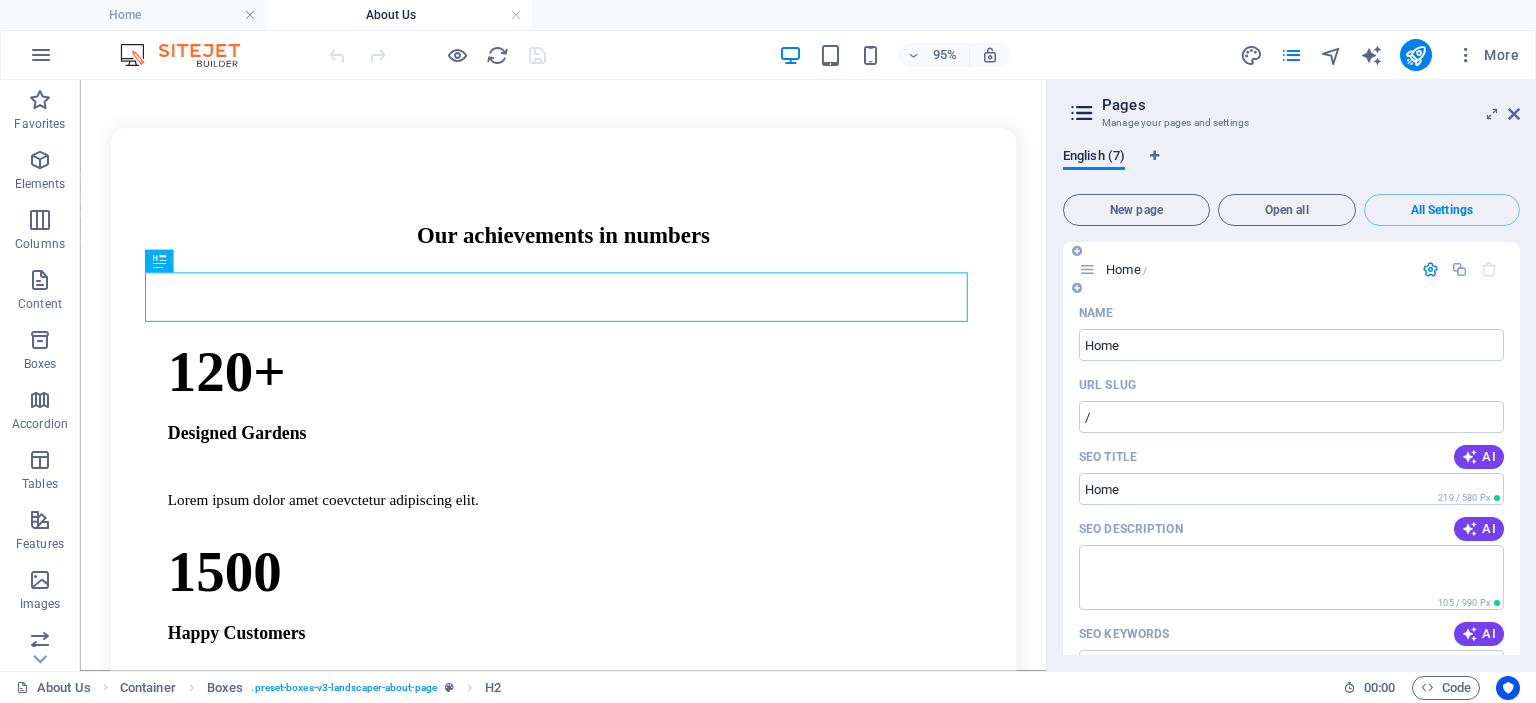 click on "Home /" at bounding box center (1126, 269) 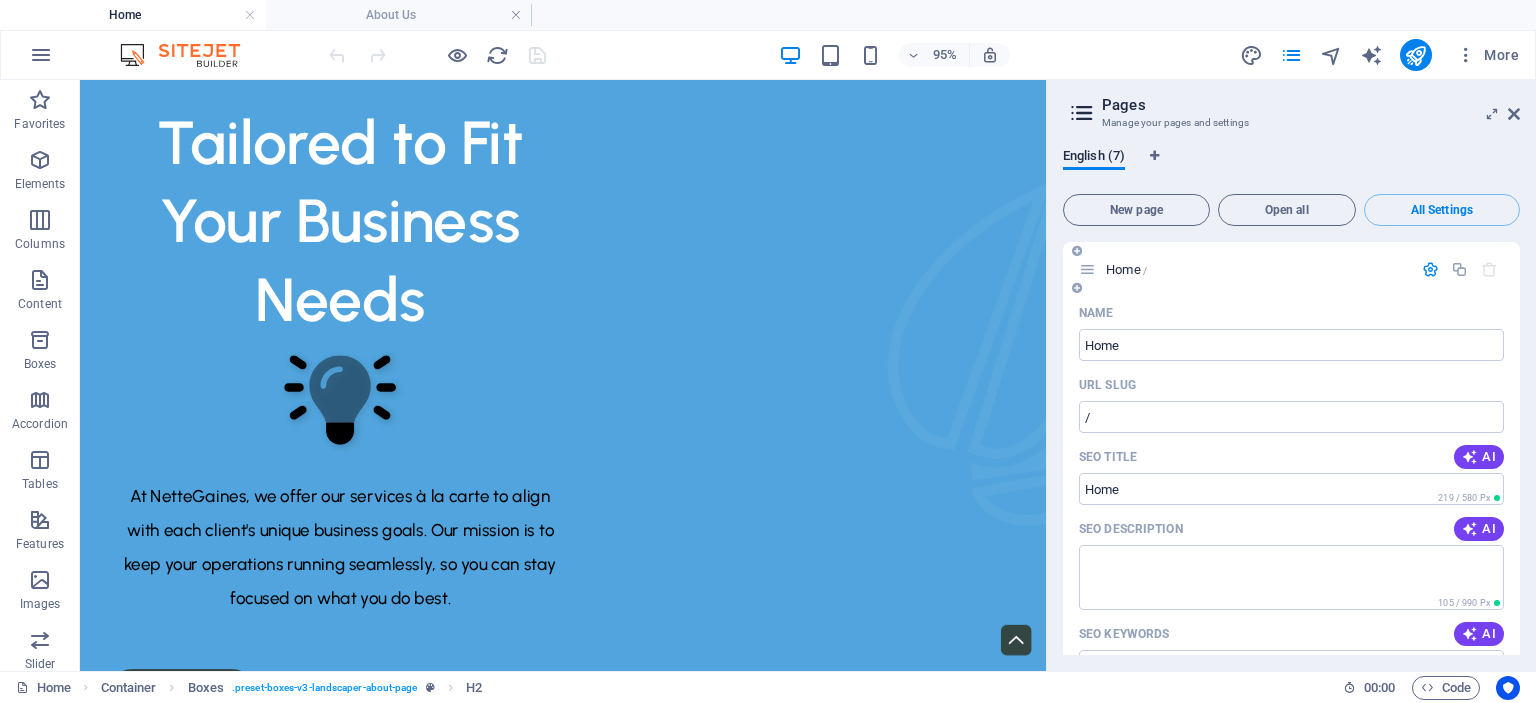 scroll, scrollTop: 0, scrollLeft: 0, axis: both 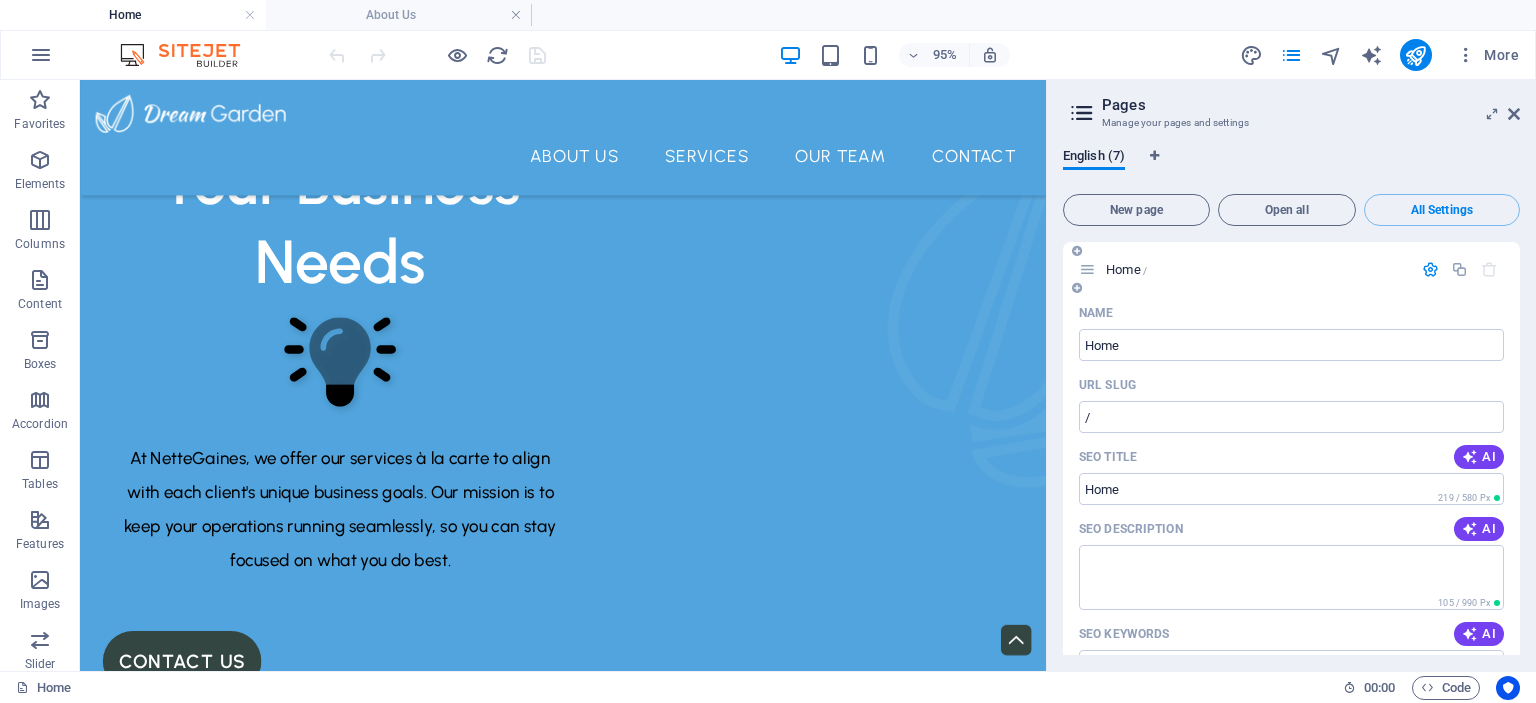 click at bounding box center (1087, 269) 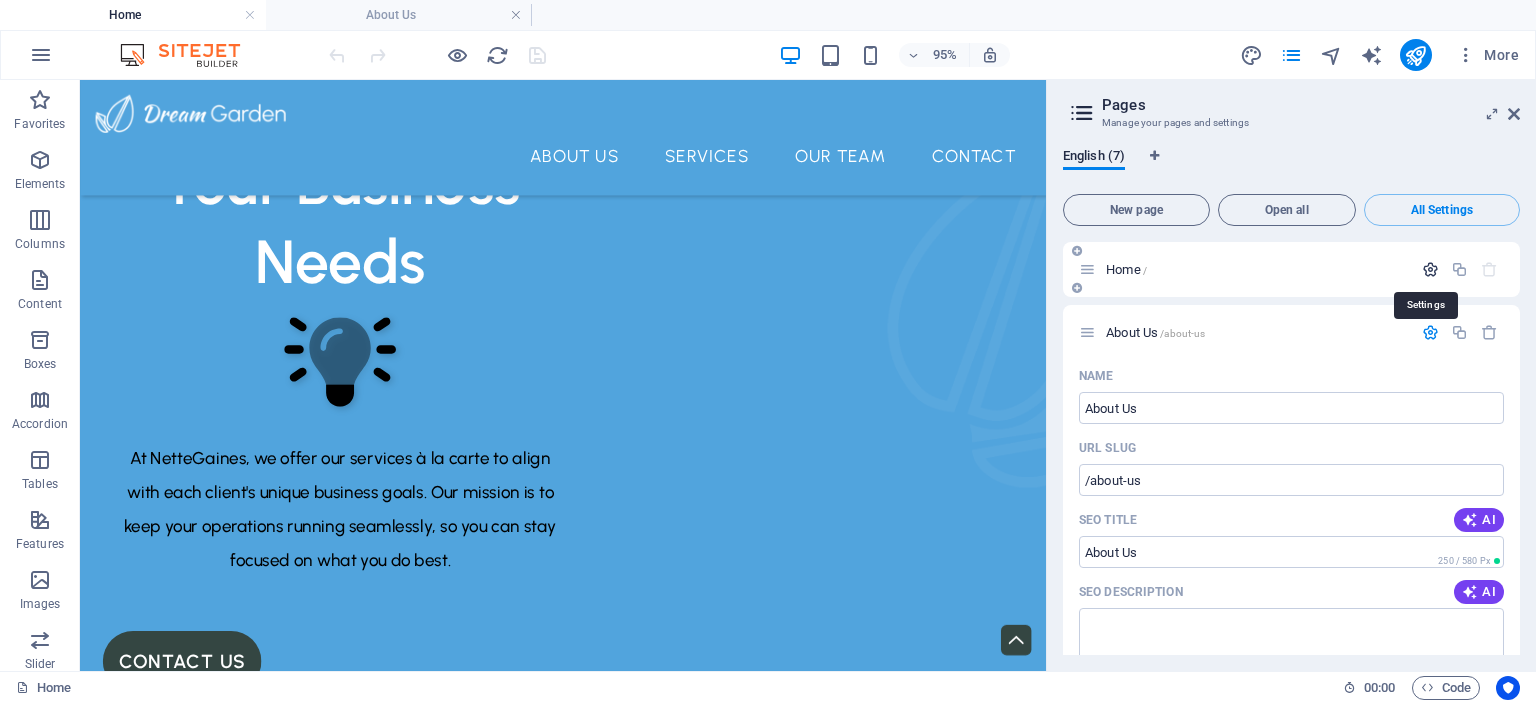 click at bounding box center [1430, 269] 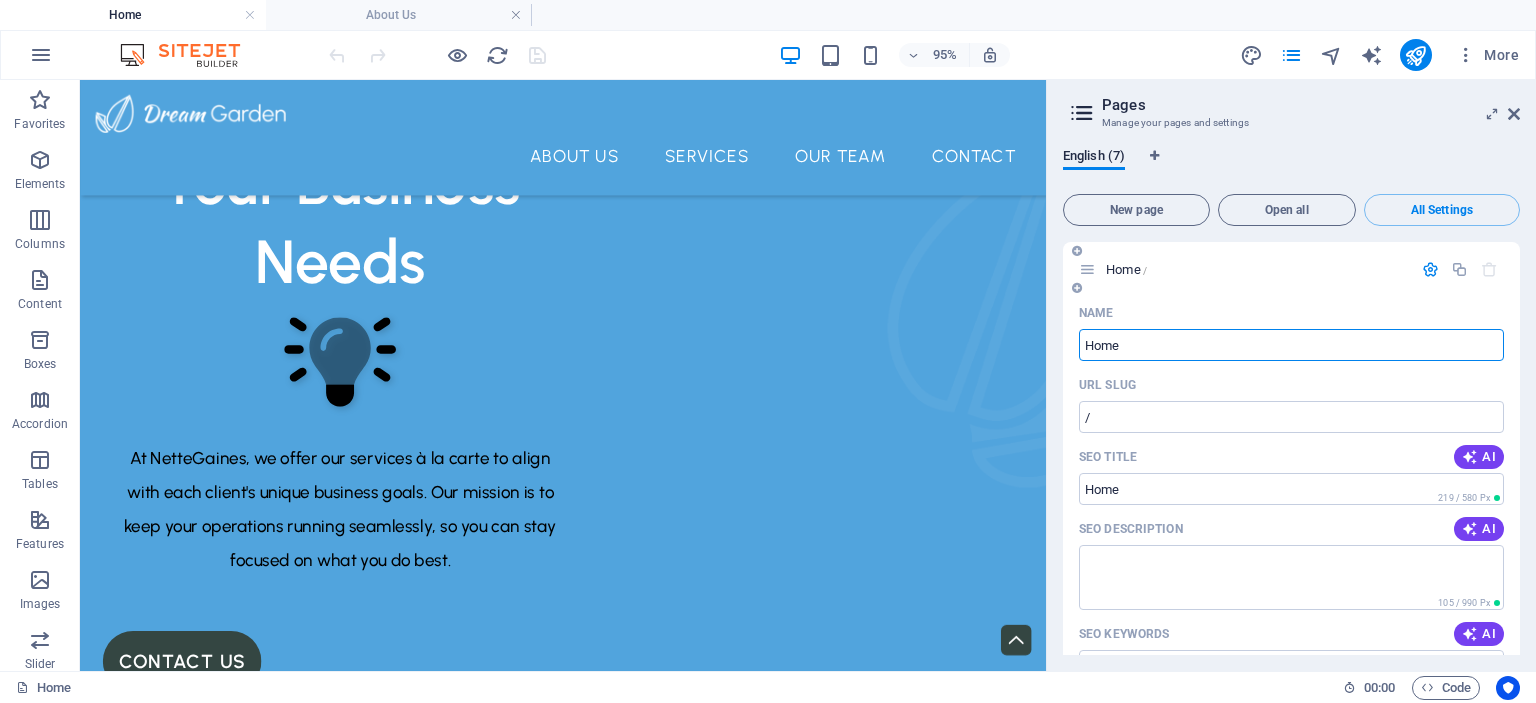 click on "Home /" at bounding box center (1245, 269) 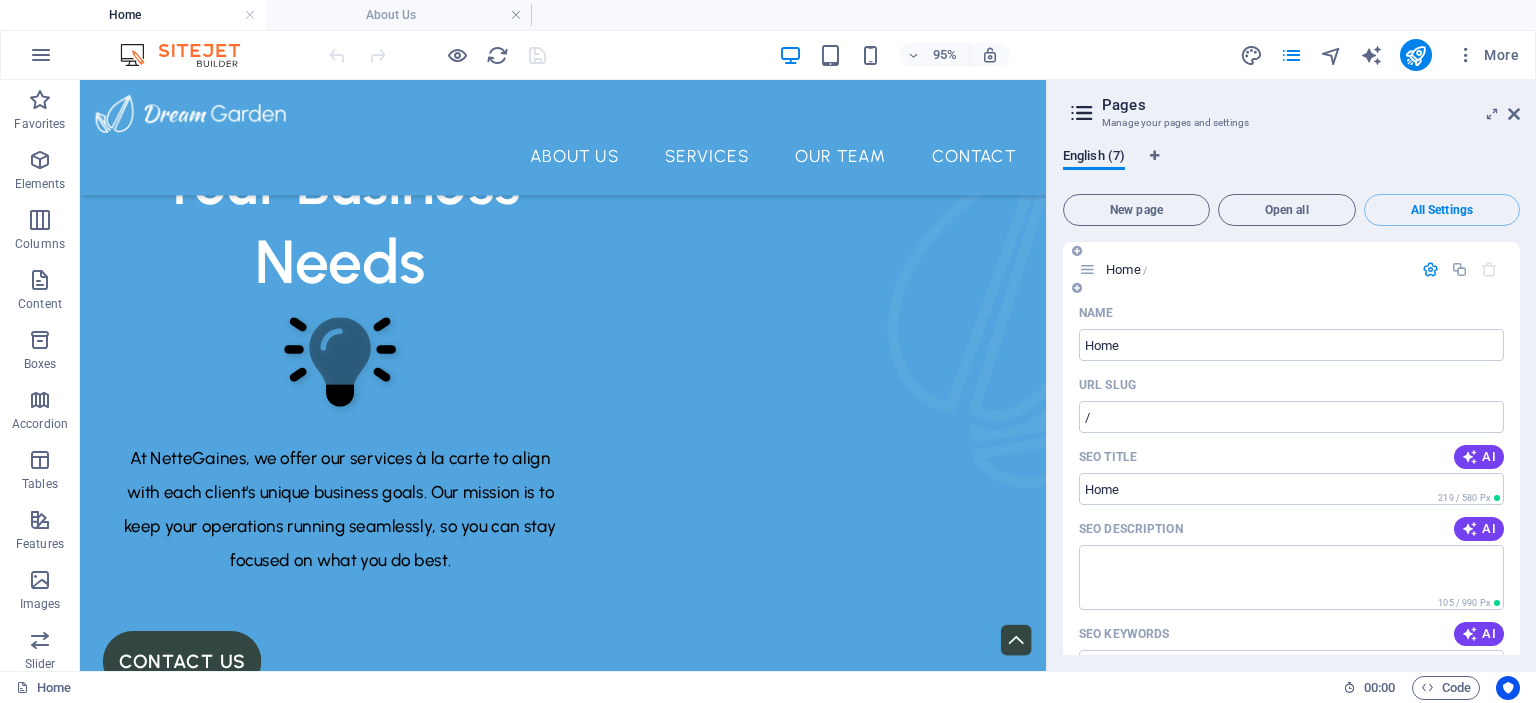 scroll, scrollTop: 0, scrollLeft: 0, axis: both 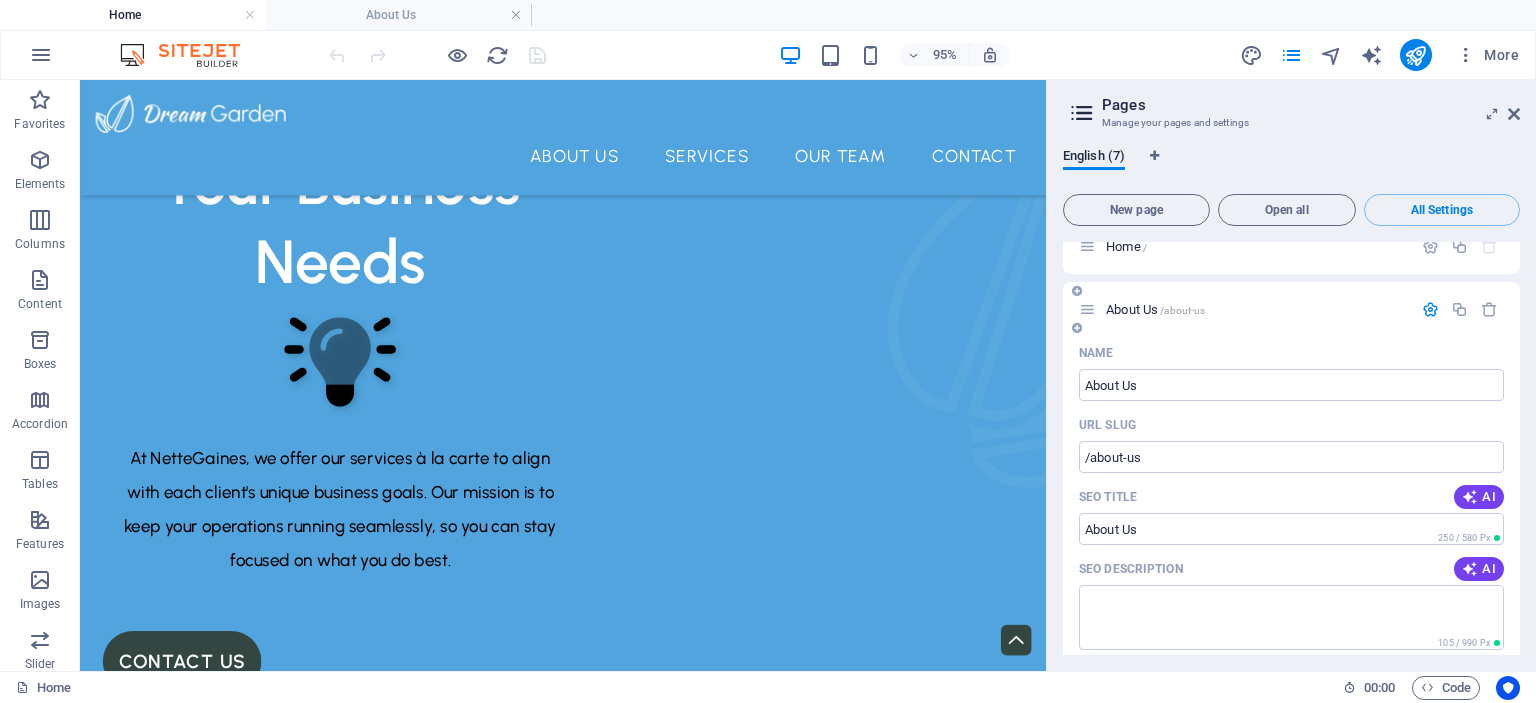 click at bounding box center [1430, 309] 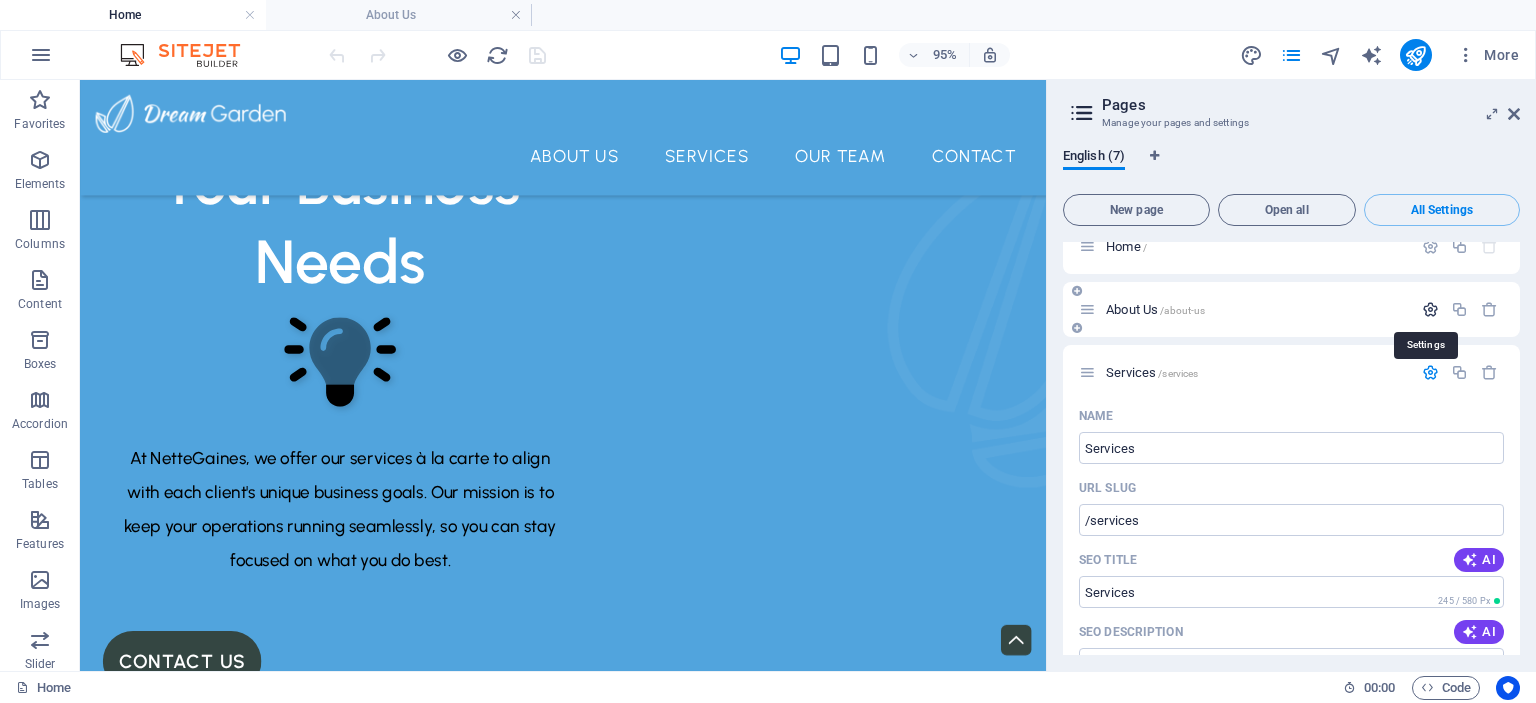 click at bounding box center (1430, 309) 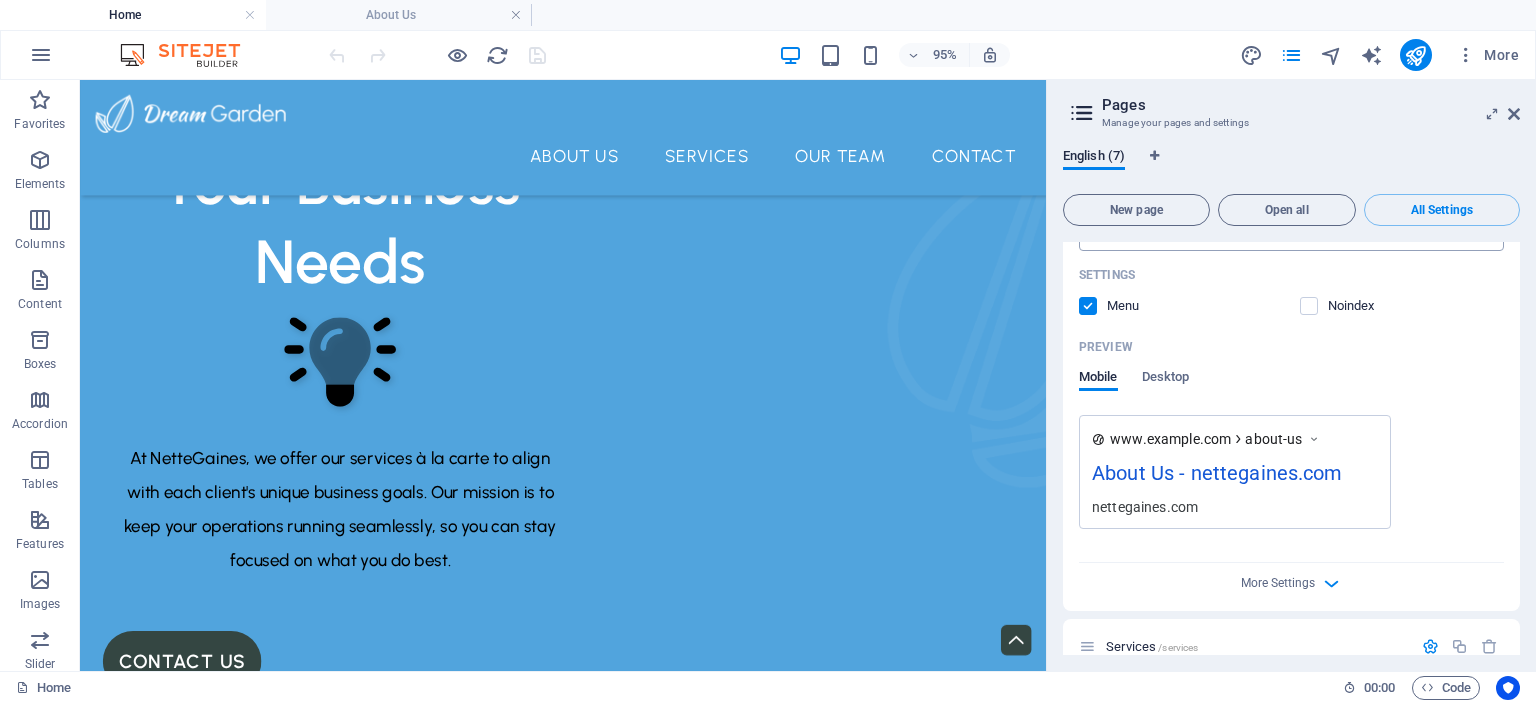 scroll, scrollTop: 496, scrollLeft: 0, axis: vertical 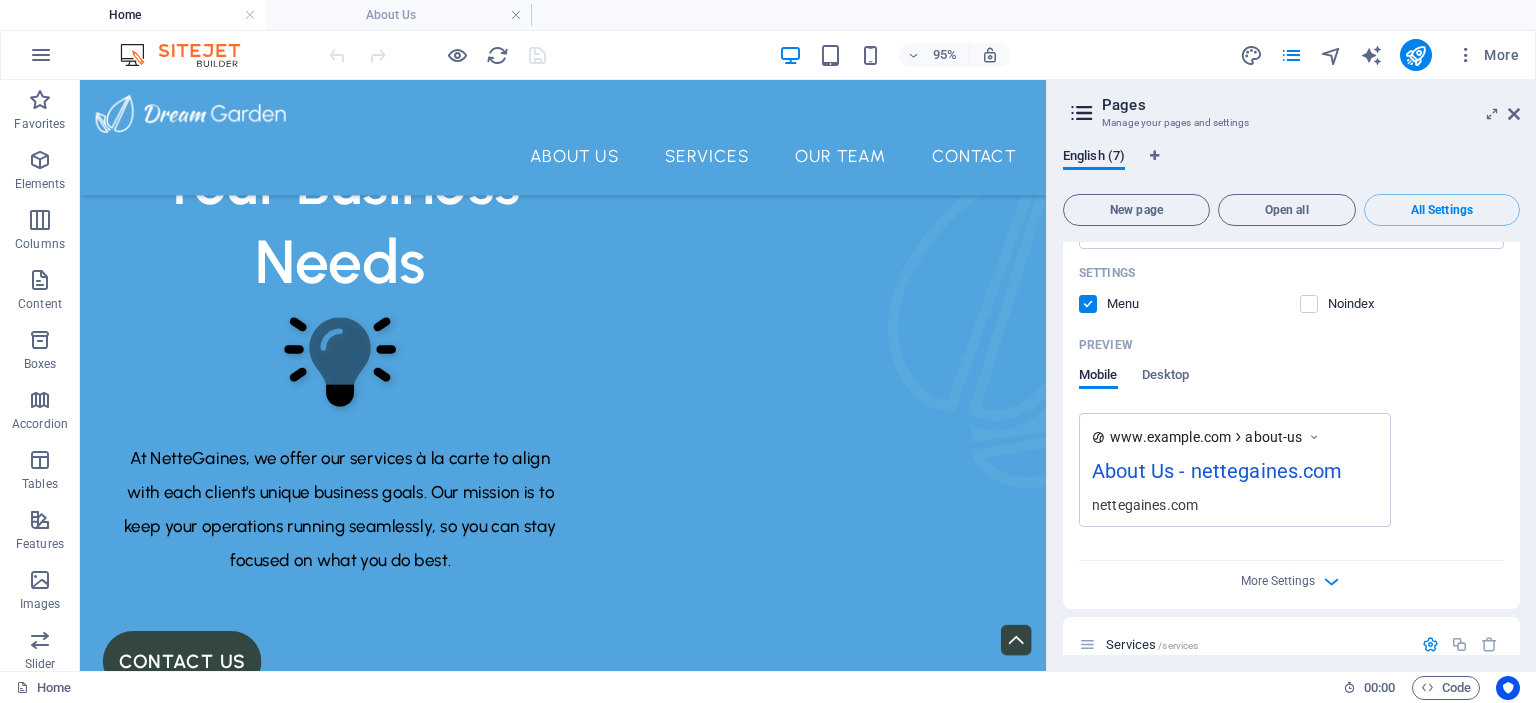 click at bounding box center [1314, 437] 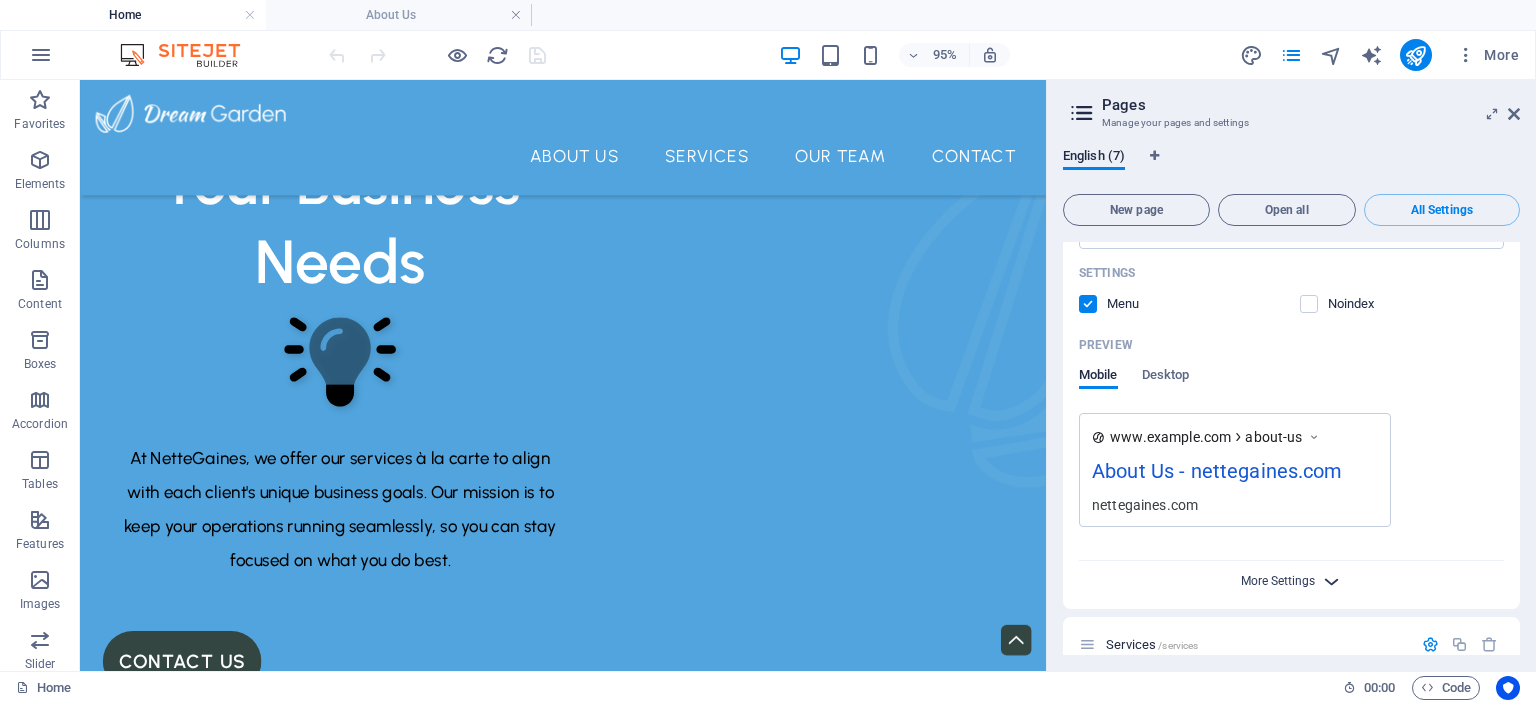 click on "More Settings" at bounding box center (1278, 581) 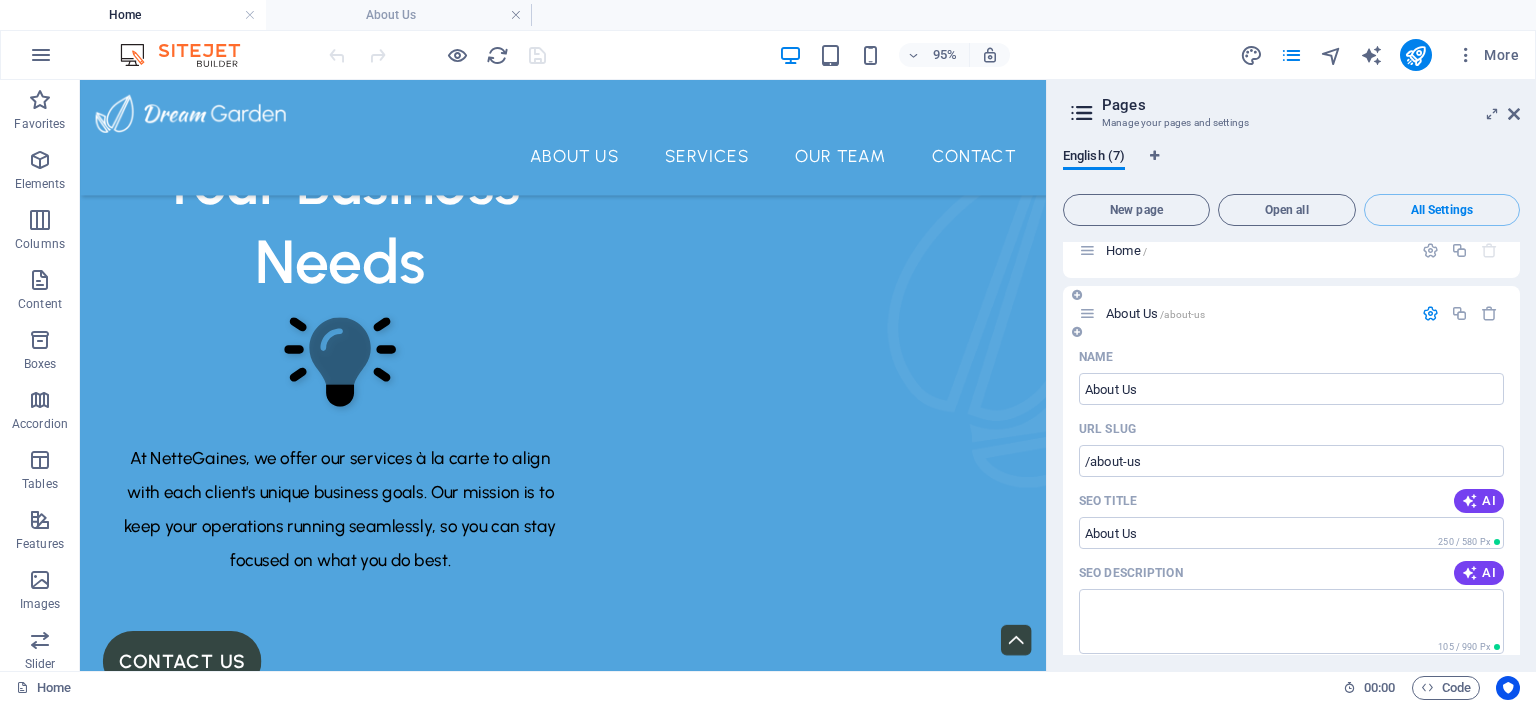 scroll, scrollTop: 16, scrollLeft: 0, axis: vertical 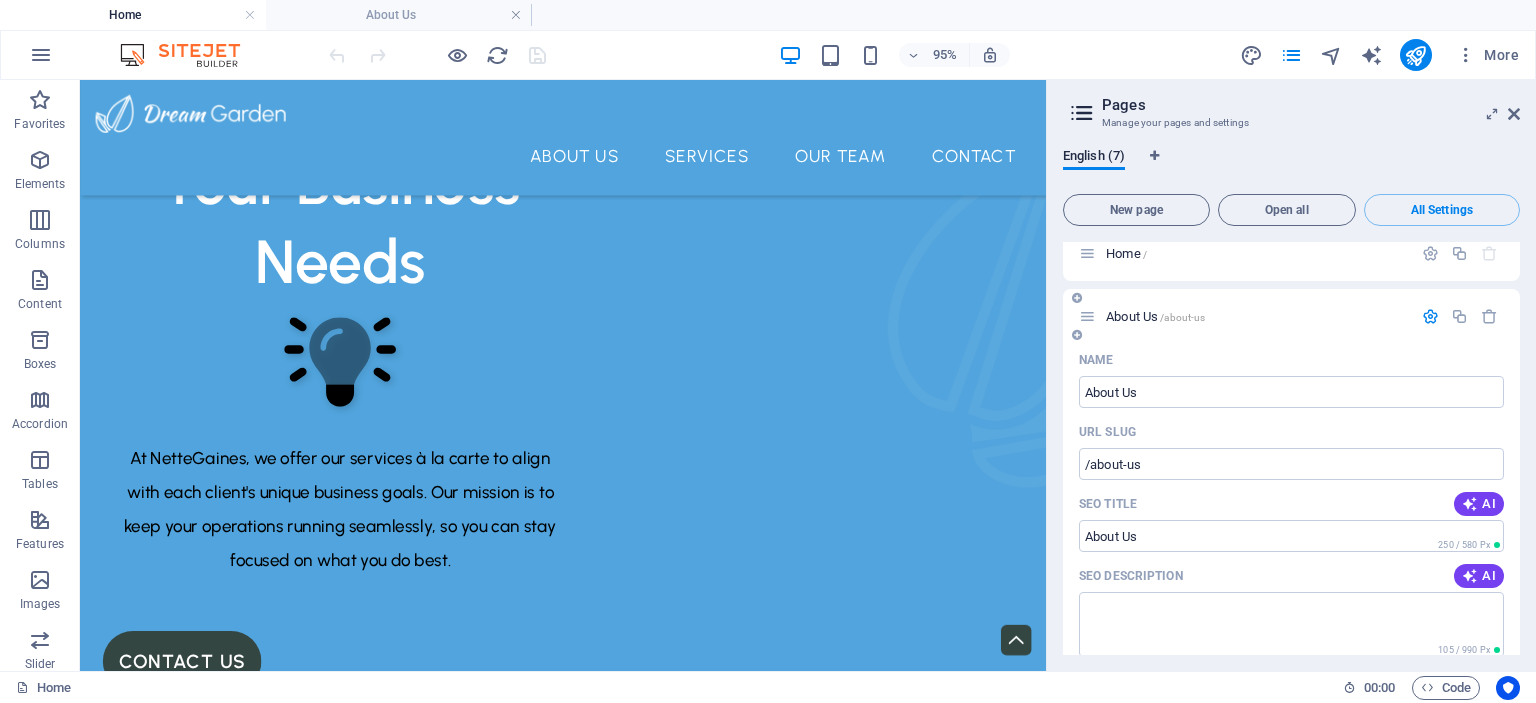 drag, startPoint x: 1137, startPoint y: 304, endPoint x: 1197, endPoint y: 329, distance: 65 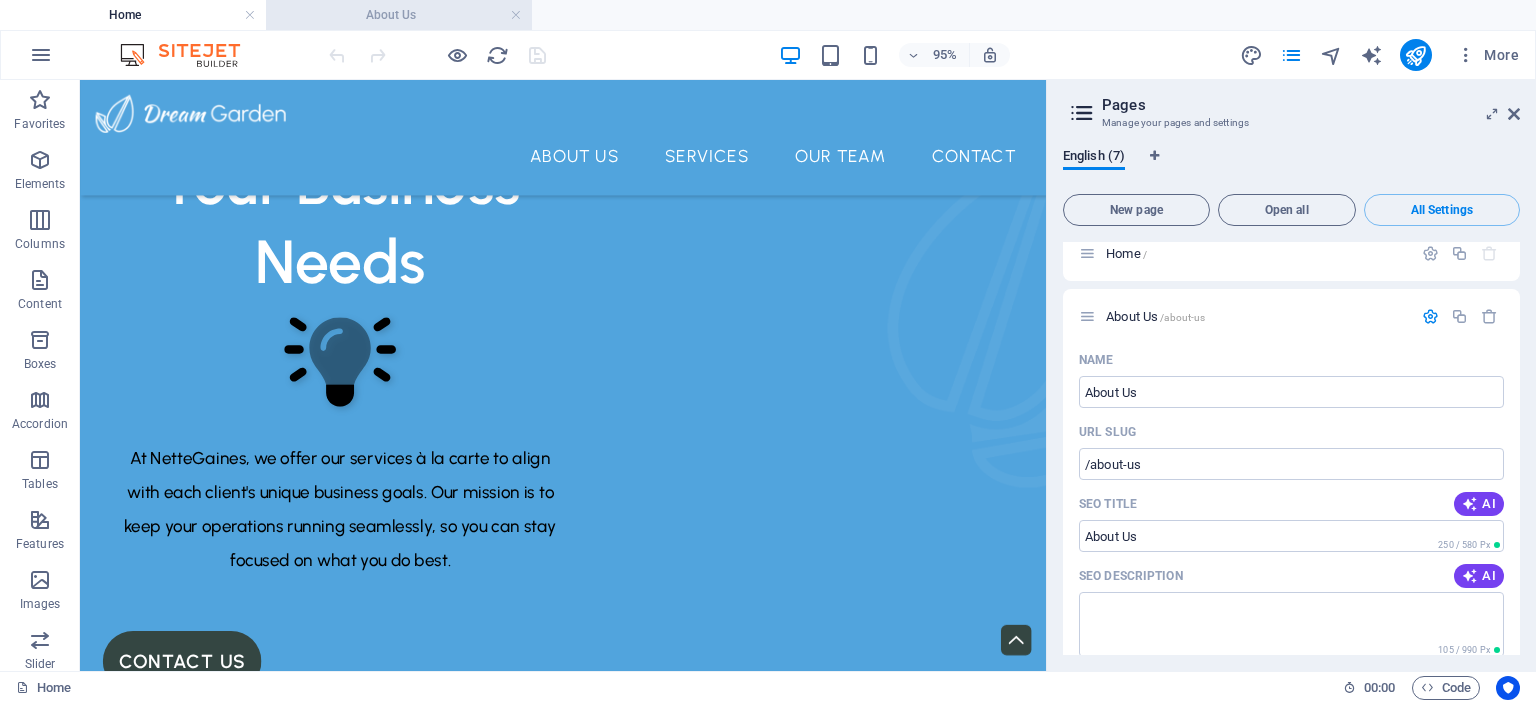 click on "About Us" at bounding box center [399, 15] 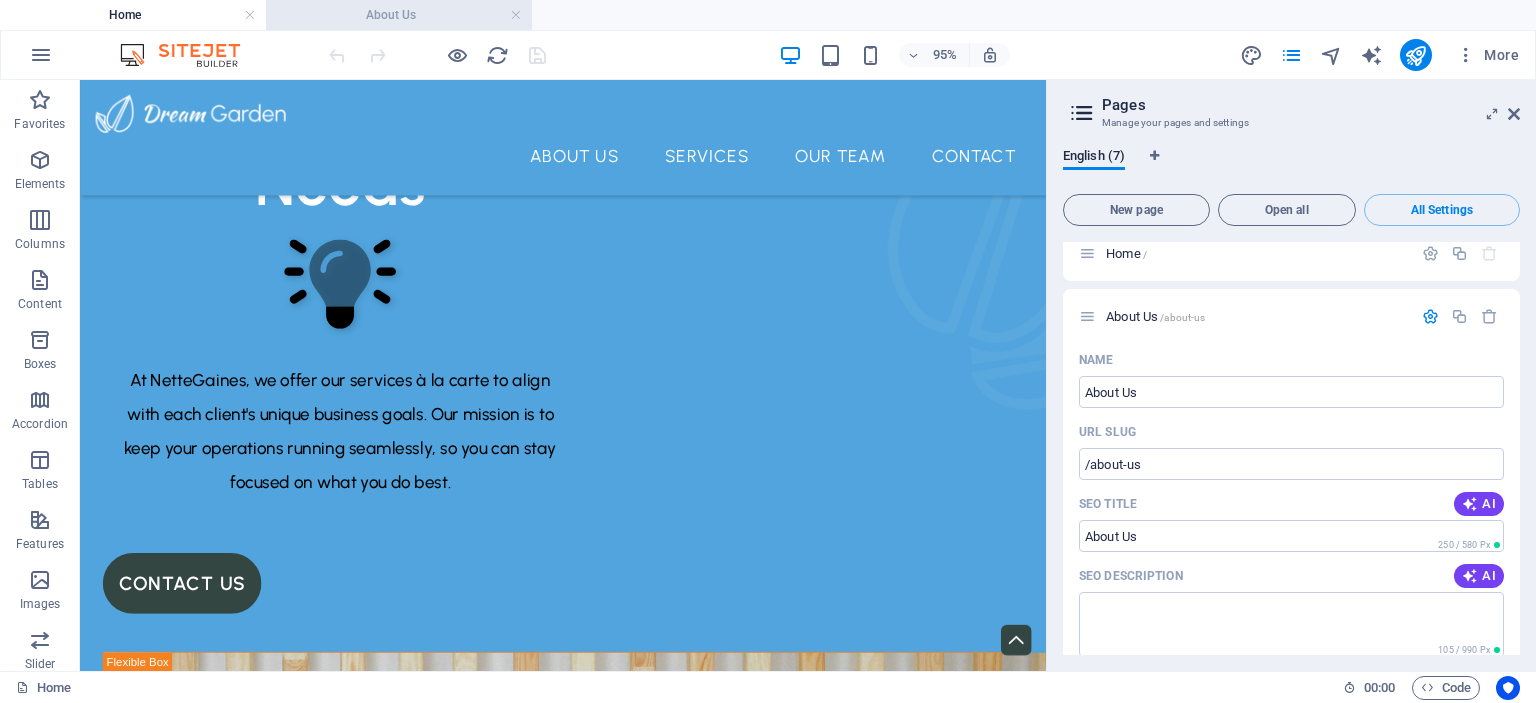 scroll, scrollTop: 0, scrollLeft: 0, axis: both 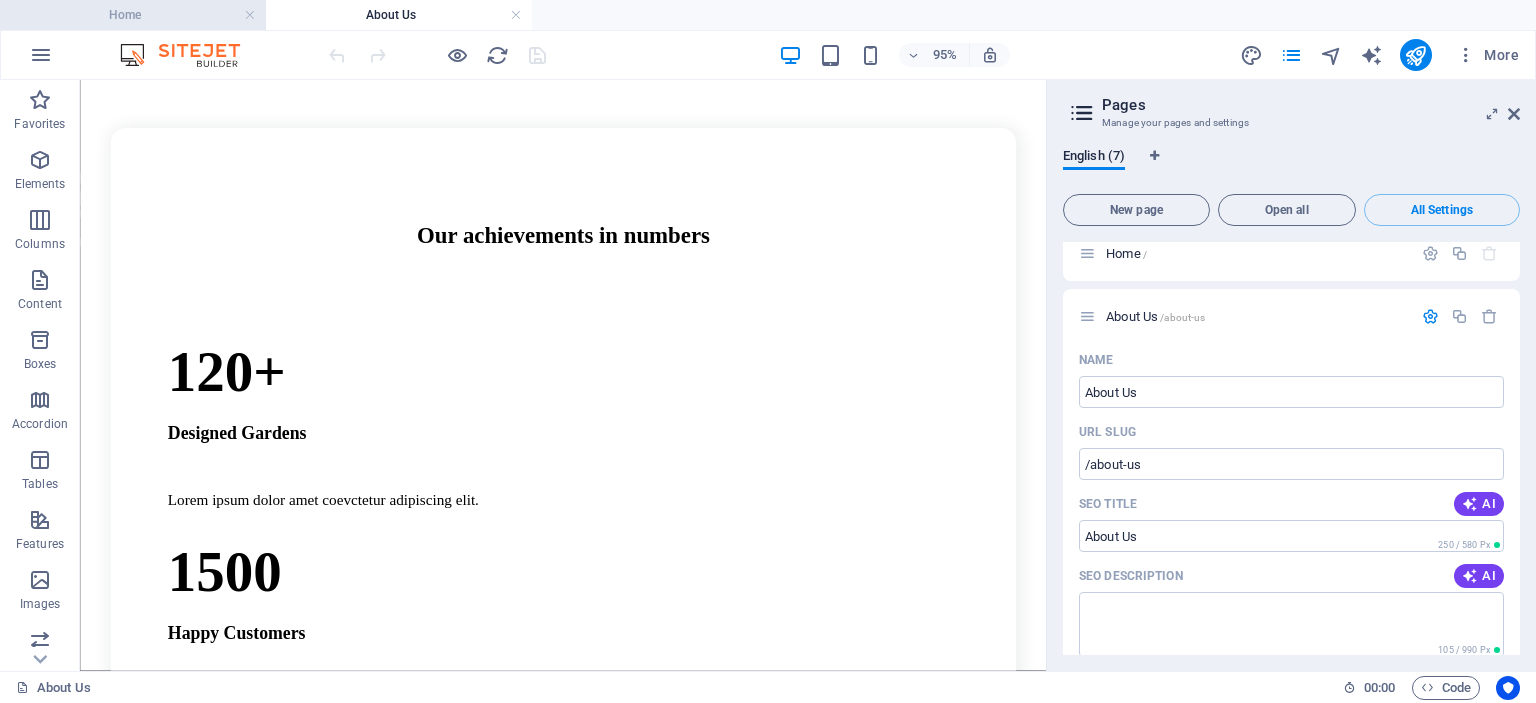 click on "Home" at bounding box center [133, 15] 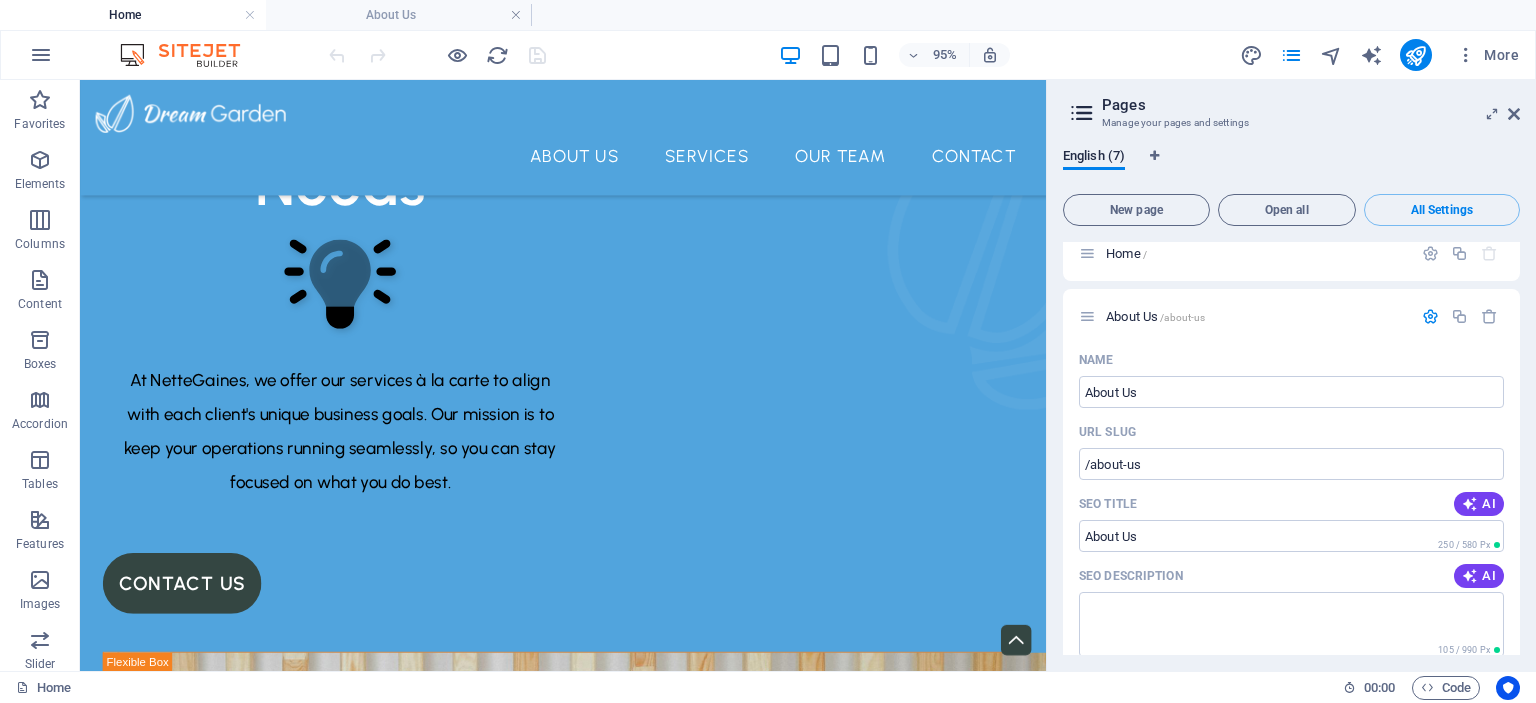 scroll, scrollTop: 0, scrollLeft: 0, axis: both 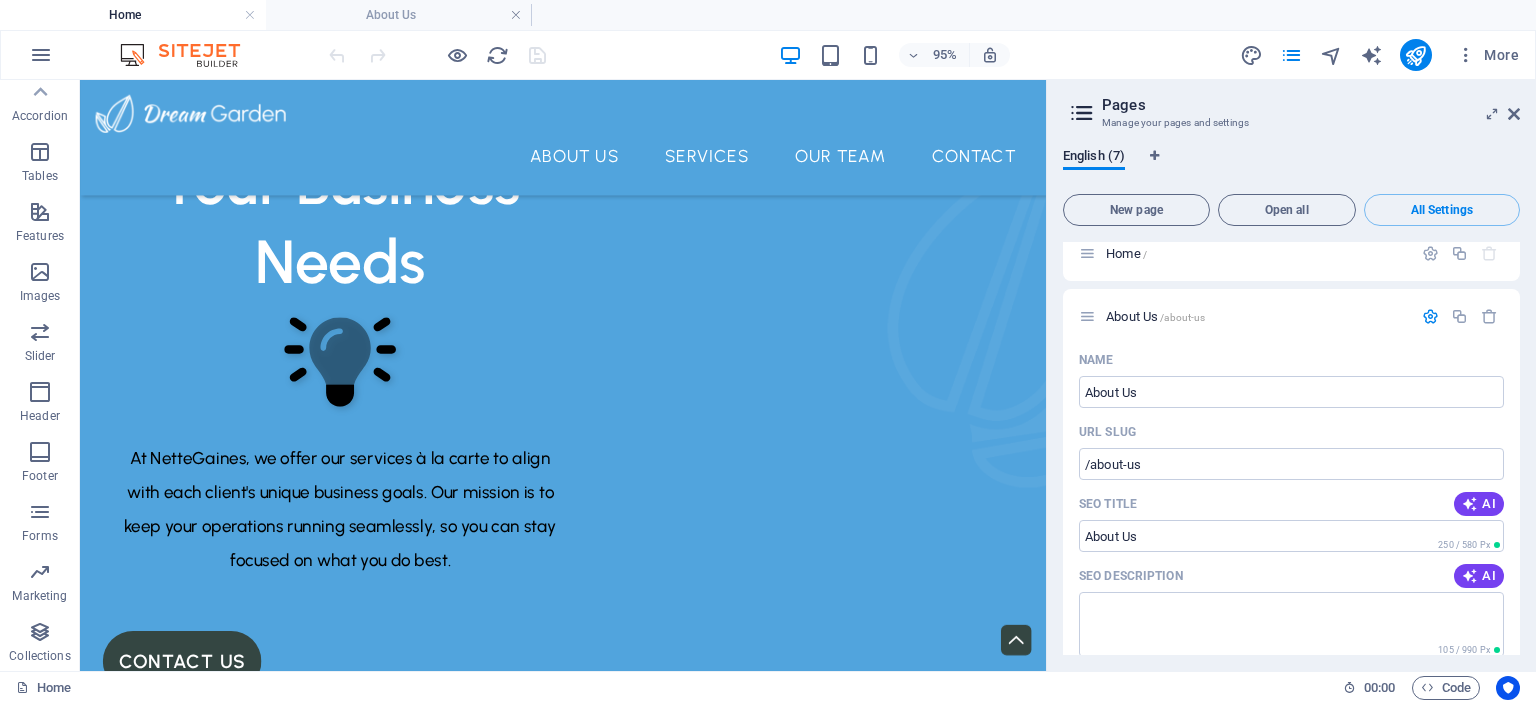 click on "Manage your pages and settings" at bounding box center [1291, 123] 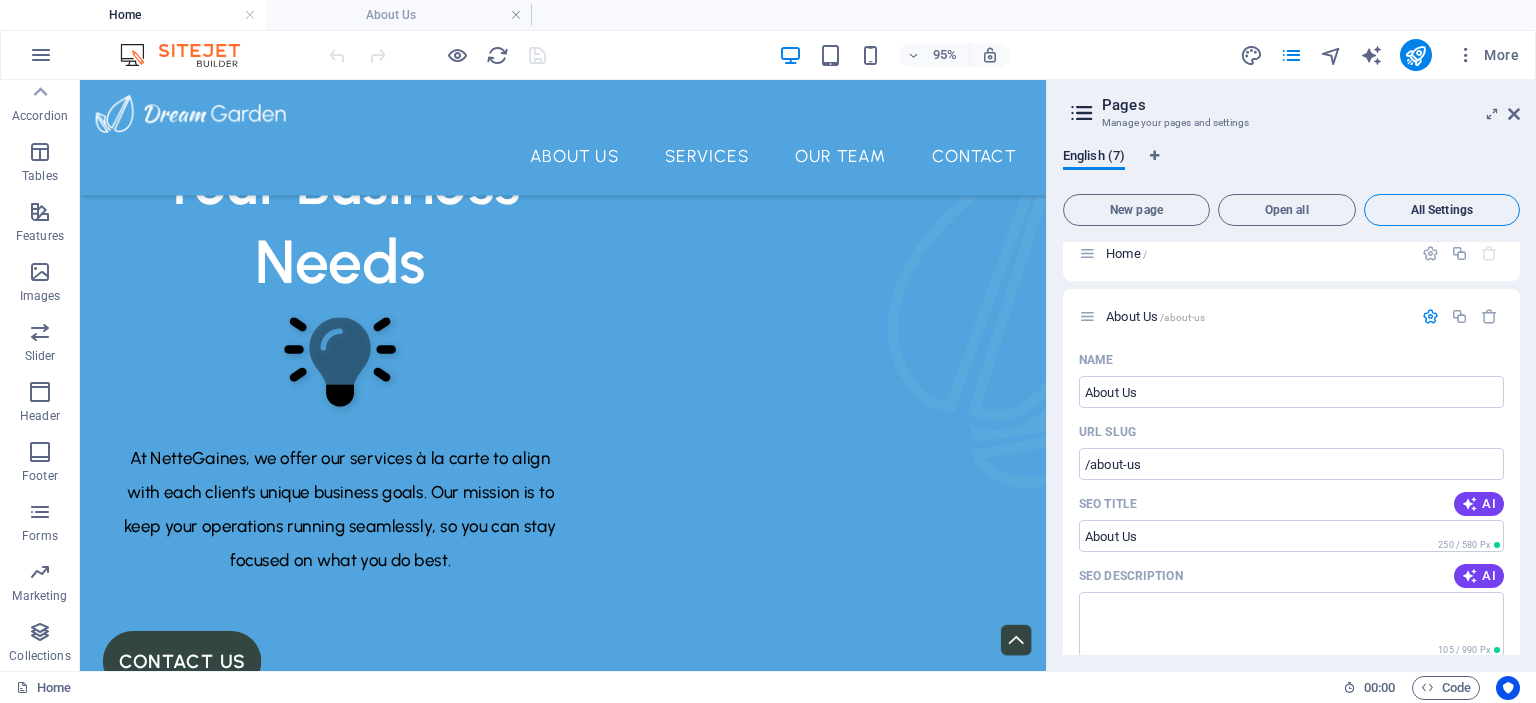 click on "All Settings" at bounding box center [1442, 210] 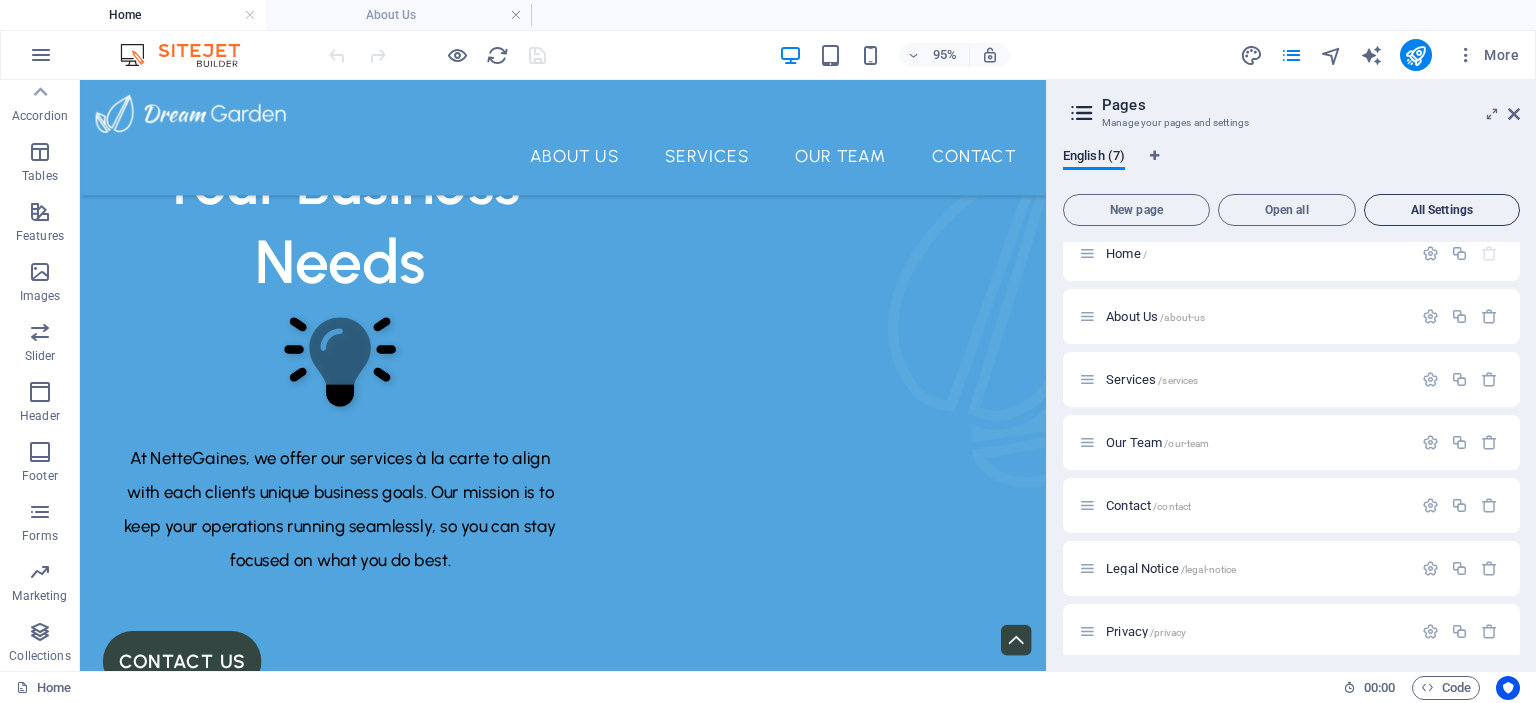 click on "All Settings" at bounding box center (1442, 210) 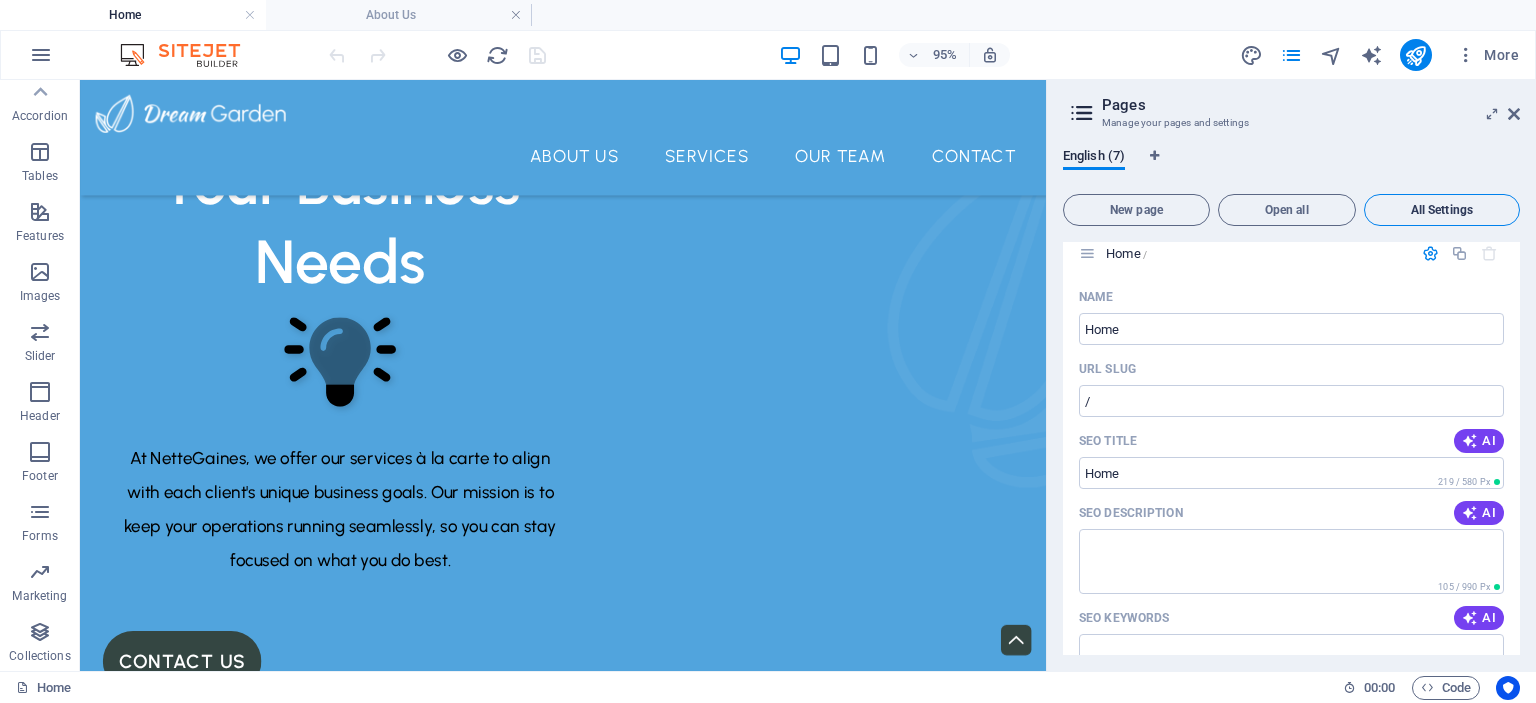 scroll, scrollTop: 4744, scrollLeft: 0, axis: vertical 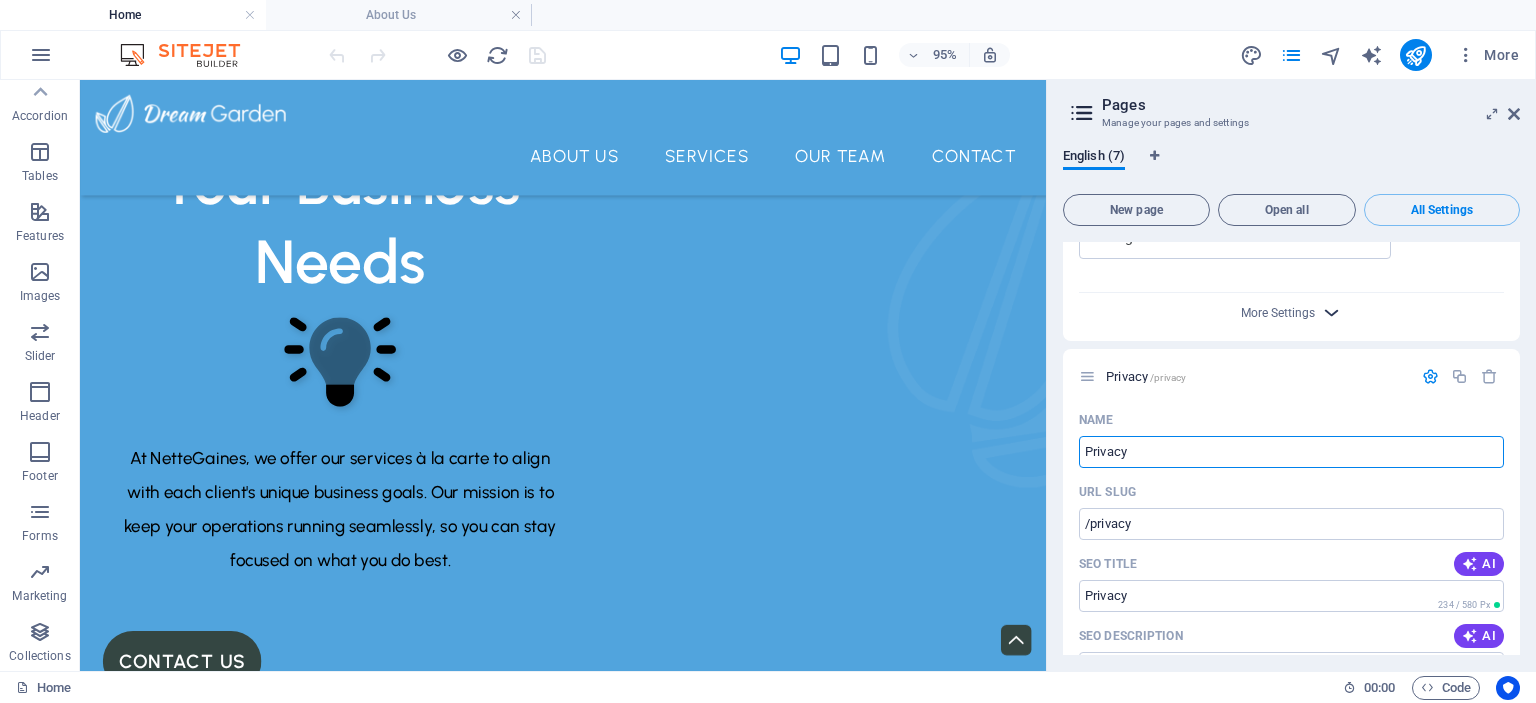 click at bounding box center (1331, 312) 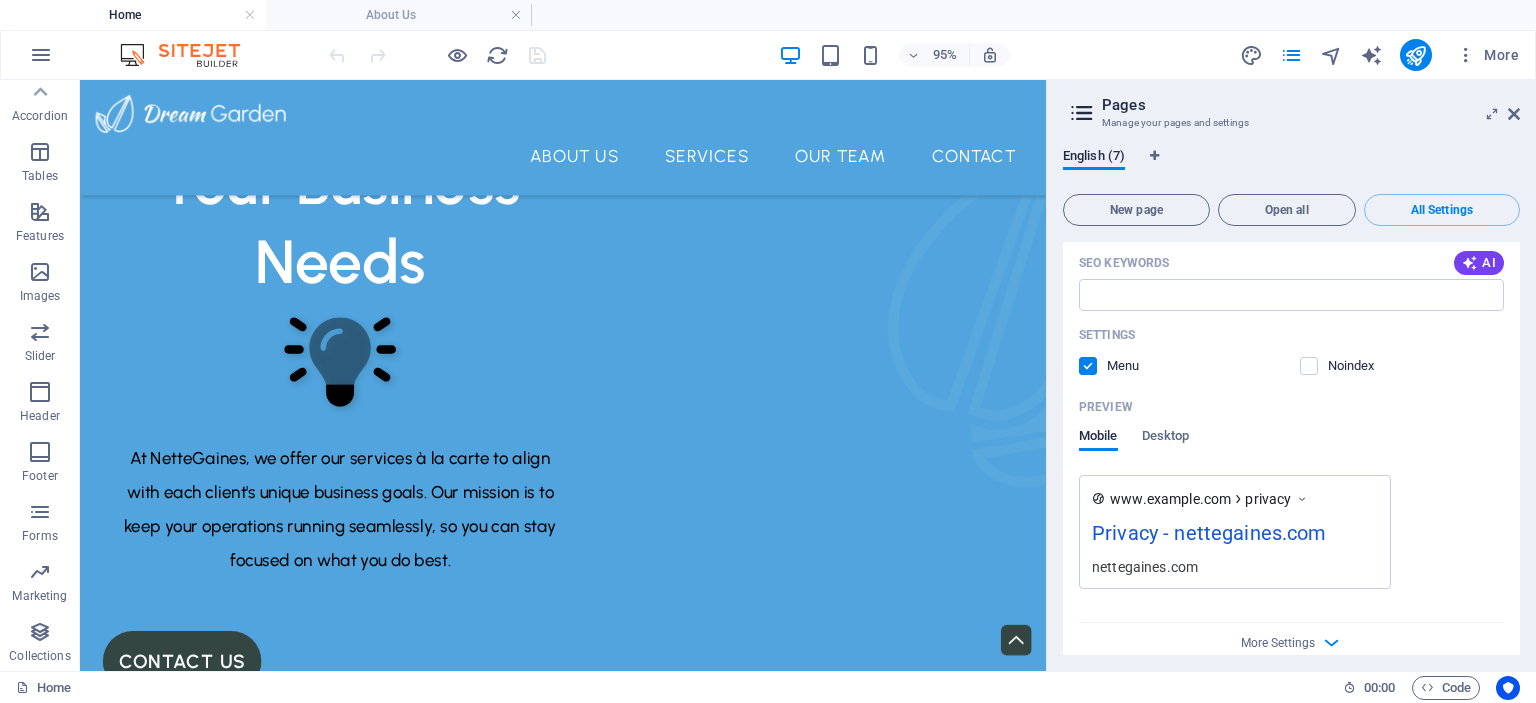 scroll, scrollTop: 5529, scrollLeft: 0, axis: vertical 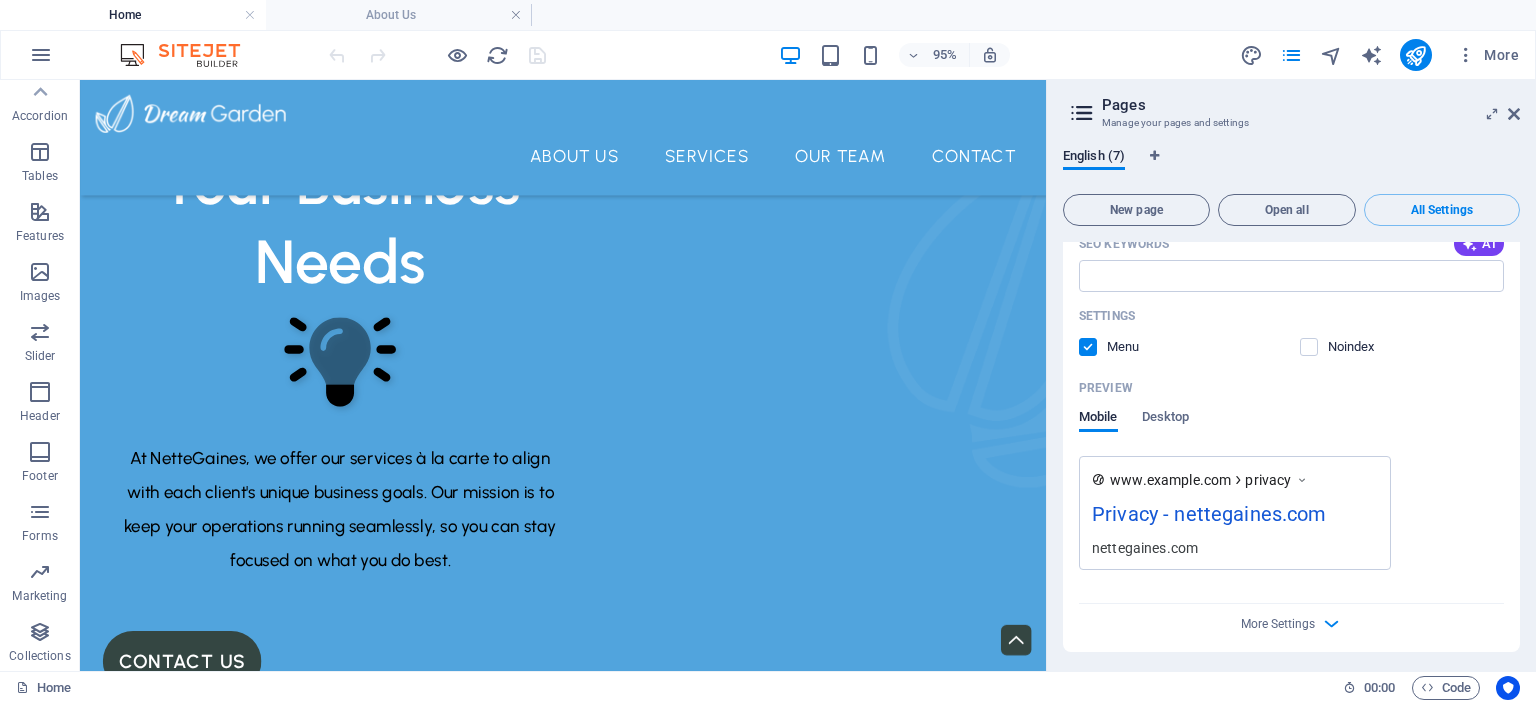 click on "Privacy - nettegaines.com" at bounding box center (1235, 518) 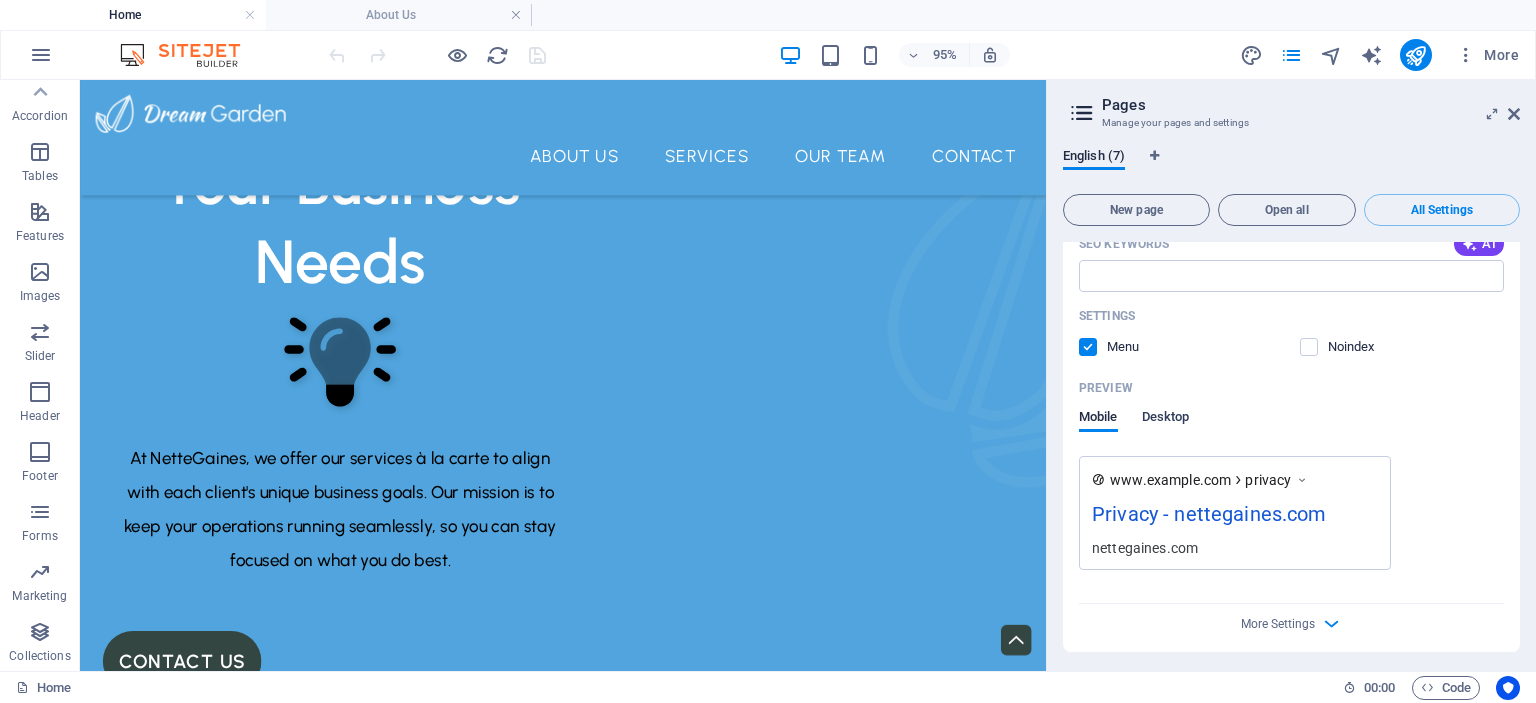 click on "Desktop" at bounding box center [1166, 419] 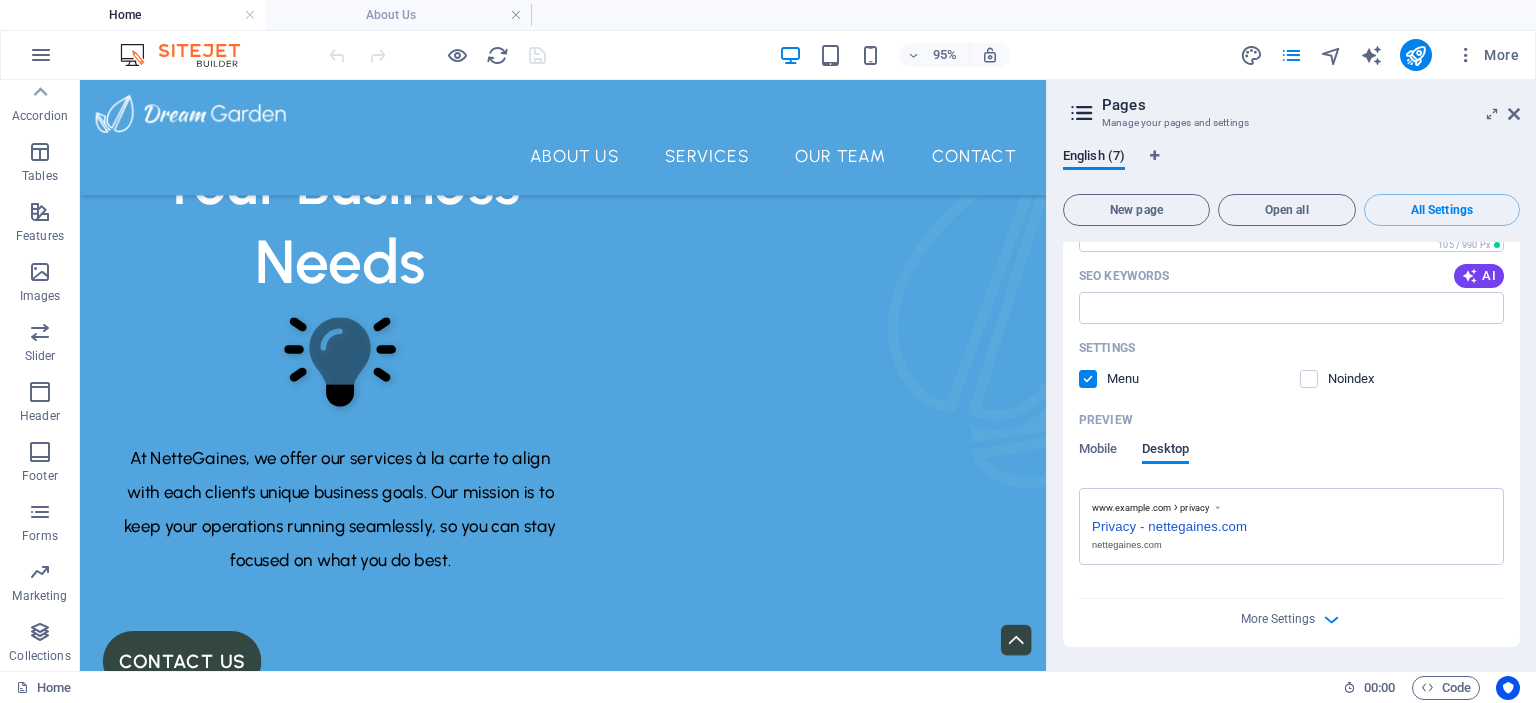 scroll, scrollTop: 5492, scrollLeft: 0, axis: vertical 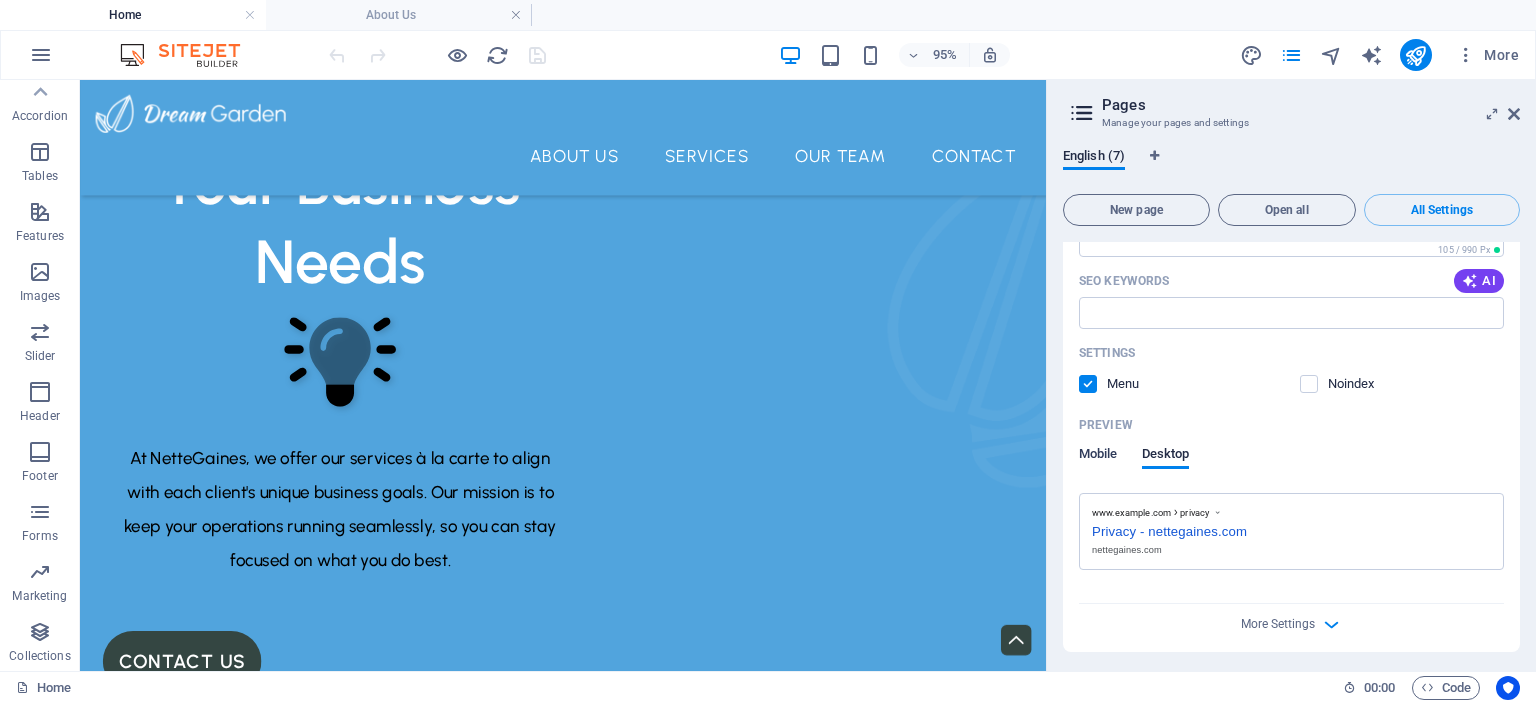 click on "Mobile" at bounding box center [1098, 456] 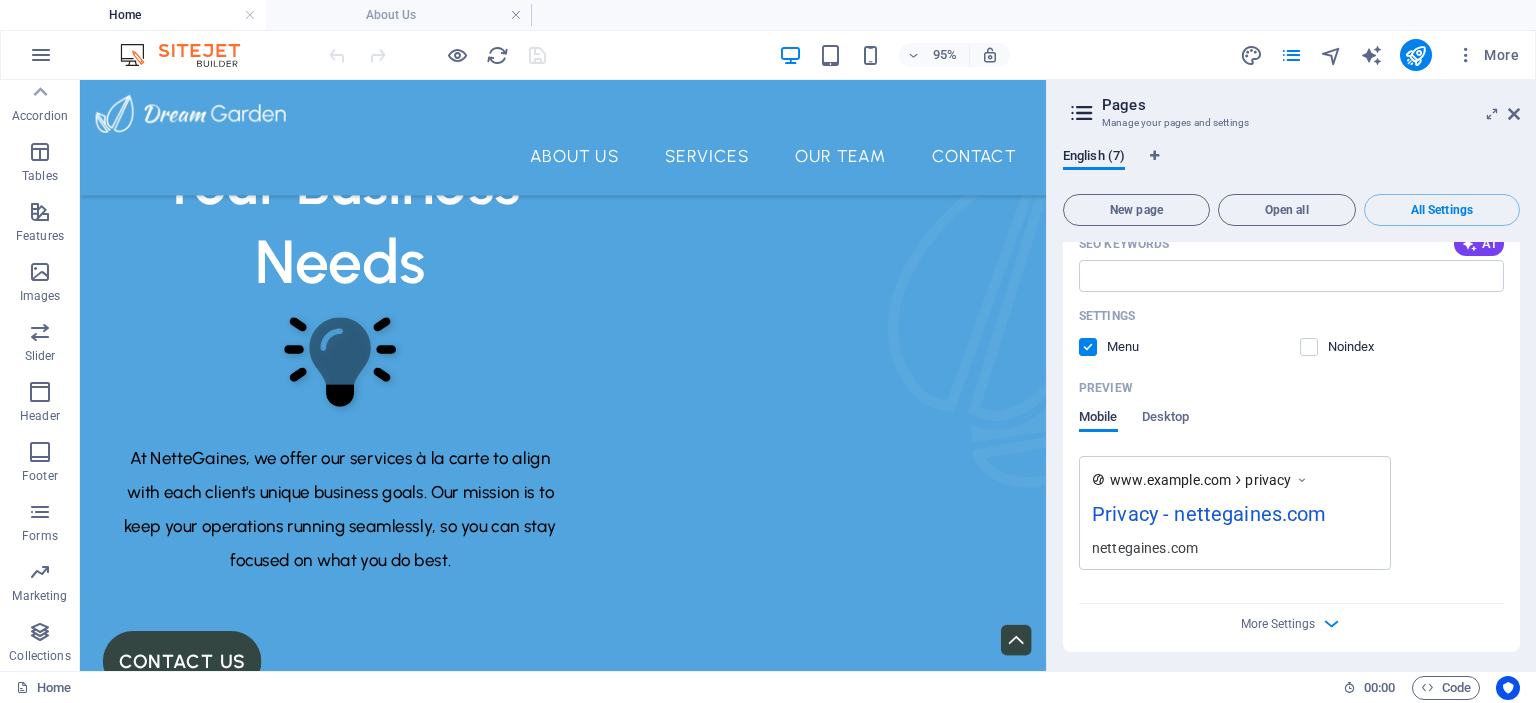 scroll, scrollTop: 5528, scrollLeft: 0, axis: vertical 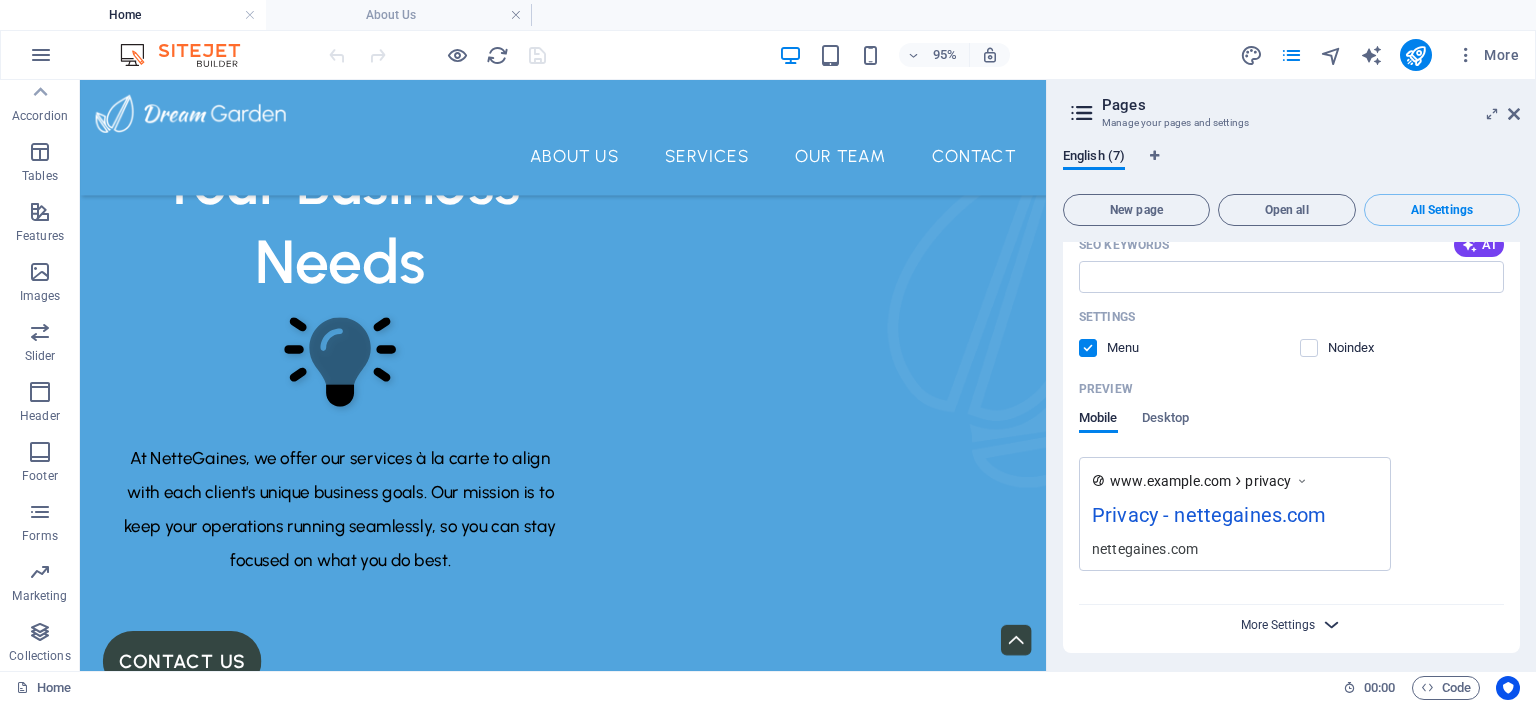 click on "More Settings" at bounding box center (1278, 625) 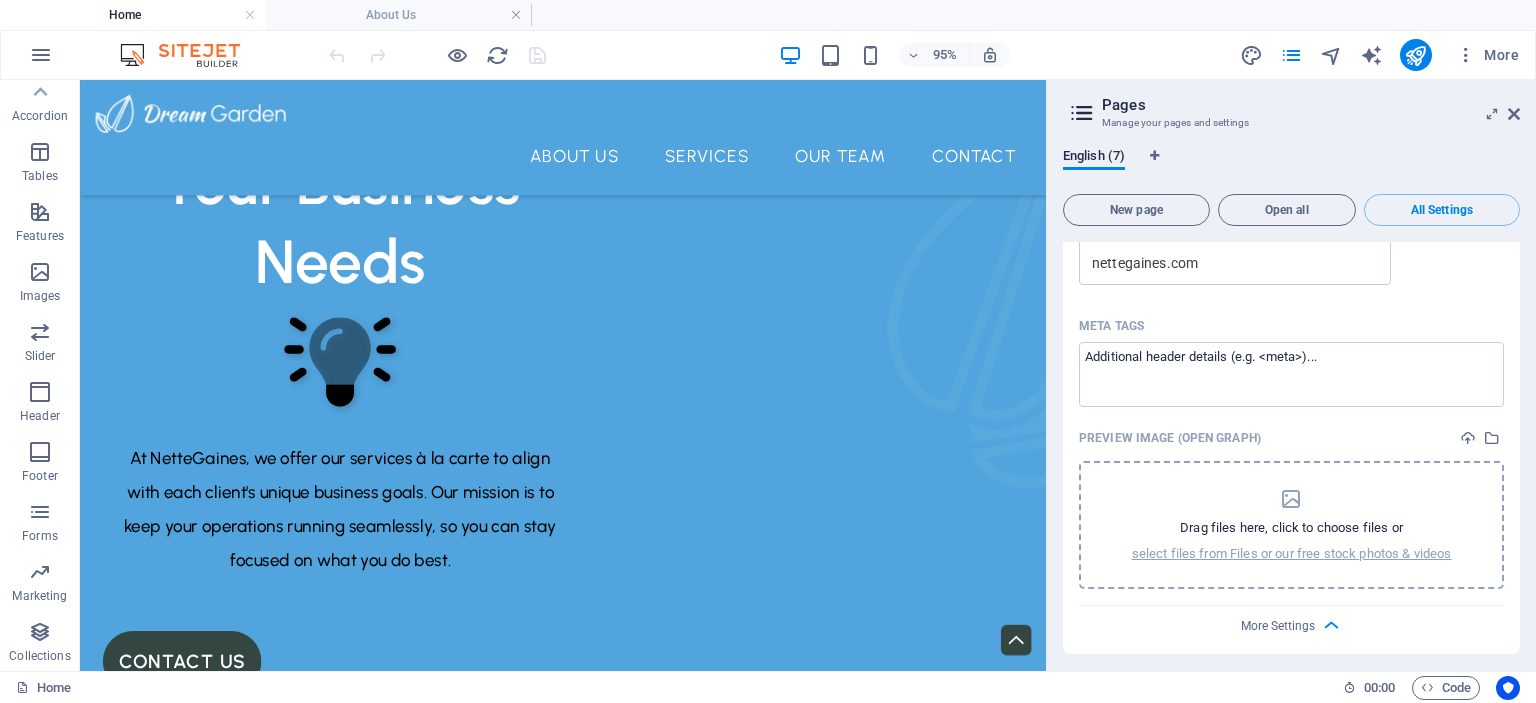 scroll, scrollTop: 5556, scrollLeft: 0, axis: vertical 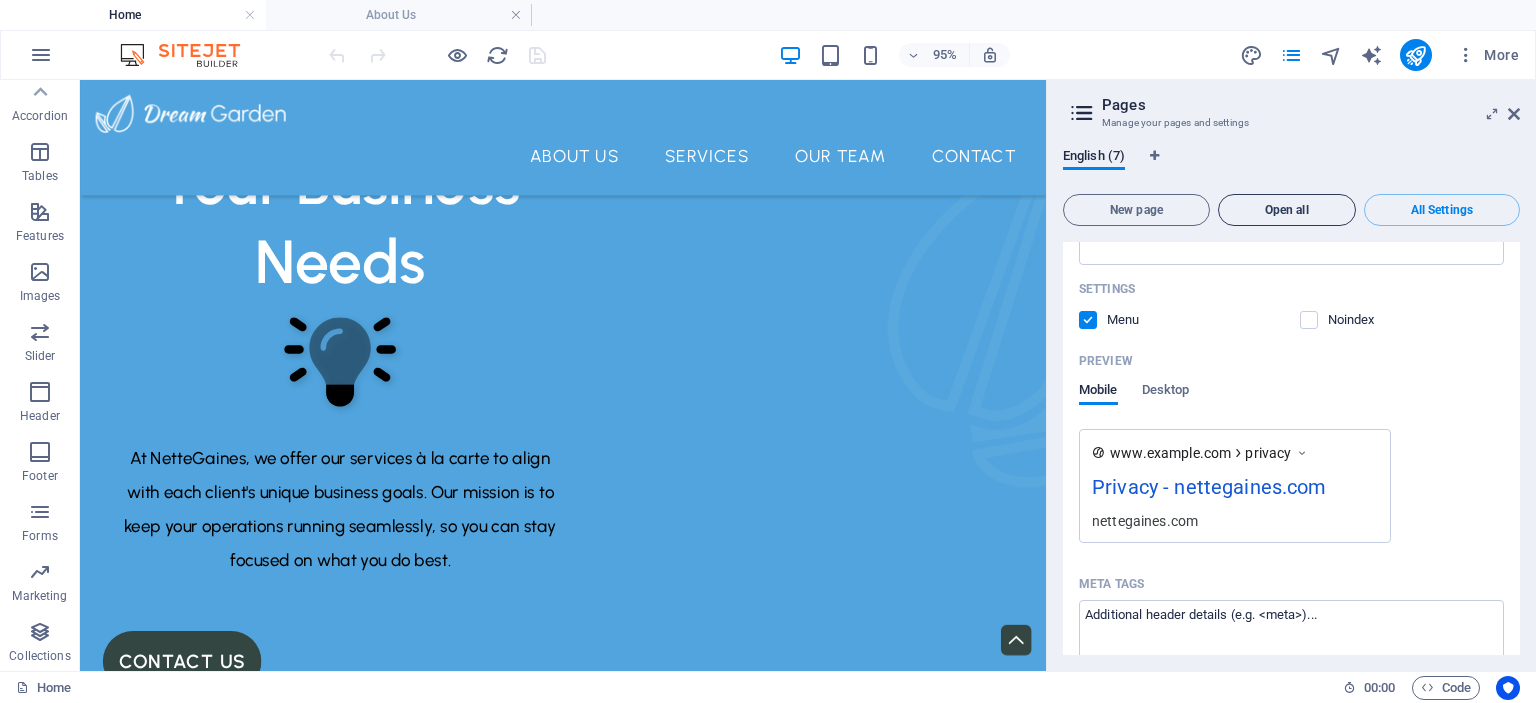click on "Open all" at bounding box center [1287, 210] 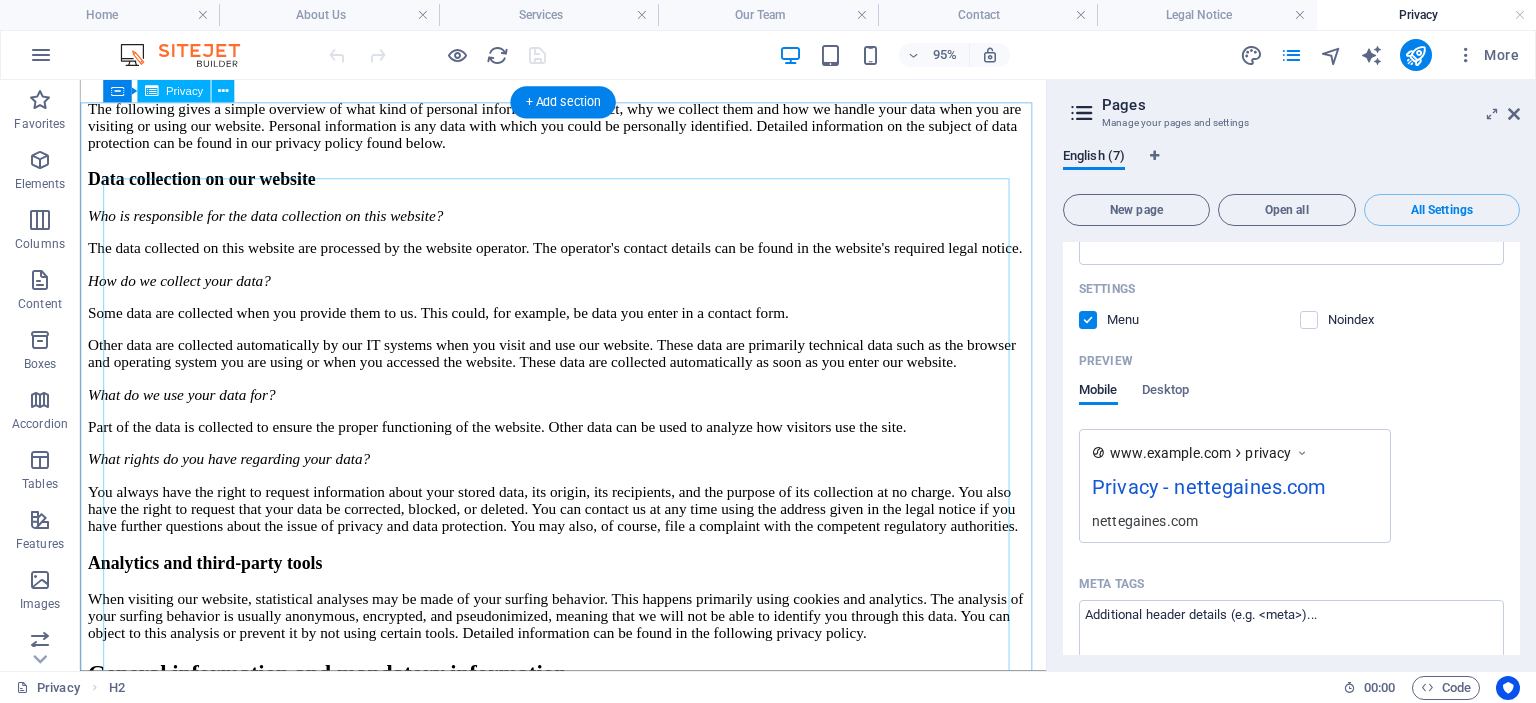 scroll, scrollTop: 0, scrollLeft: 0, axis: both 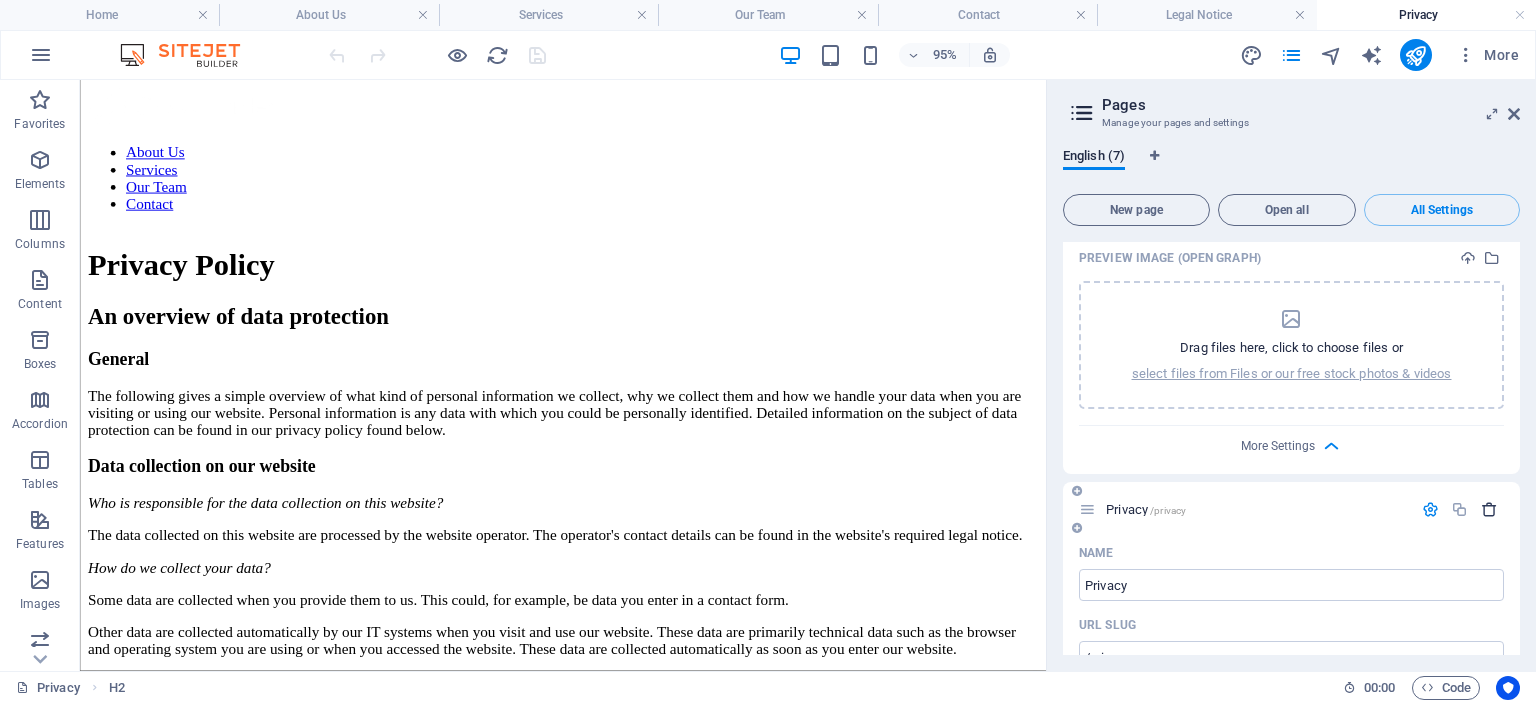 click at bounding box center [1489, 509] 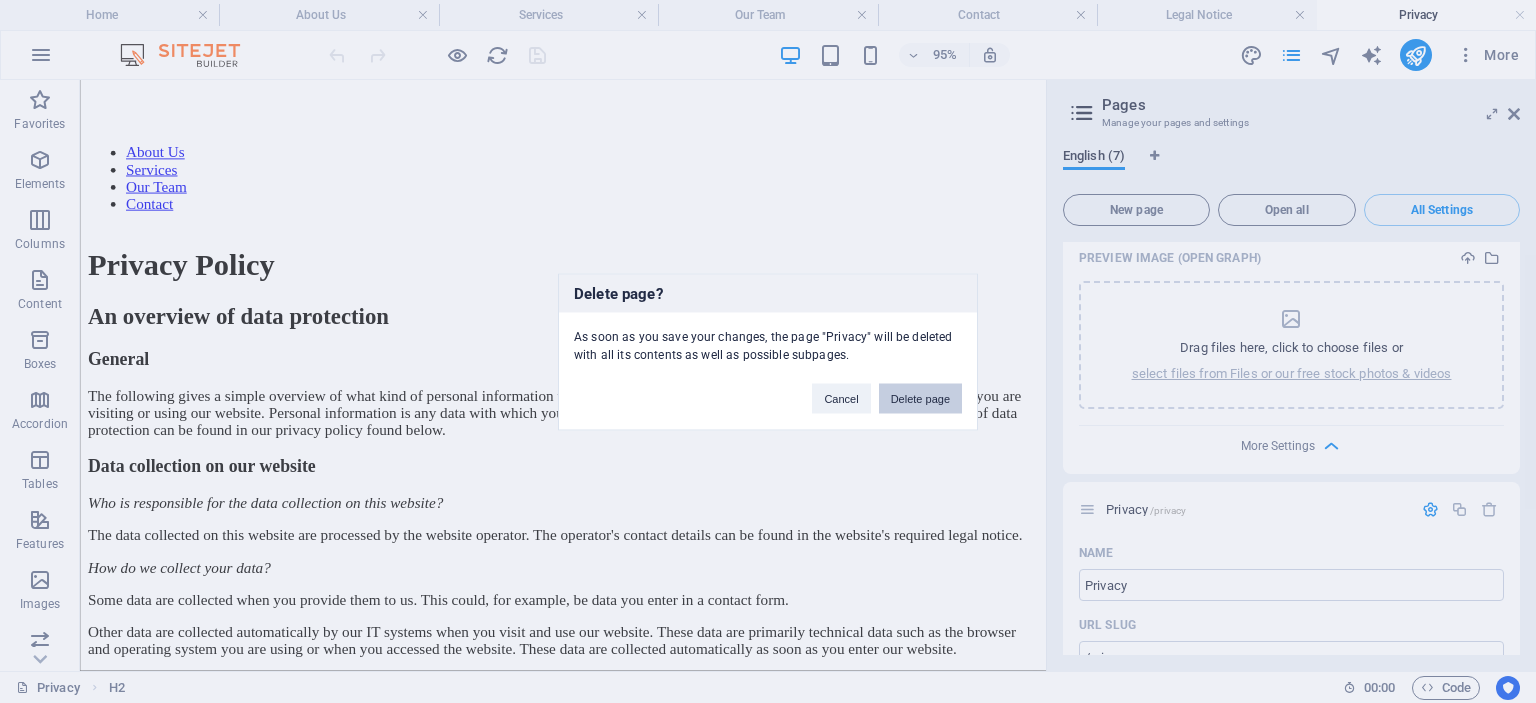 click on "Delete page" at bounding box center (920, 398) 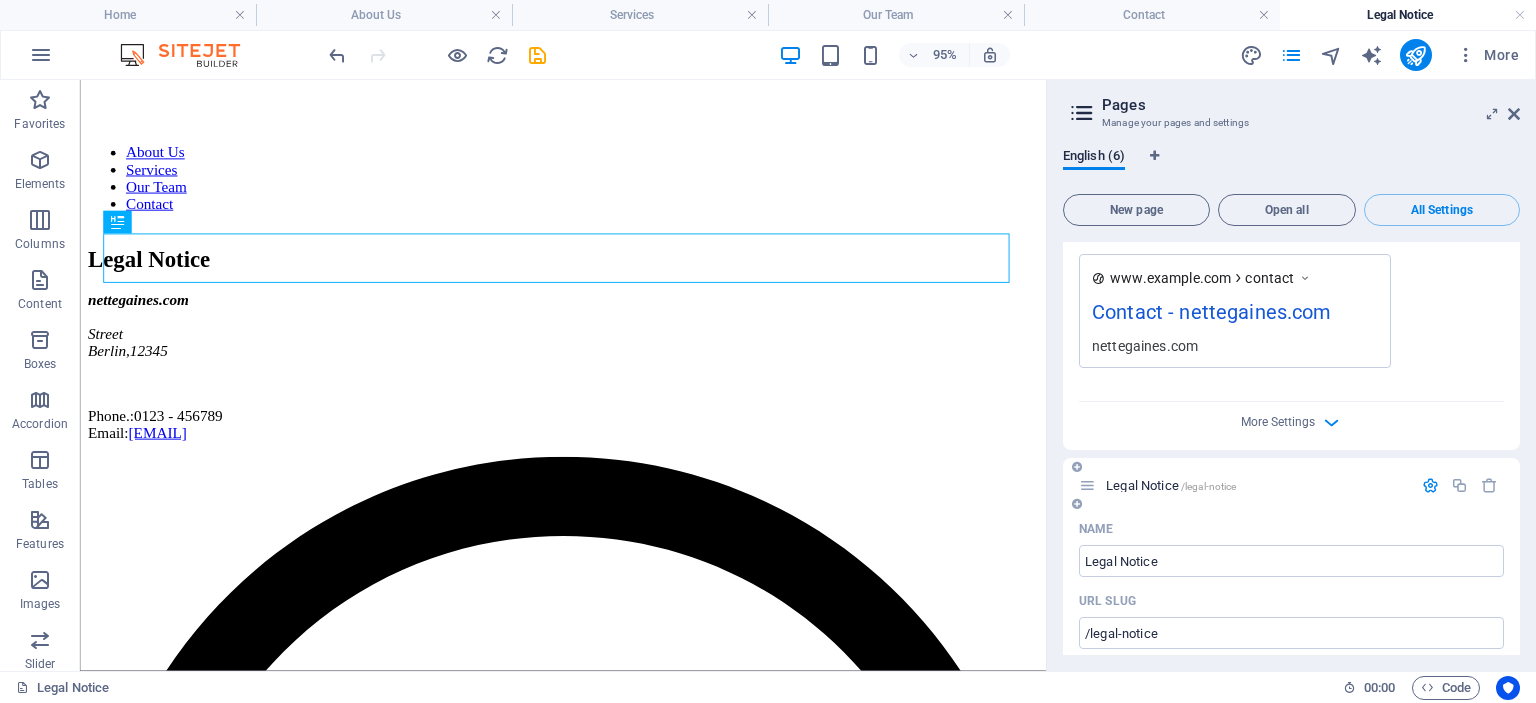 scroll, scrollTop: 3828, scrollLeft: 0, axis: vertical 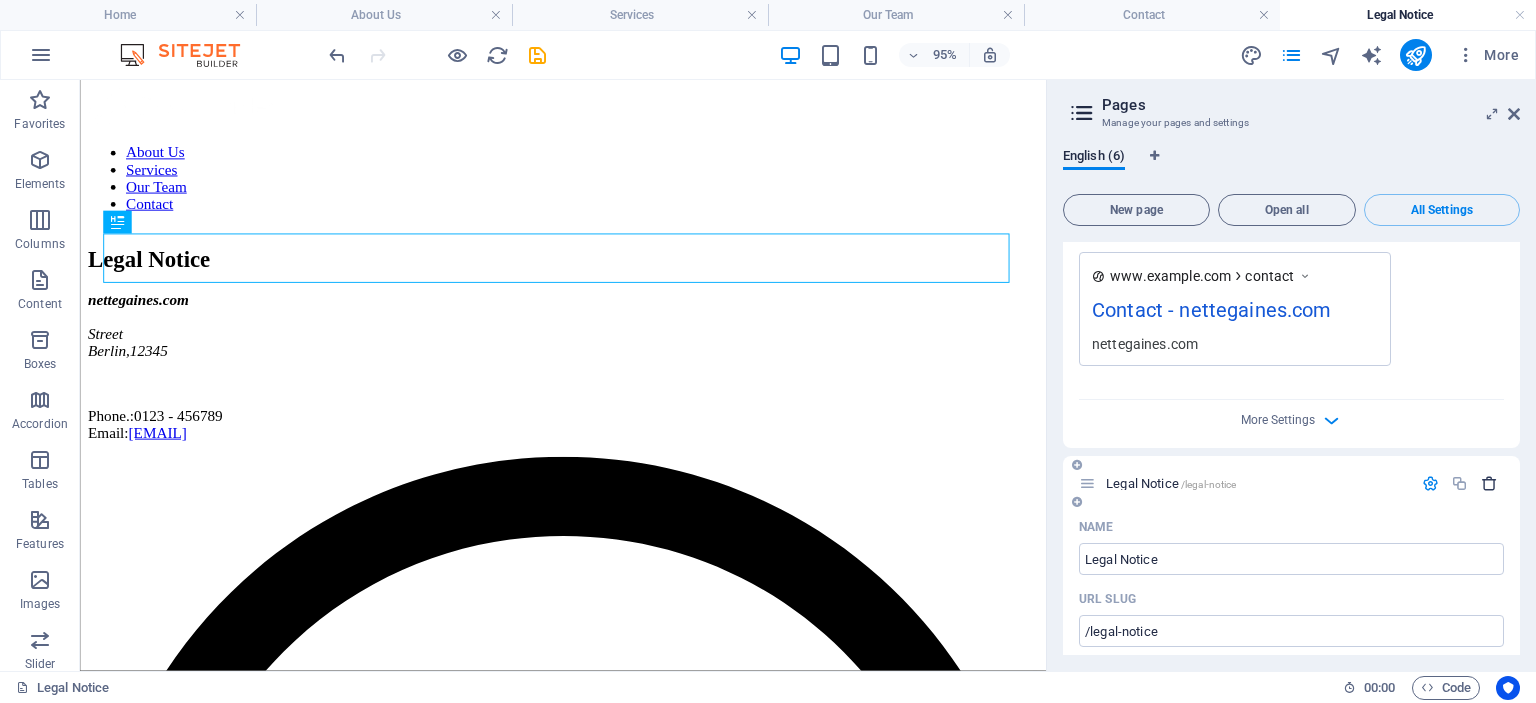 click at bounding box center [1489, 483] 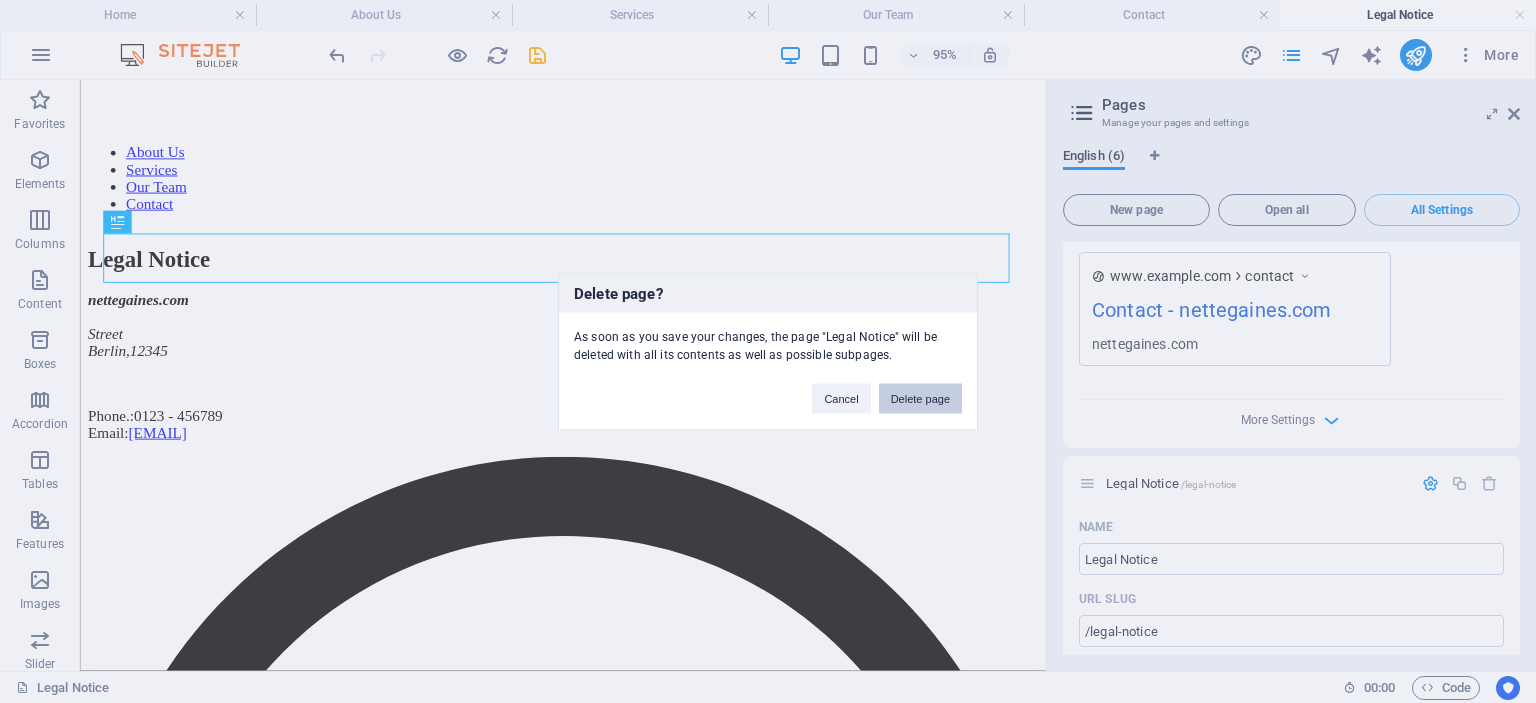 click on "Delete page" at bounding box center [920, 398] 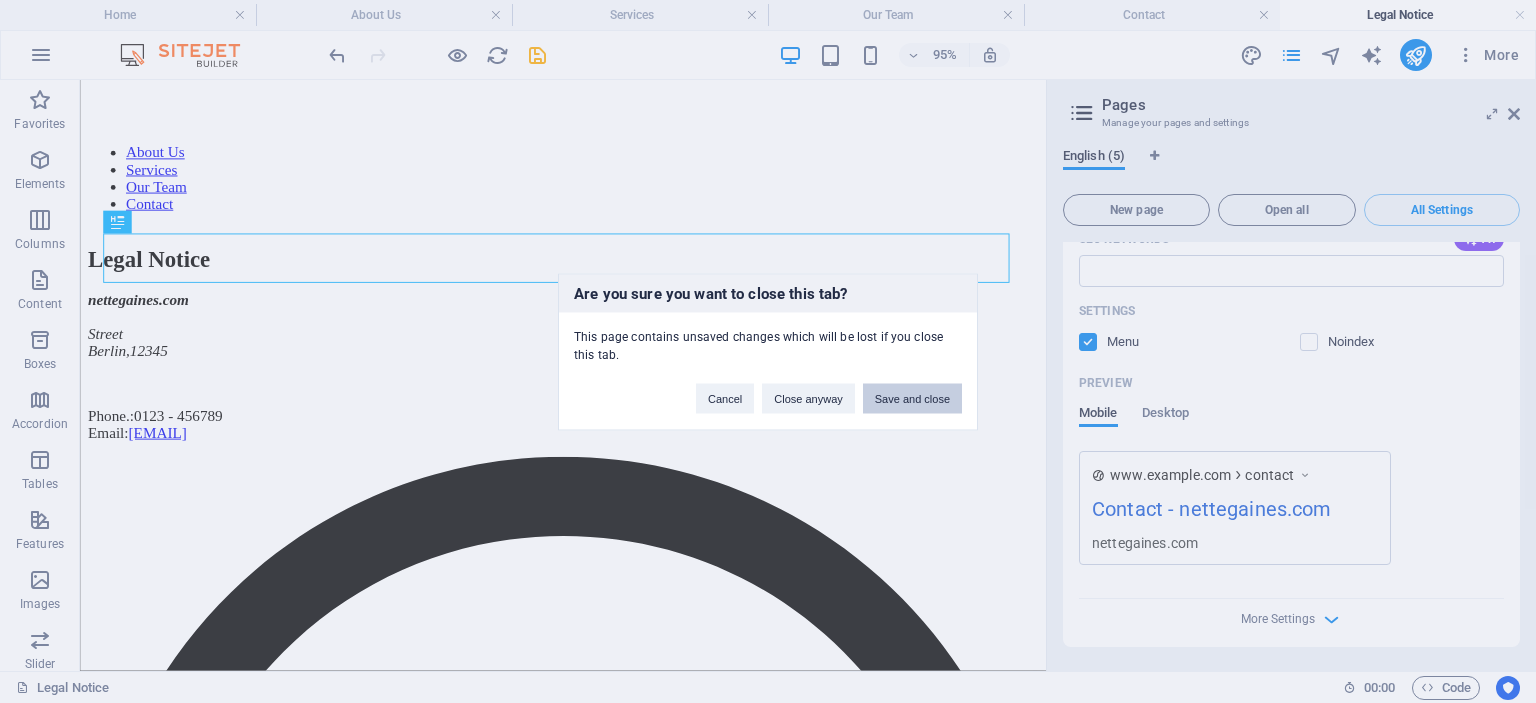 scroll, scrollTop: 3626, scrollLeft: 0, axis: vertical 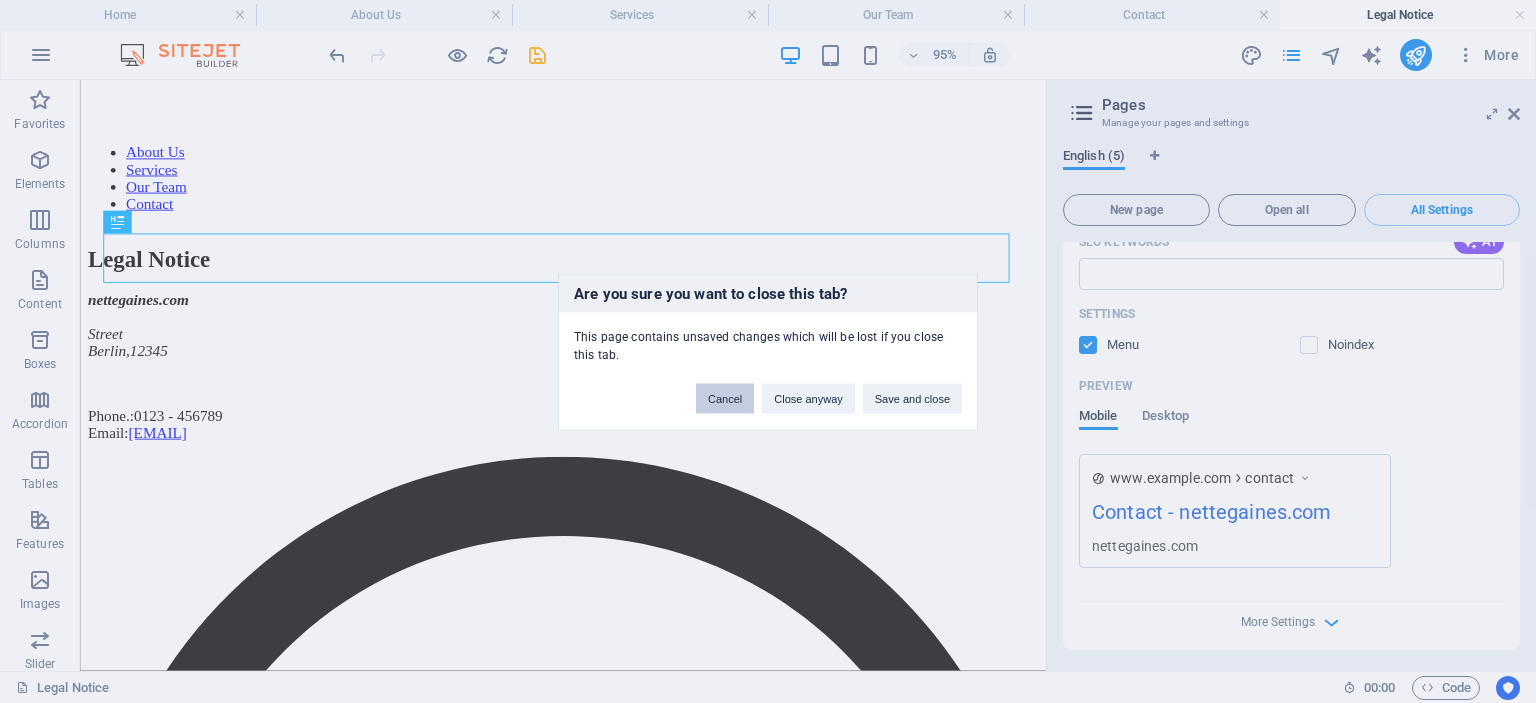 click on "Cancel" at bounding box center (725, 398) 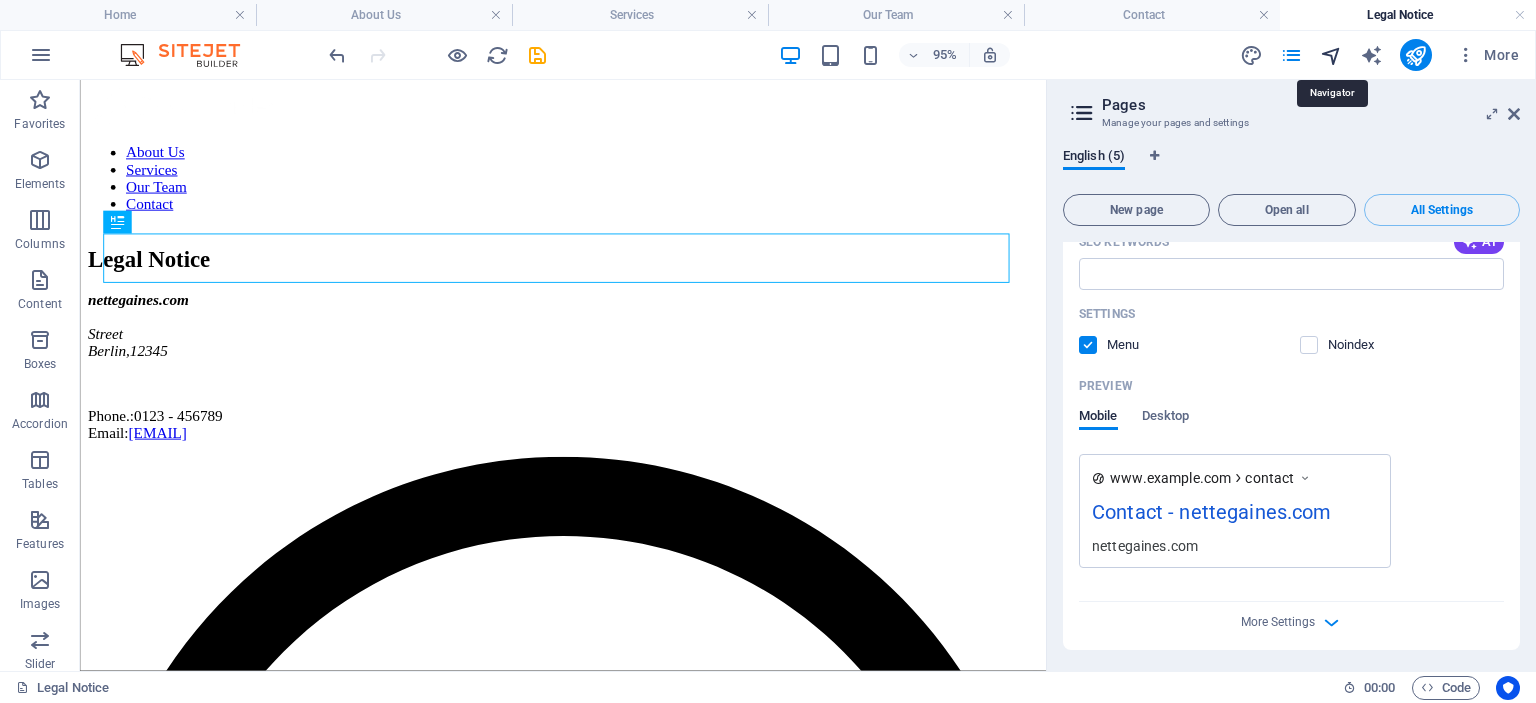 click at bounding box center [1331, 55] 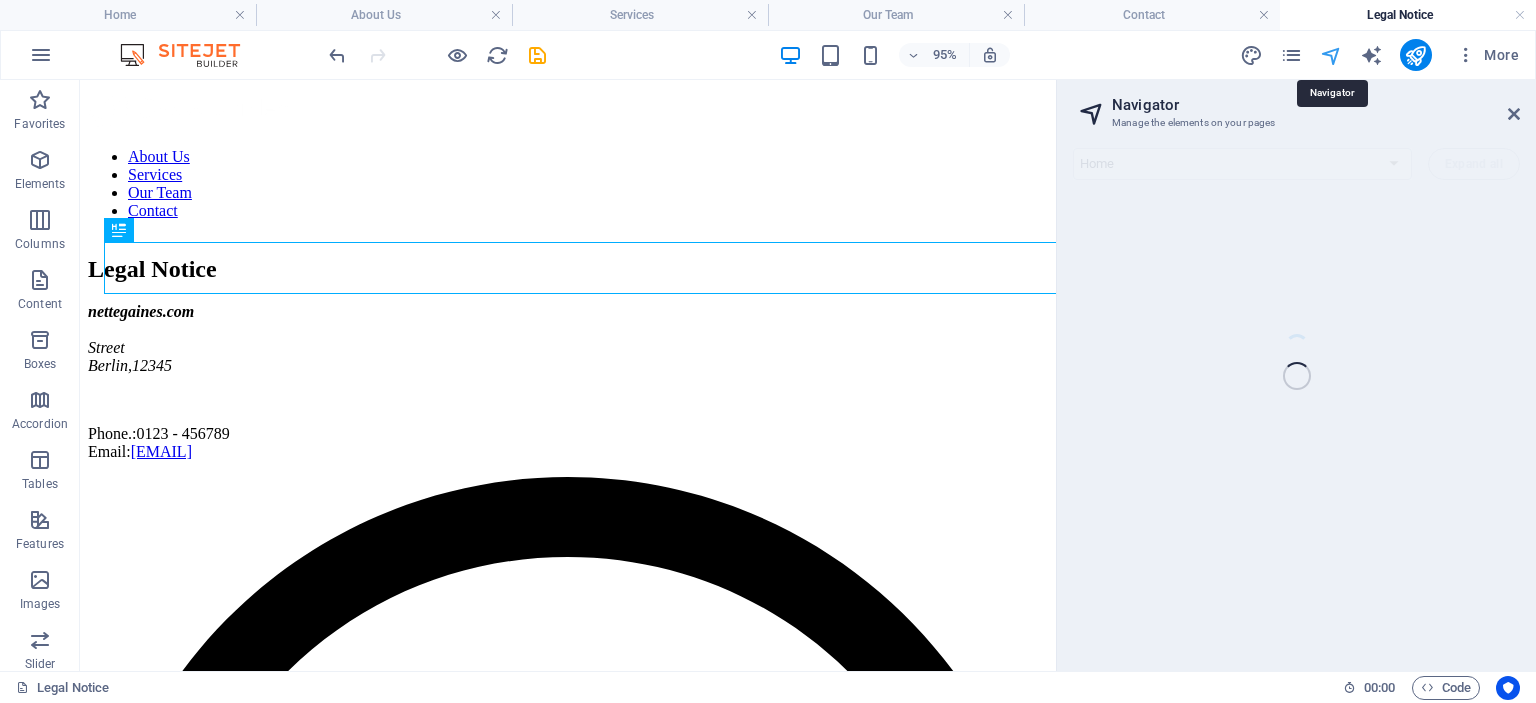 click at bounding box center [1331, 55] 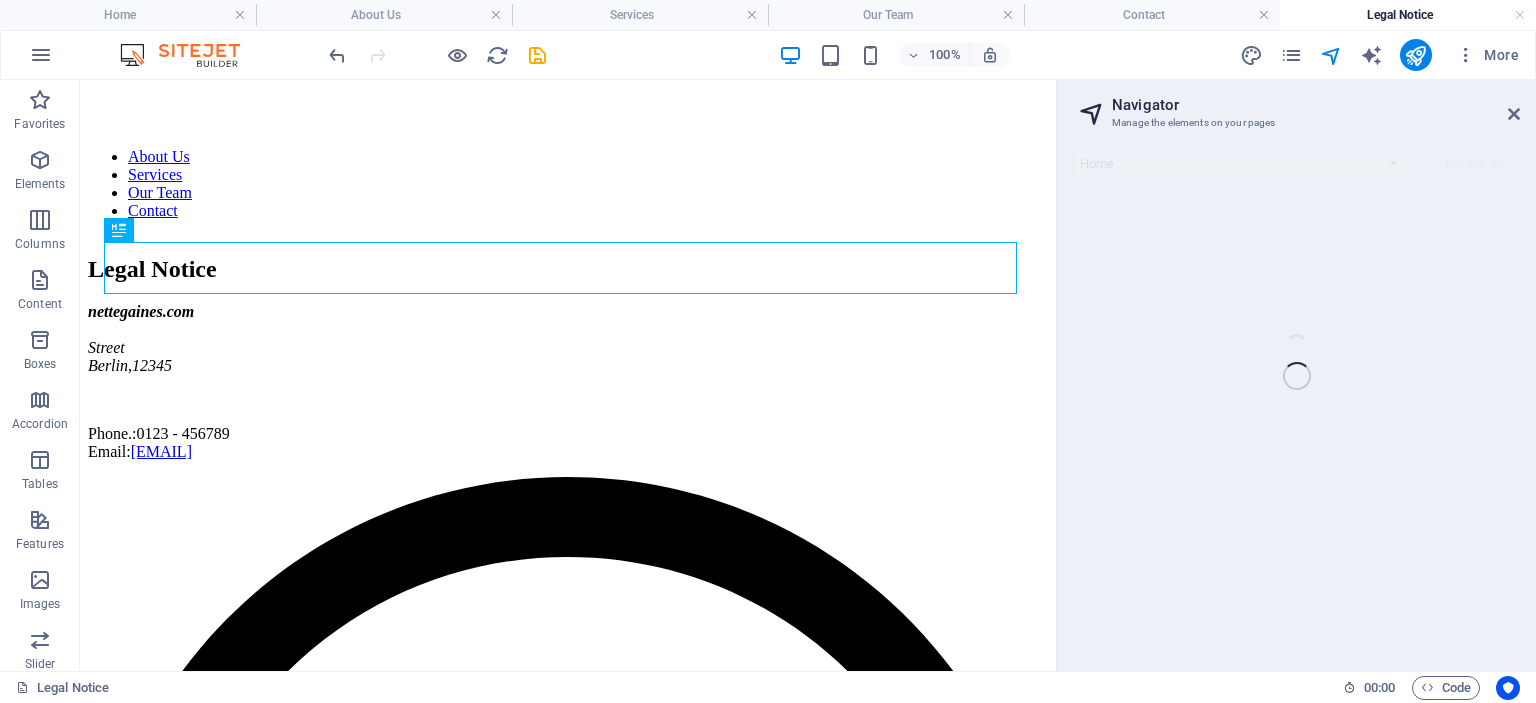 drag, startPoint x: 1498, startPoint y: 111, endPoint x: 1514, endPoint y: 110, distance: 16.03122 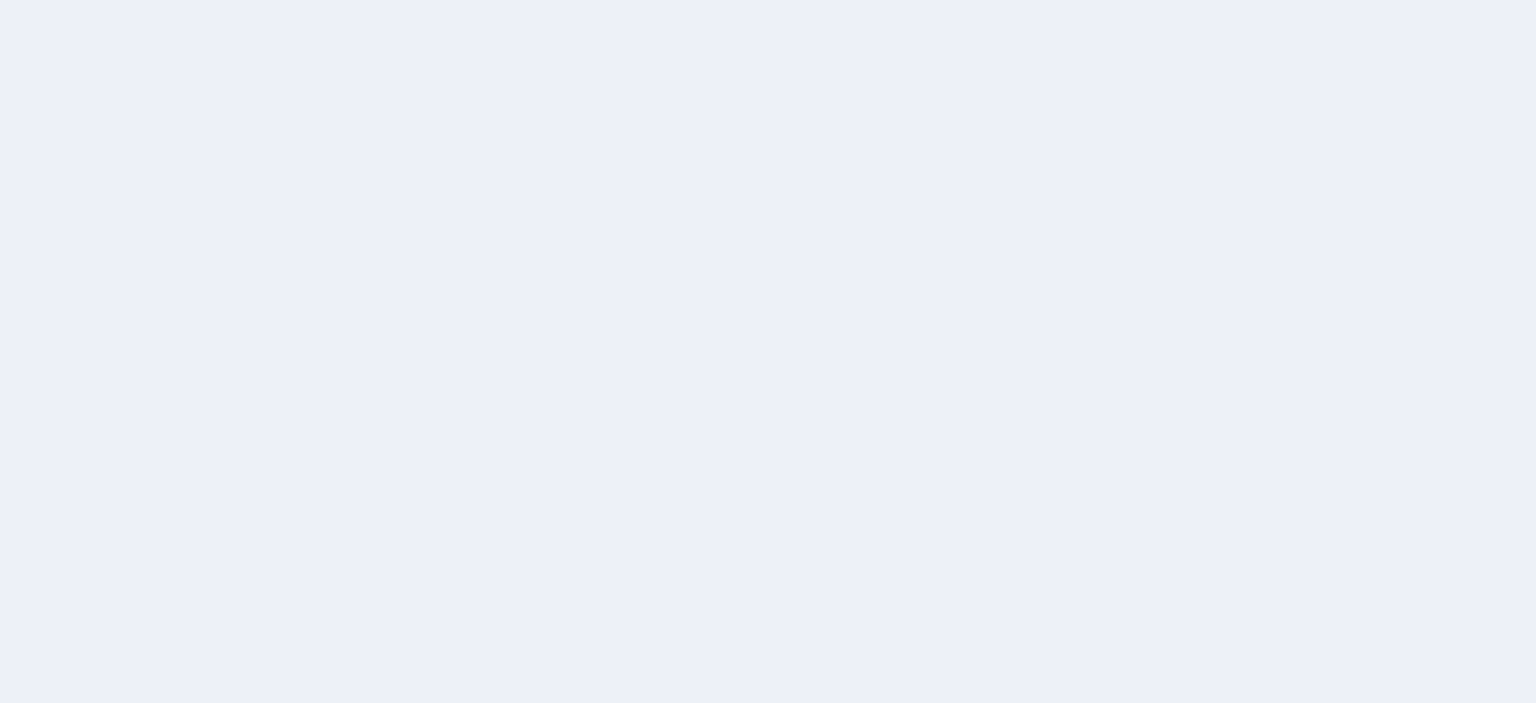 scroll, scrollTop: 0, scrollLeft: 0, axis: both 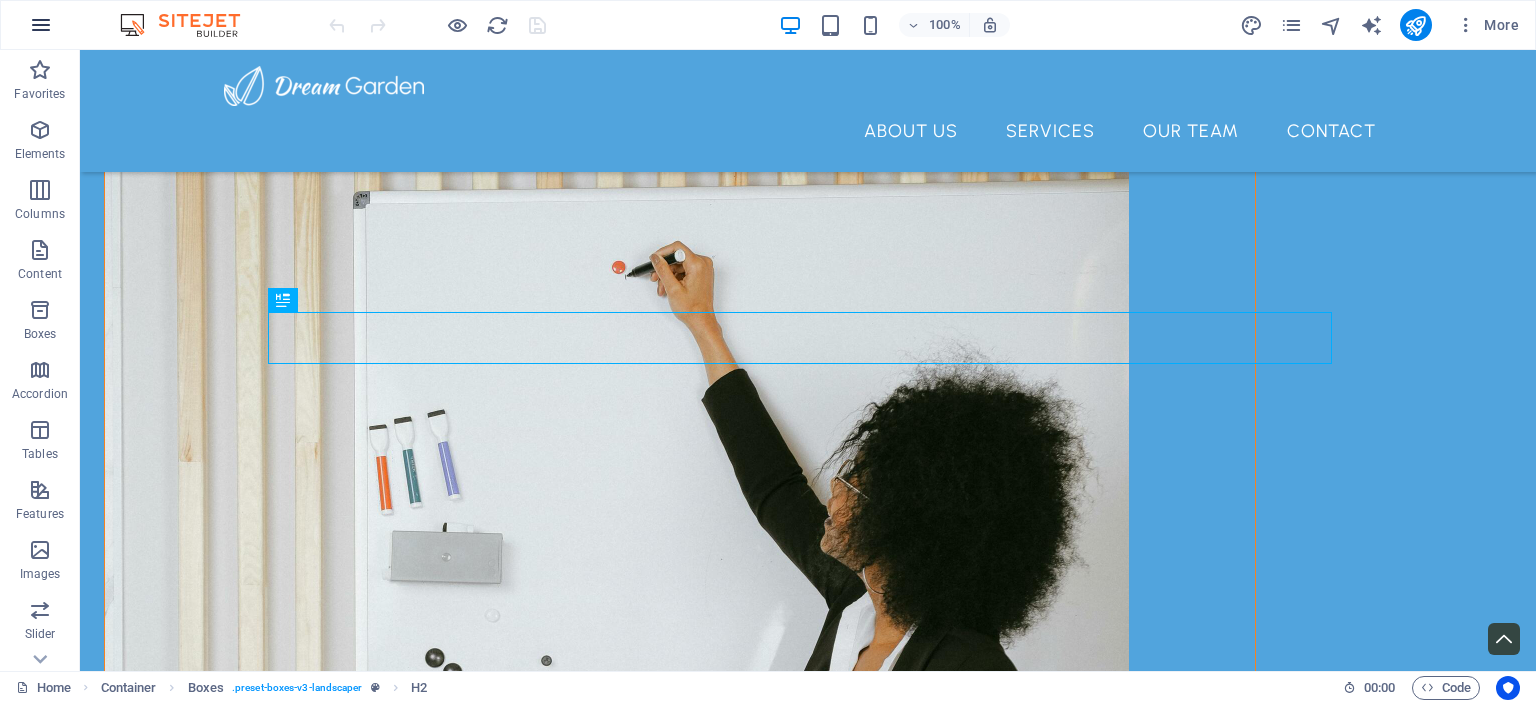 click at bounding box center [41, 25] 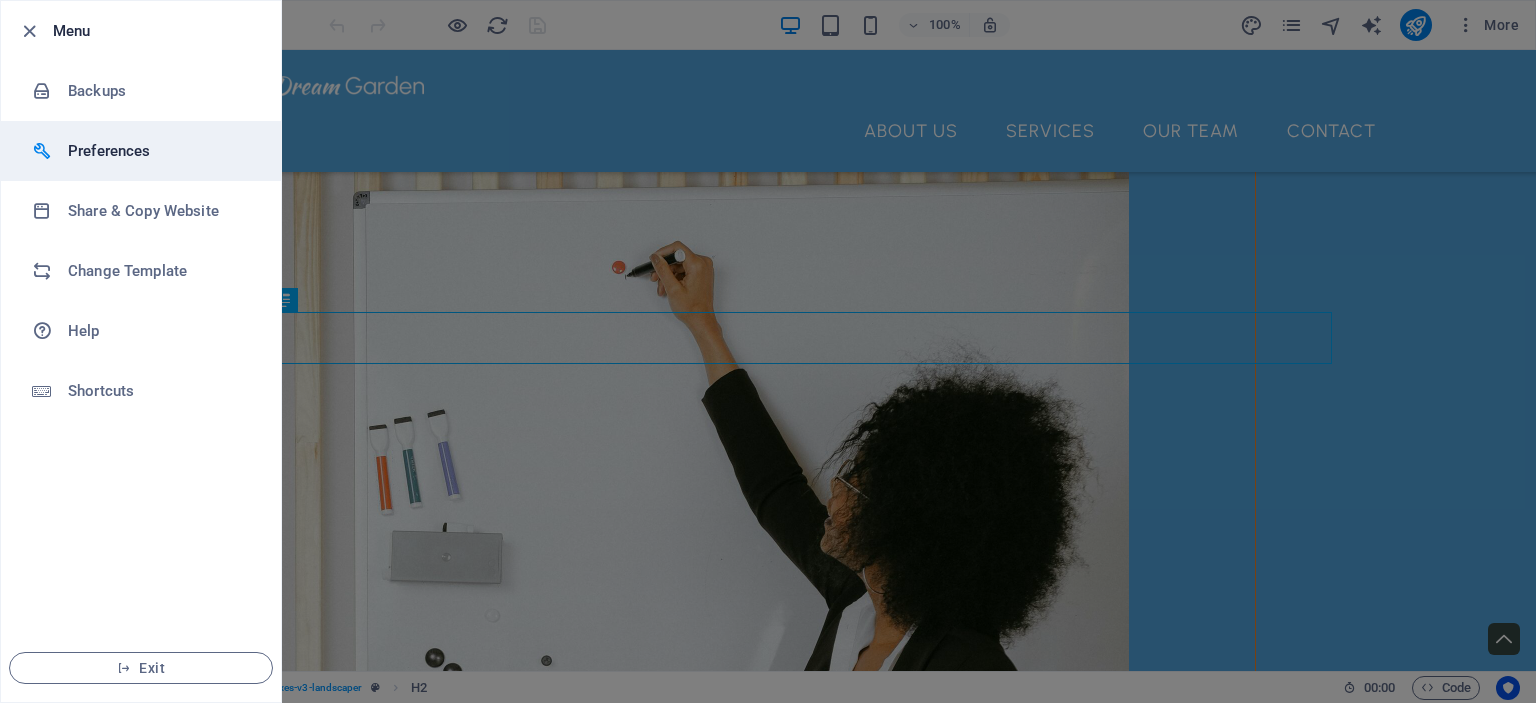 click on "Preferences" at bounding box center (160, 151) 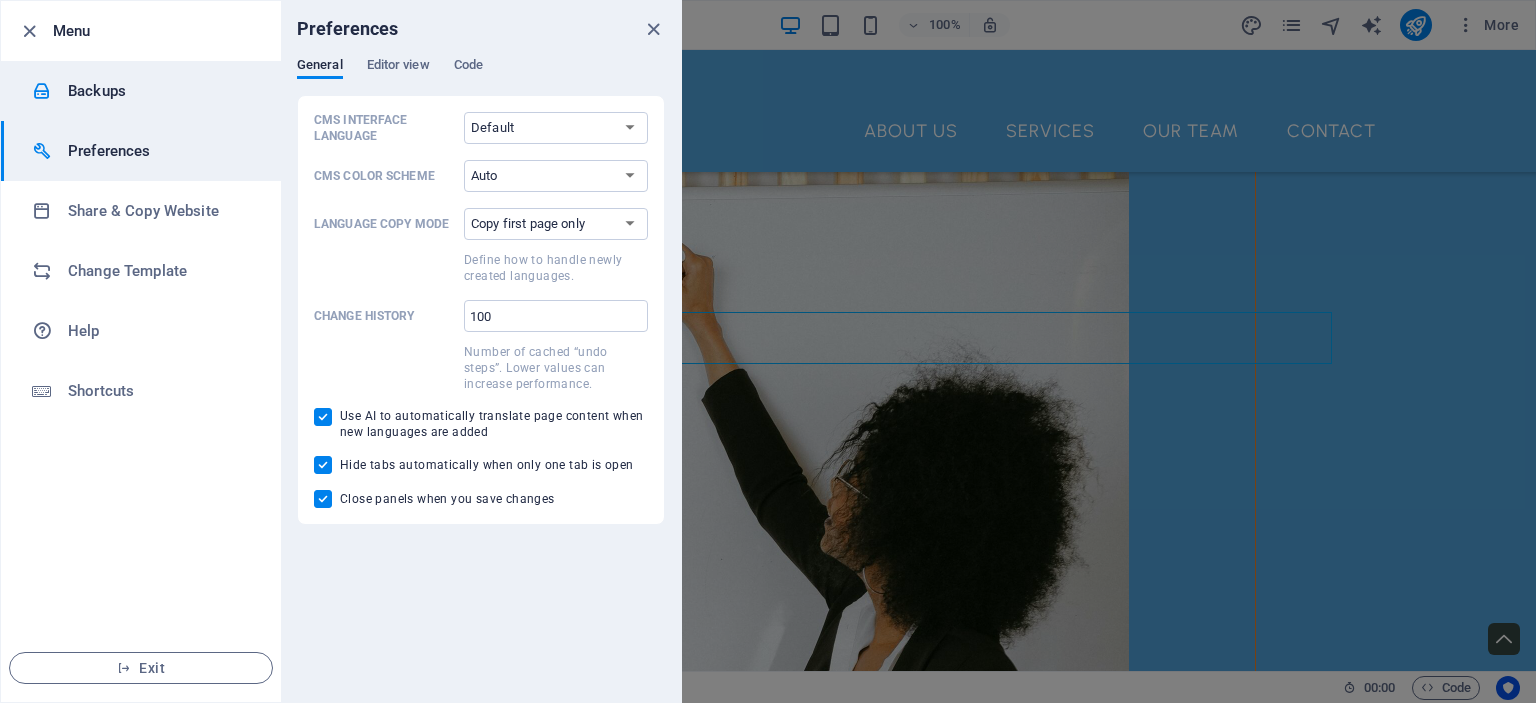 click on "Backups" at bounding box center [160, 91] 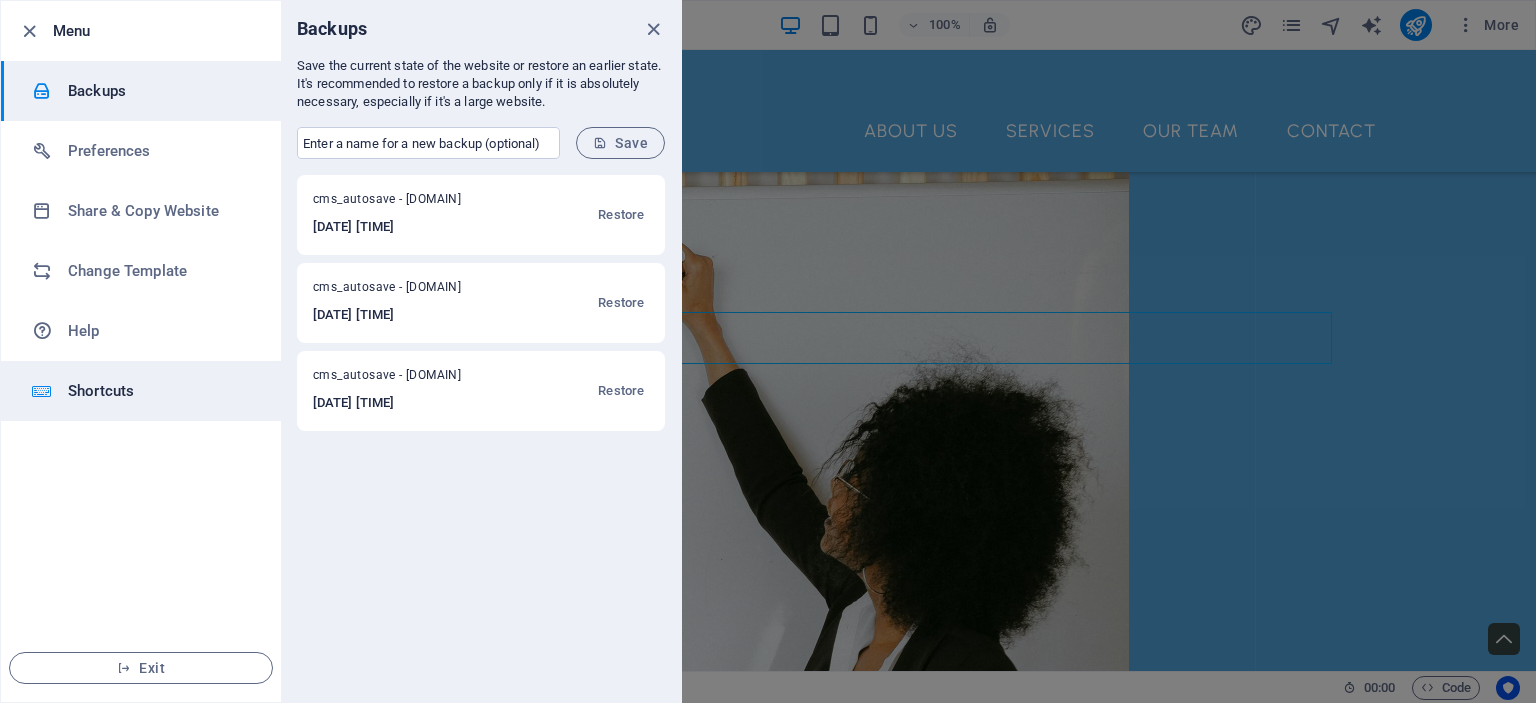 click on "Shortcuts" at bounding box center (160, 391) 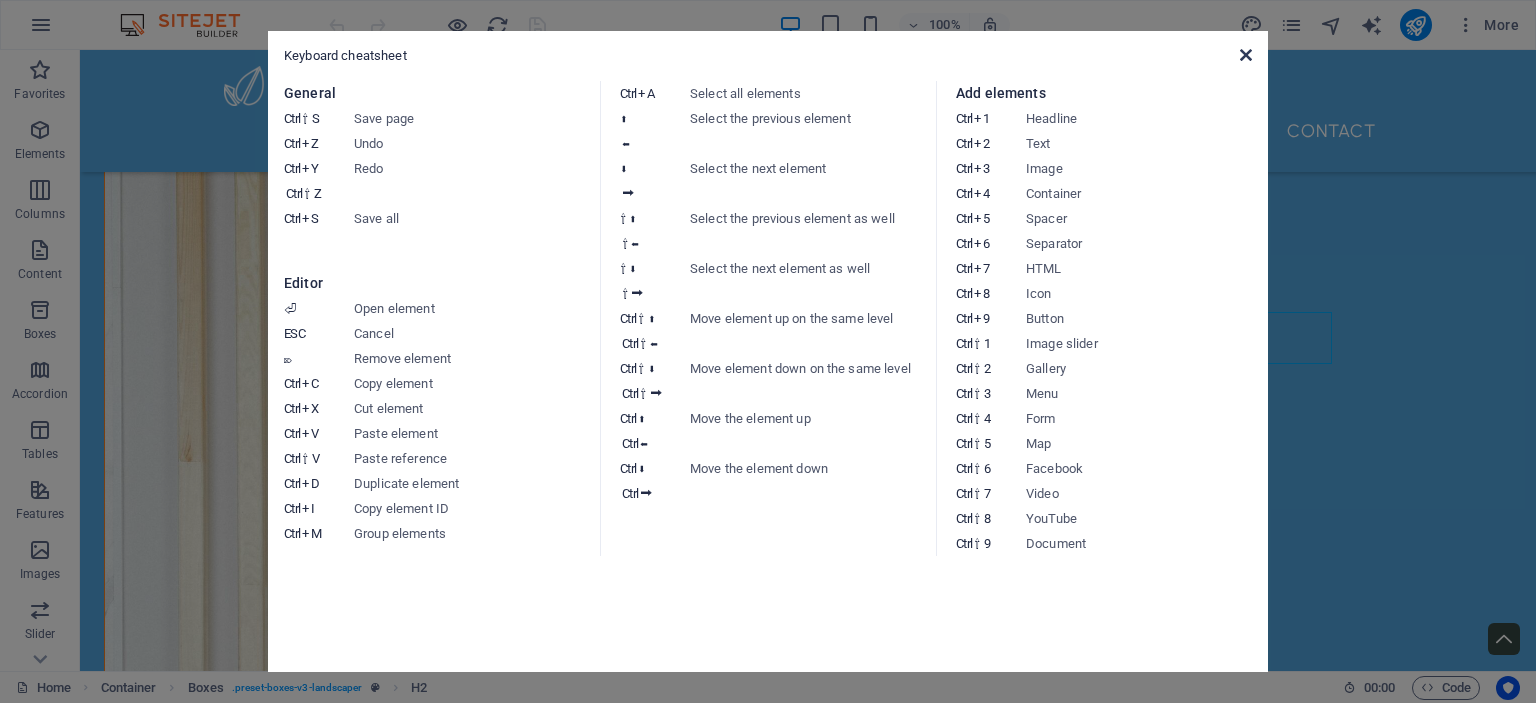 click at bounding box center (1246, 55) 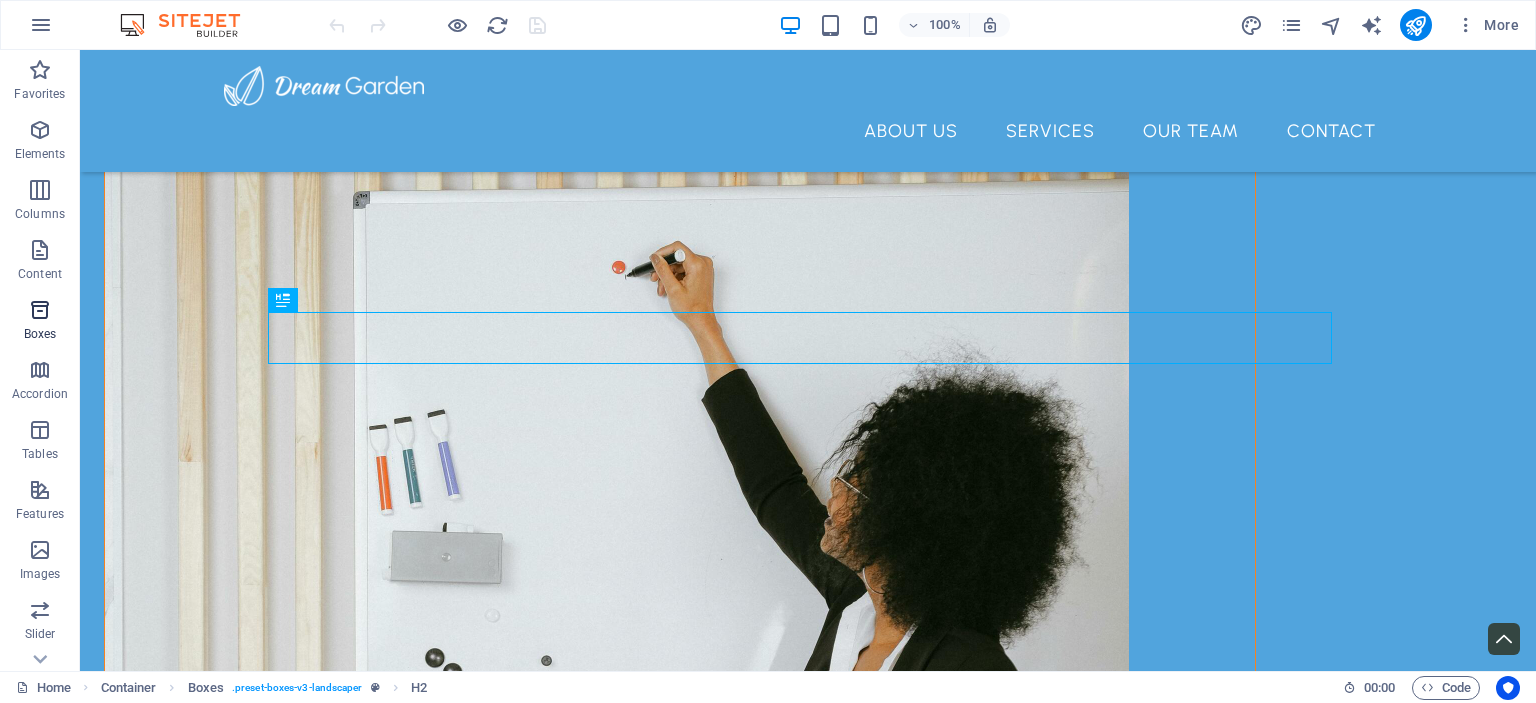 scroll, scrollTop: 278, scrollLeft: 0, axis: vertical 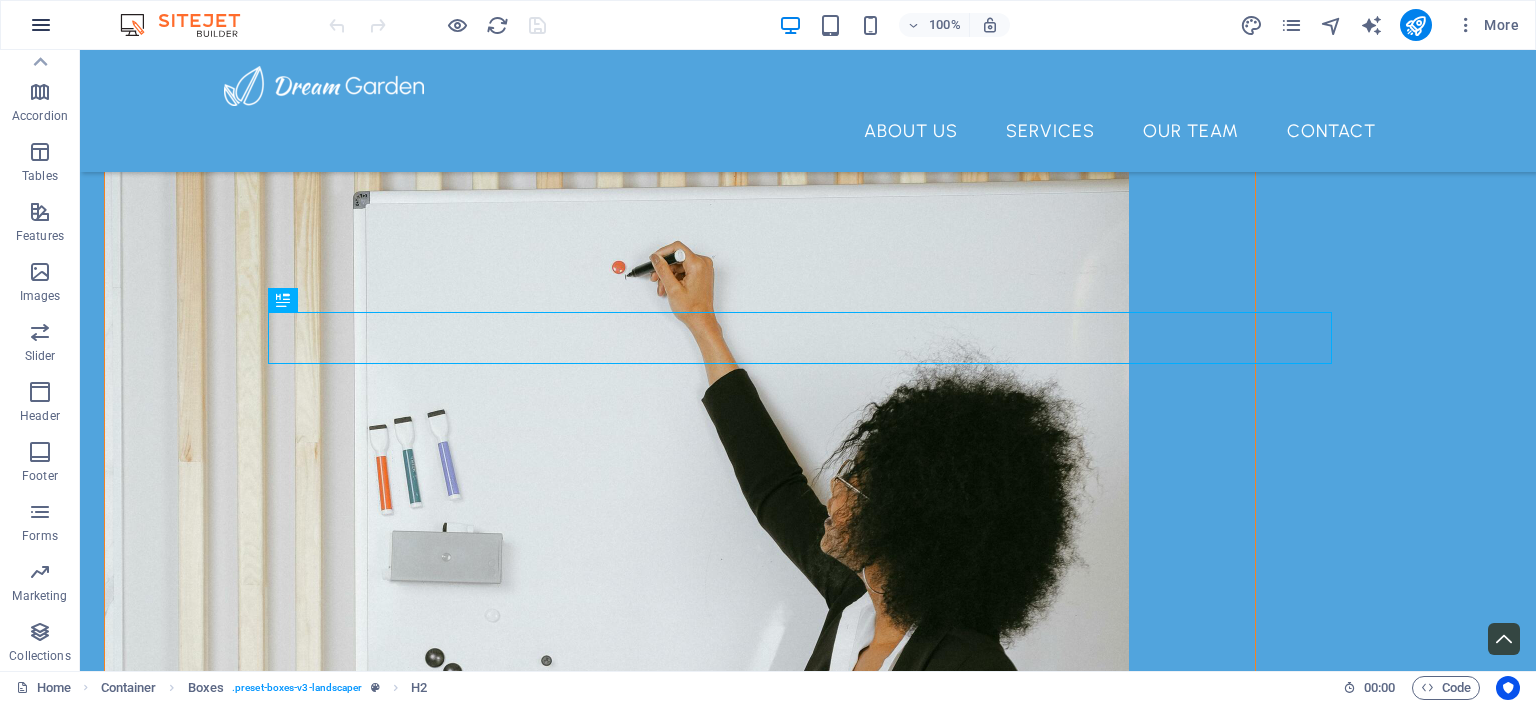 click at bounding box center (41, 25) 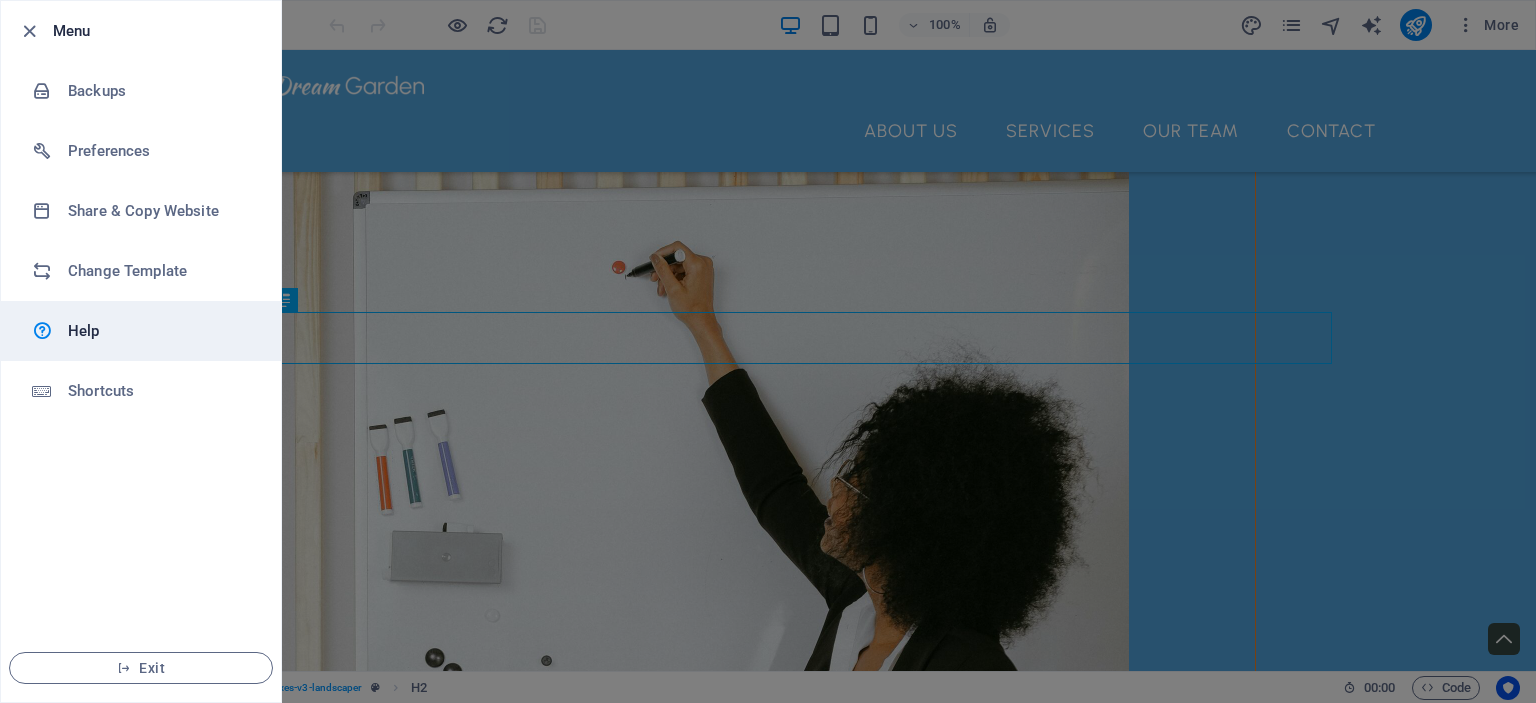 click on "Help" at bounding box center (141, 331) 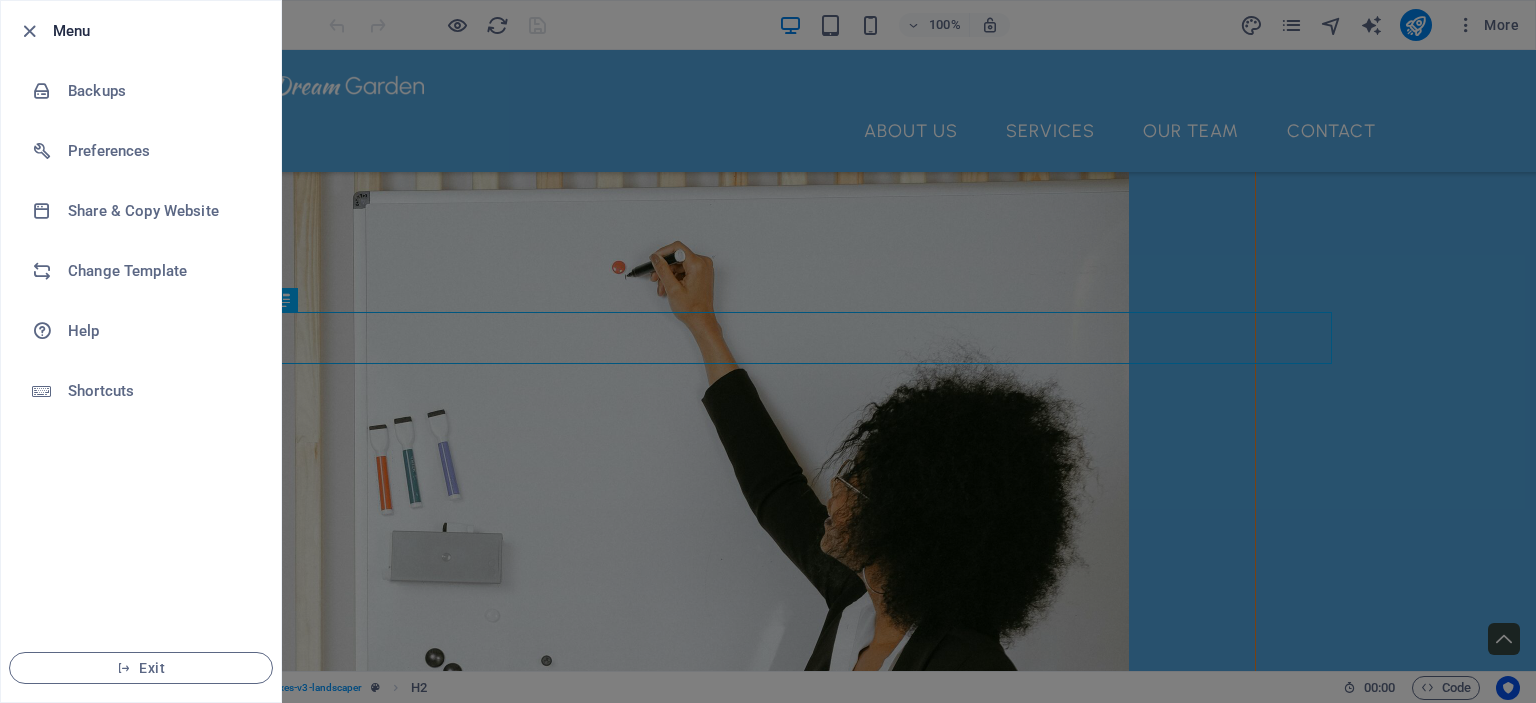 click at bounding box center (768, 351) 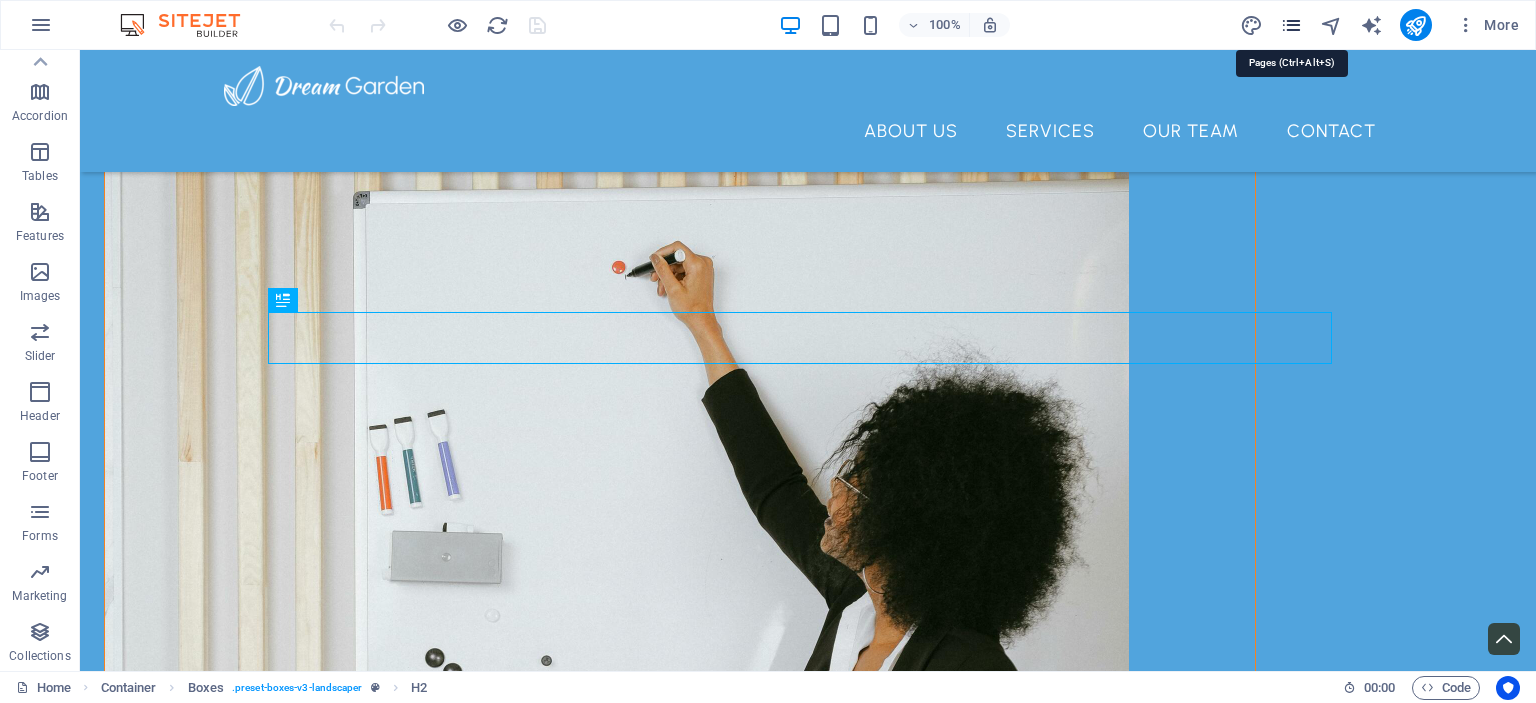 click at bounding box center [1291, 25] 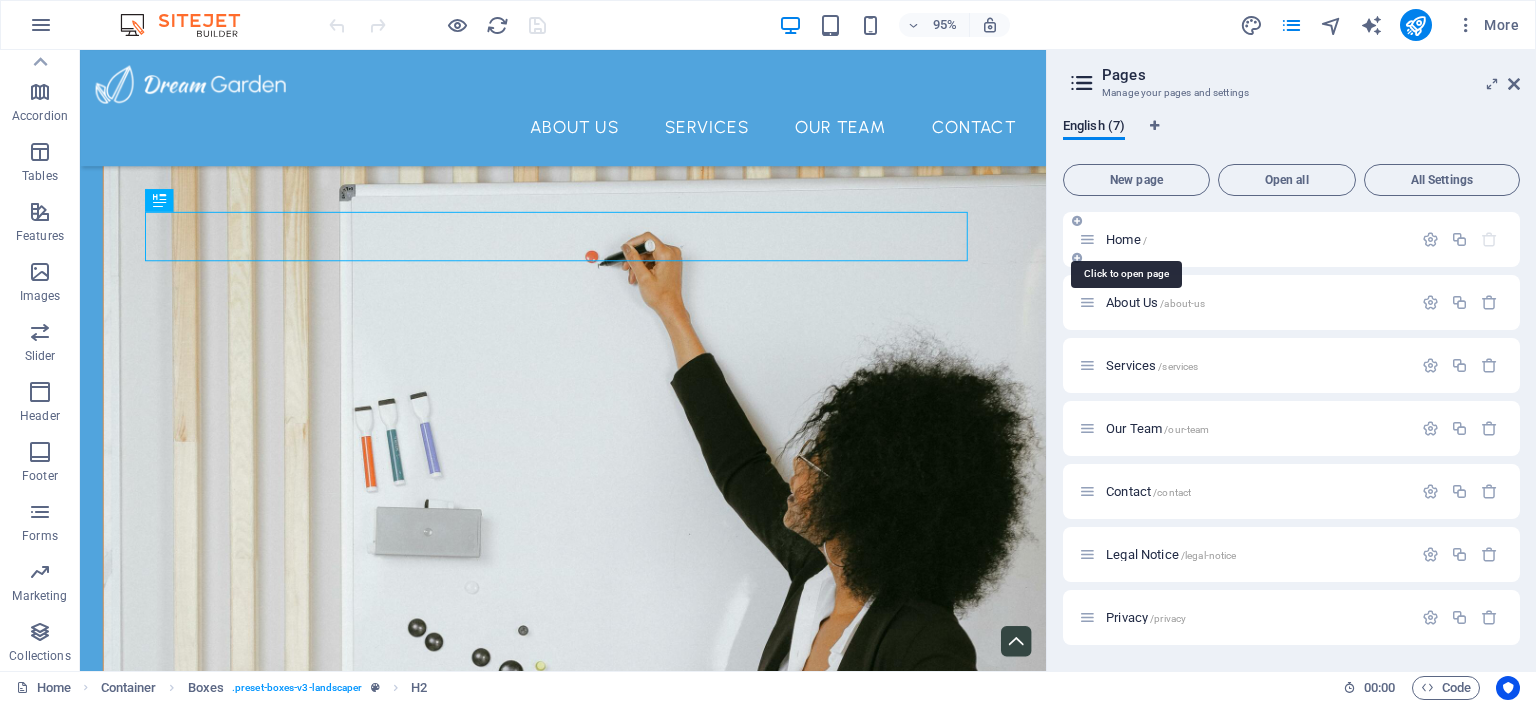 drag, startPoint x: 1138, startPoint y: 235, endPoint x: 1248, endPoint y: 247, distance: 110.65261 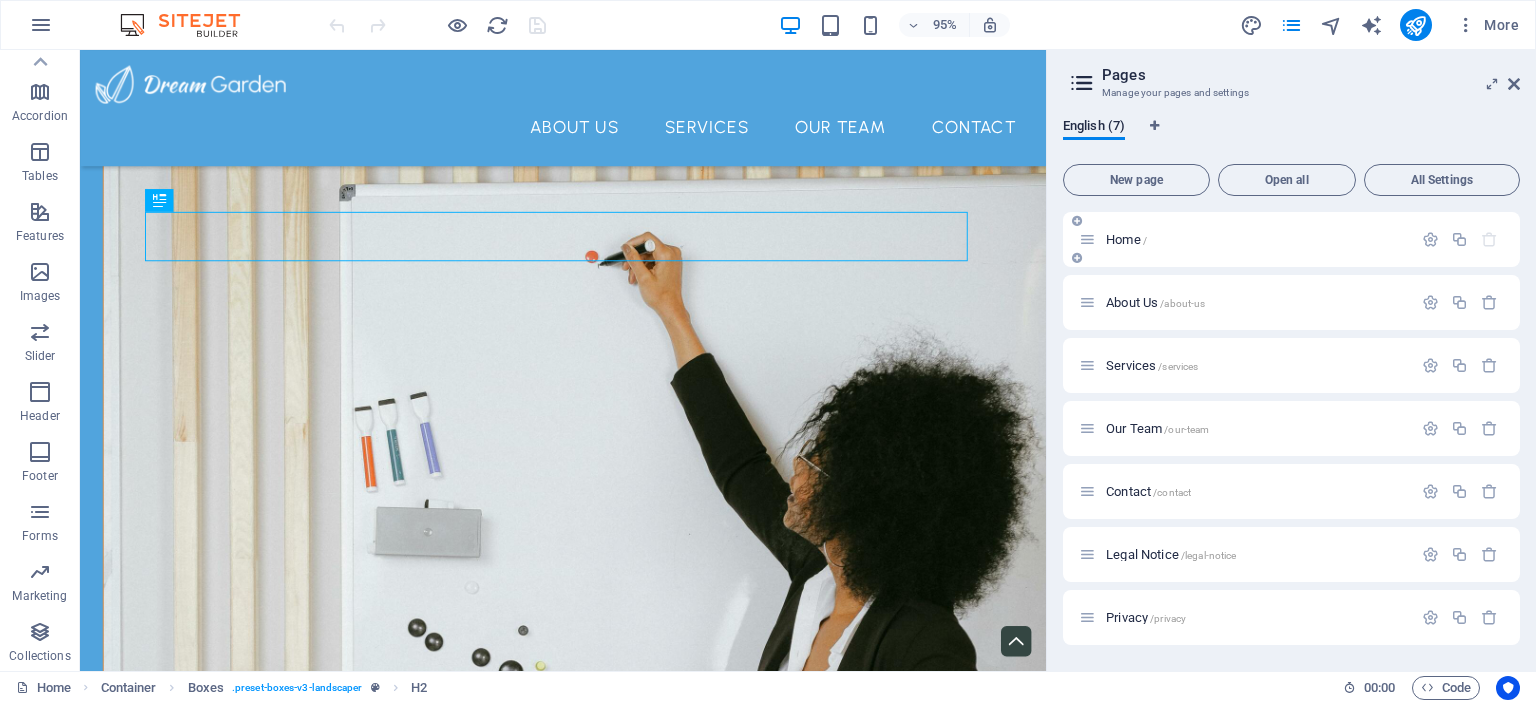 click on "Home /" at bounding box center (1245, 239) 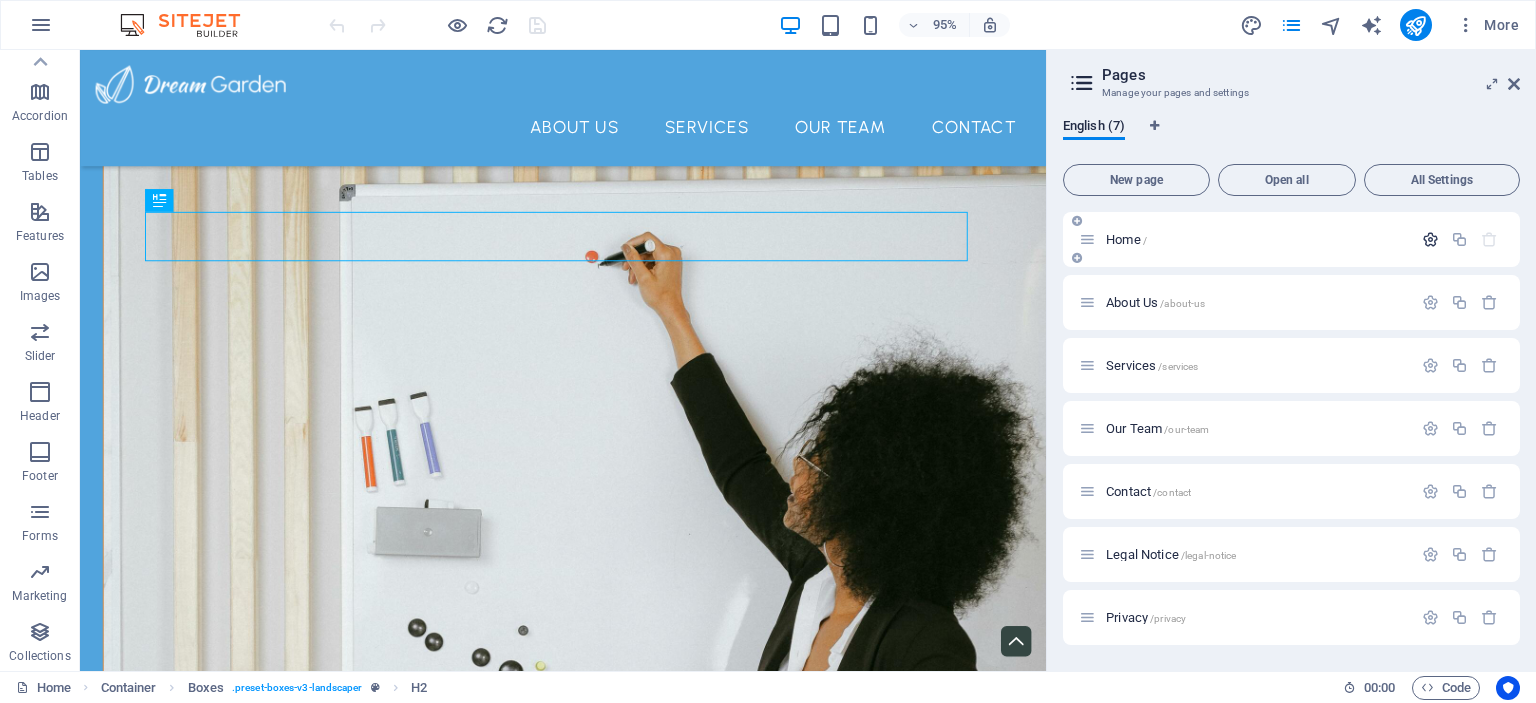 click at bounding box center [1430, 239] 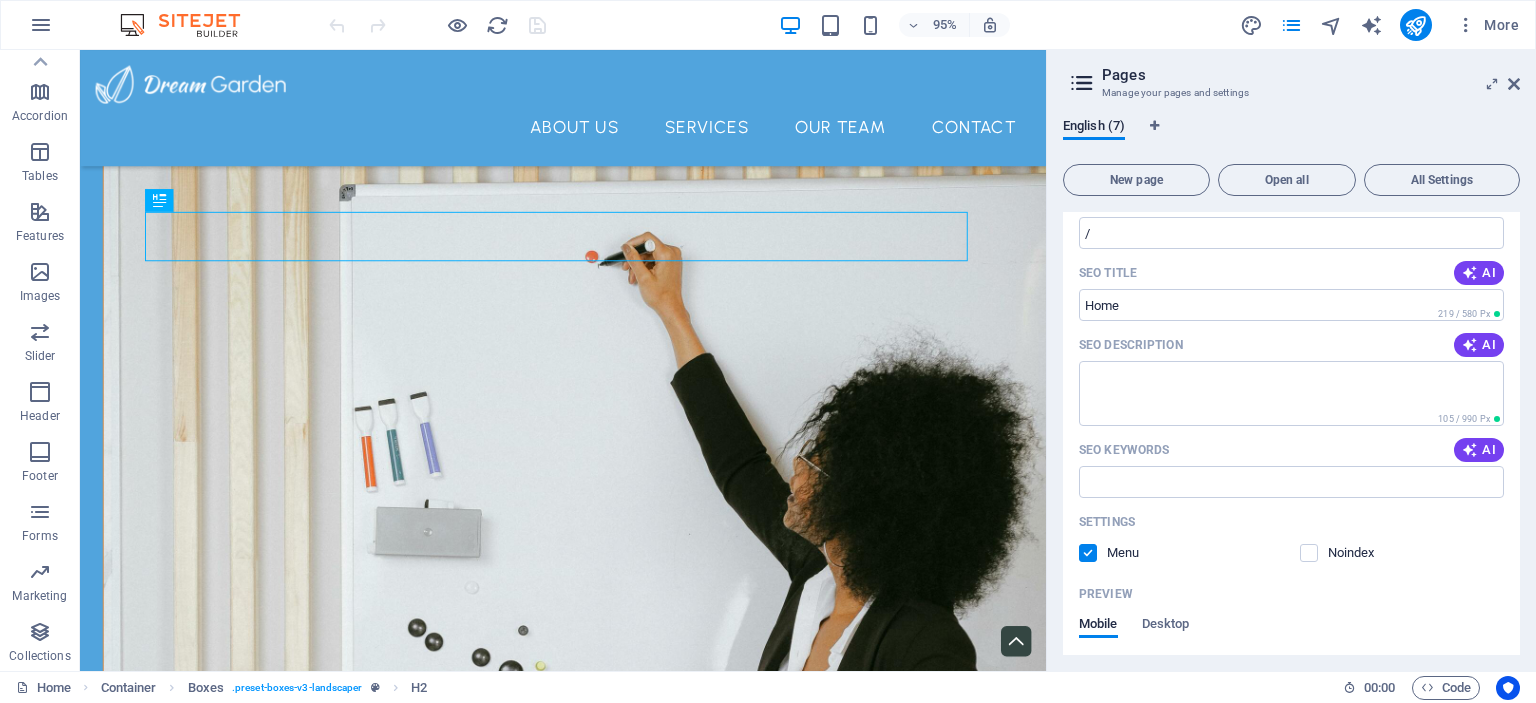 scroll, scrollTop: 270, scrollLeft: 0, axis: vertical 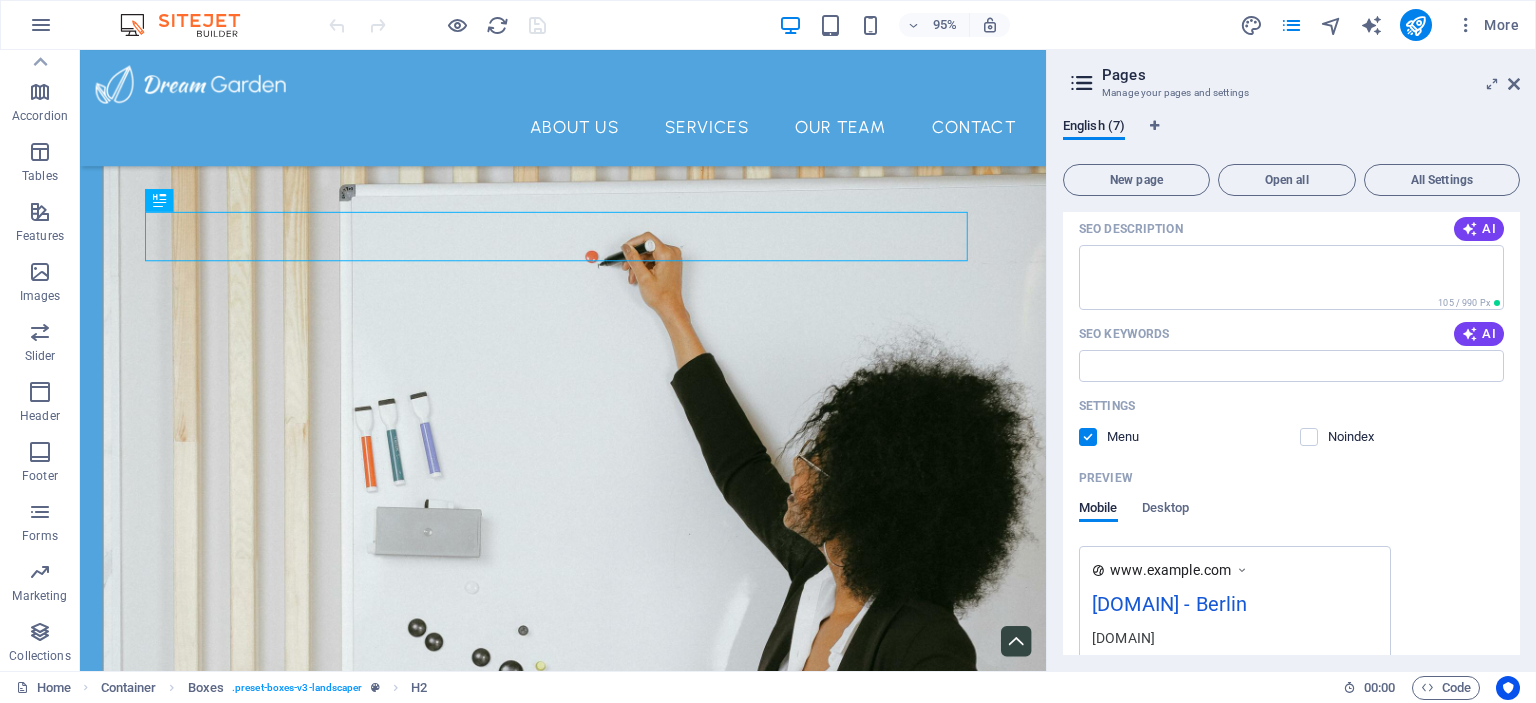 drag, startPoint x: 1310, startPoint y: 438, endPoint x: 1376, endPoint y: 439, distance: 66.007576 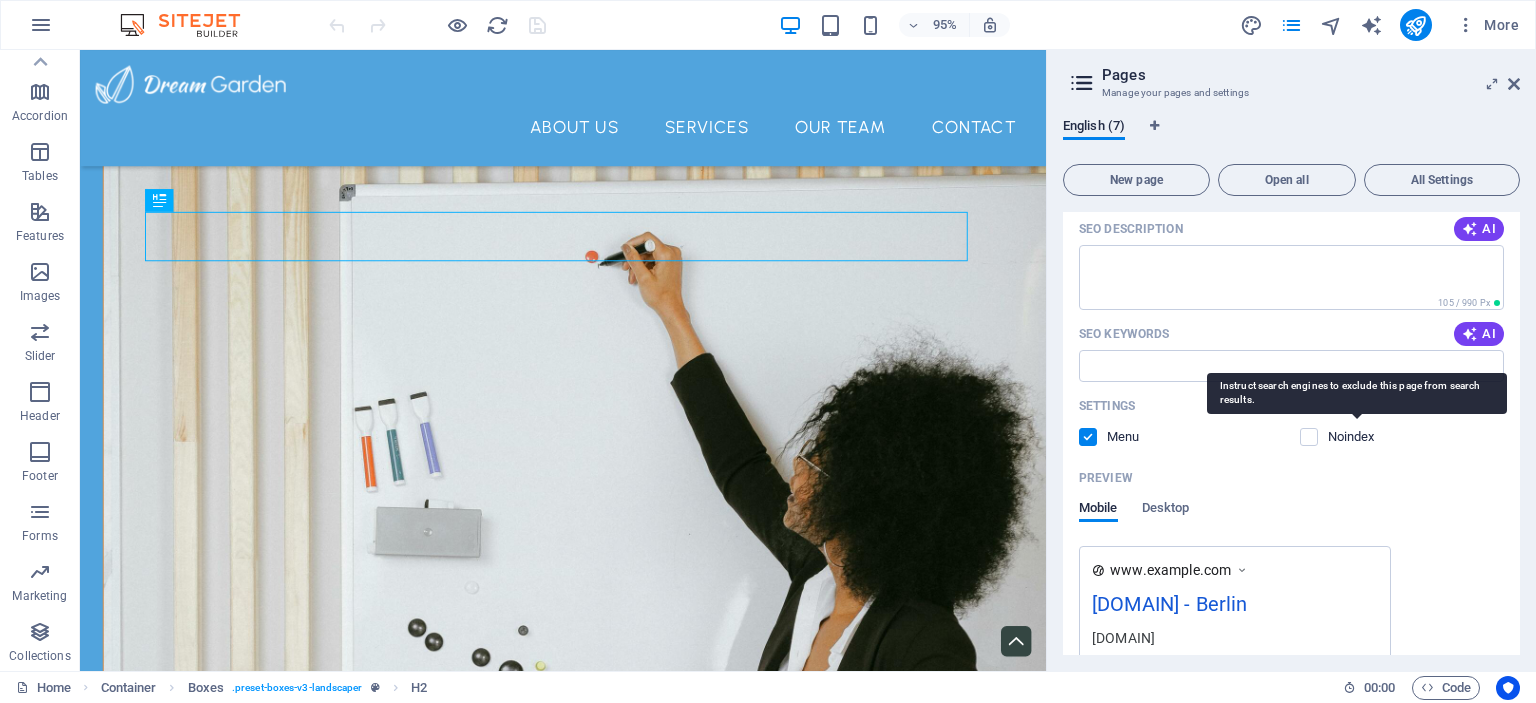 drag, startPoint x: 1376, startPoint y: 439, endPoint x: 1350, endPoint y: 458, distance: 32.202484 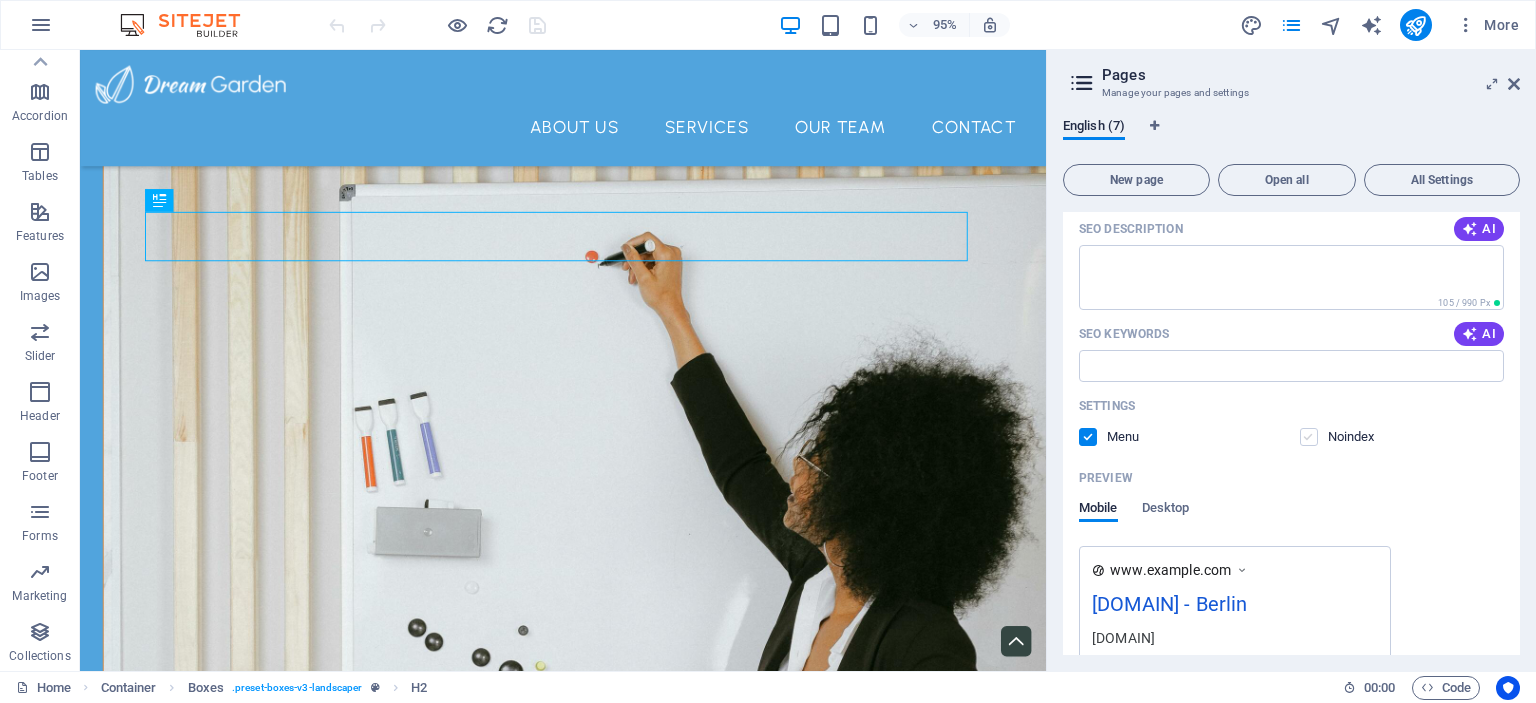 click at bounding box center [1309, 437] 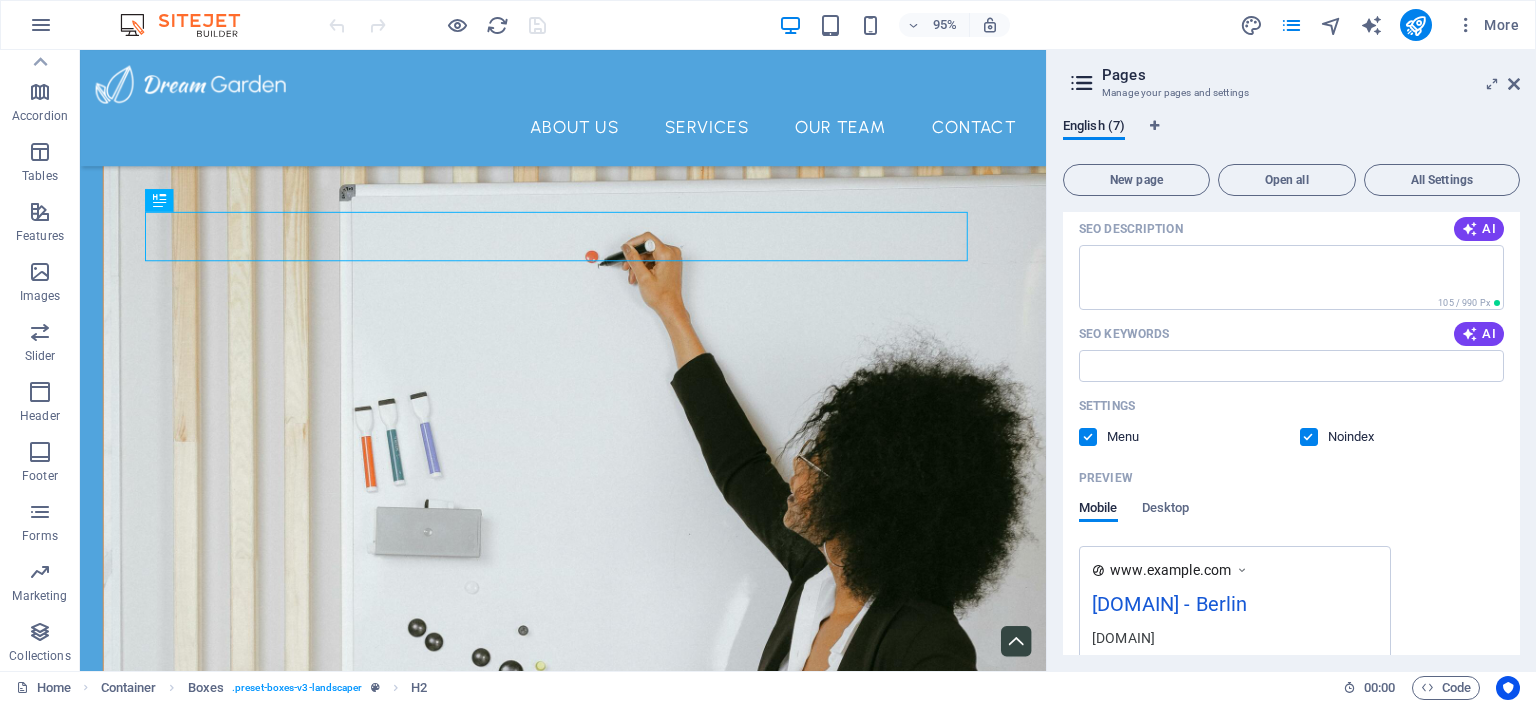 click at bounding box center [1309, 437] 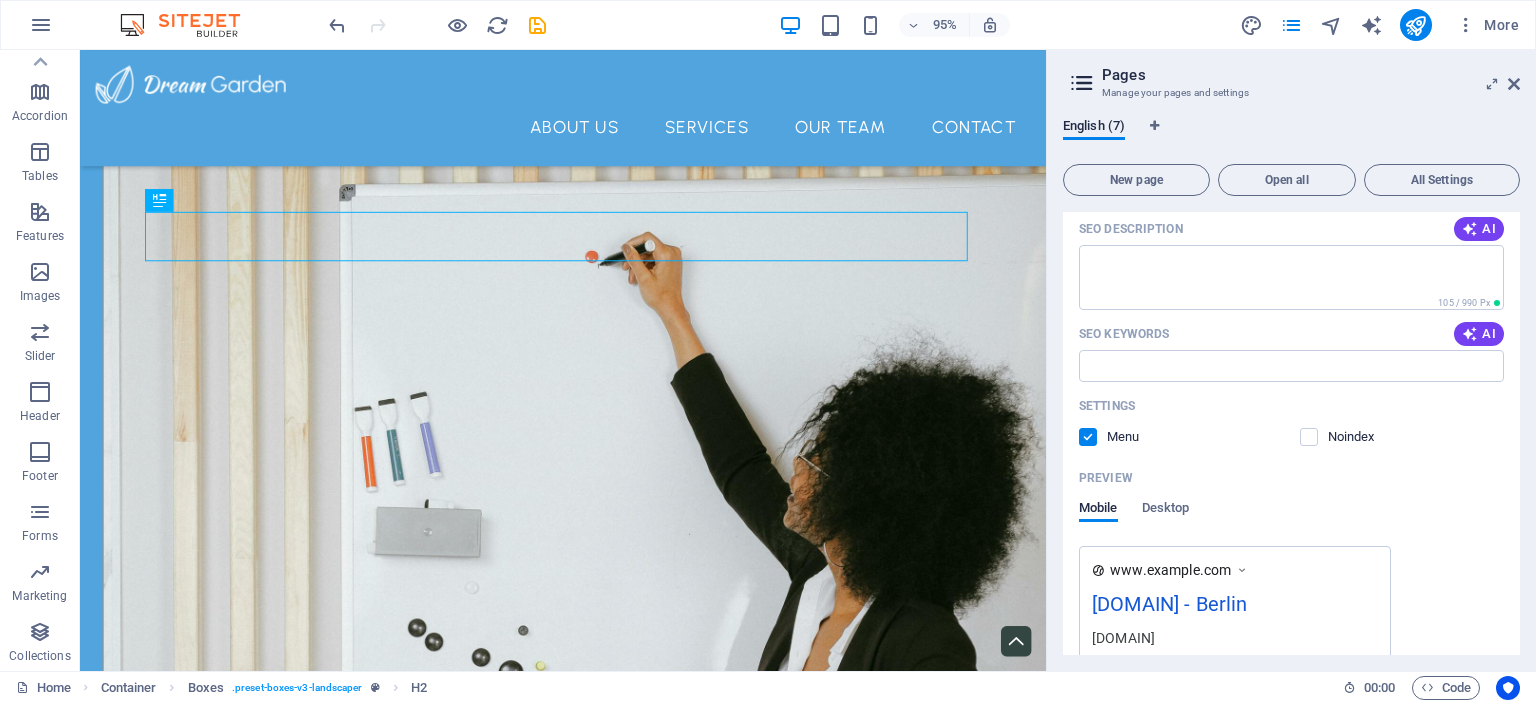 click on "Preview" at bounding box center (1291, 478) 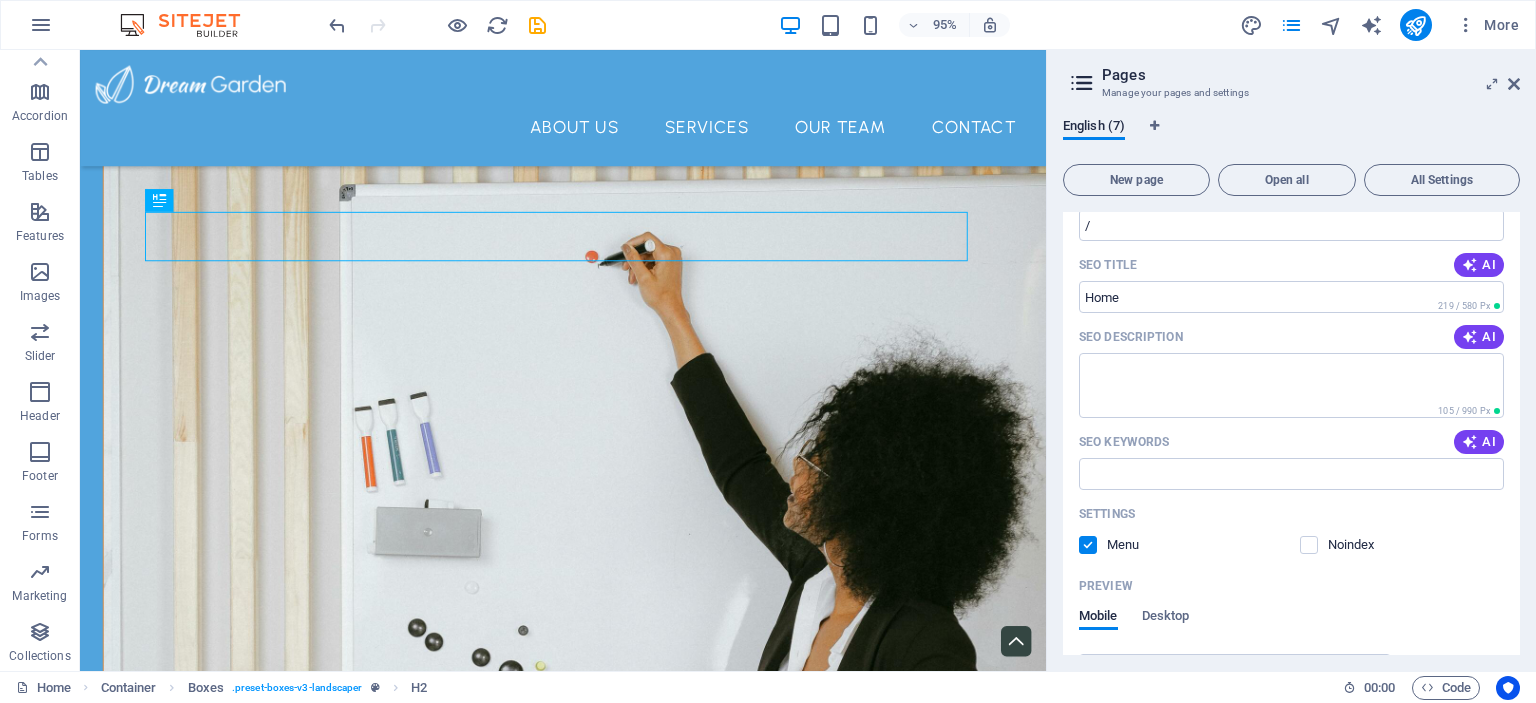 scroll, scrollTop: 0, scrollLeft: 0, axis: both 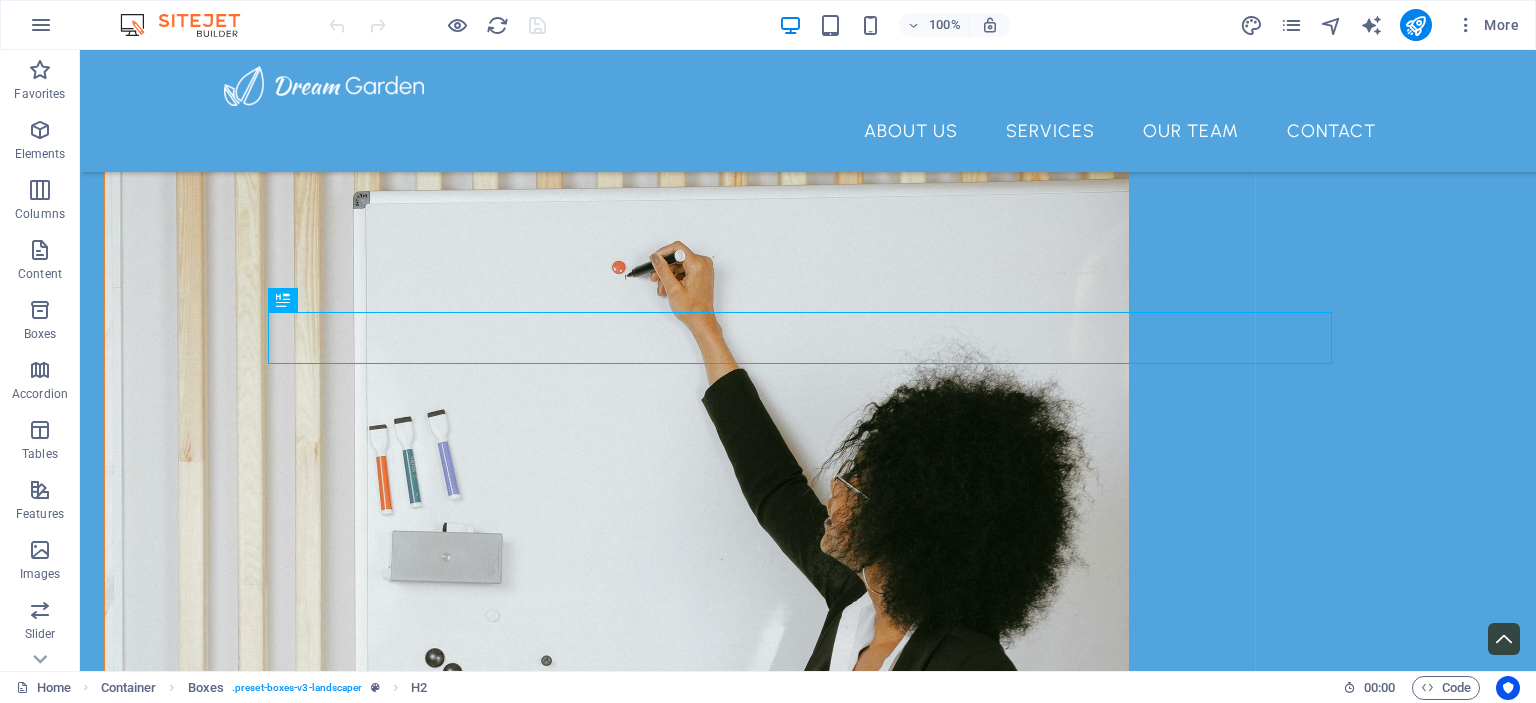 click at bounding box center [190, 25] 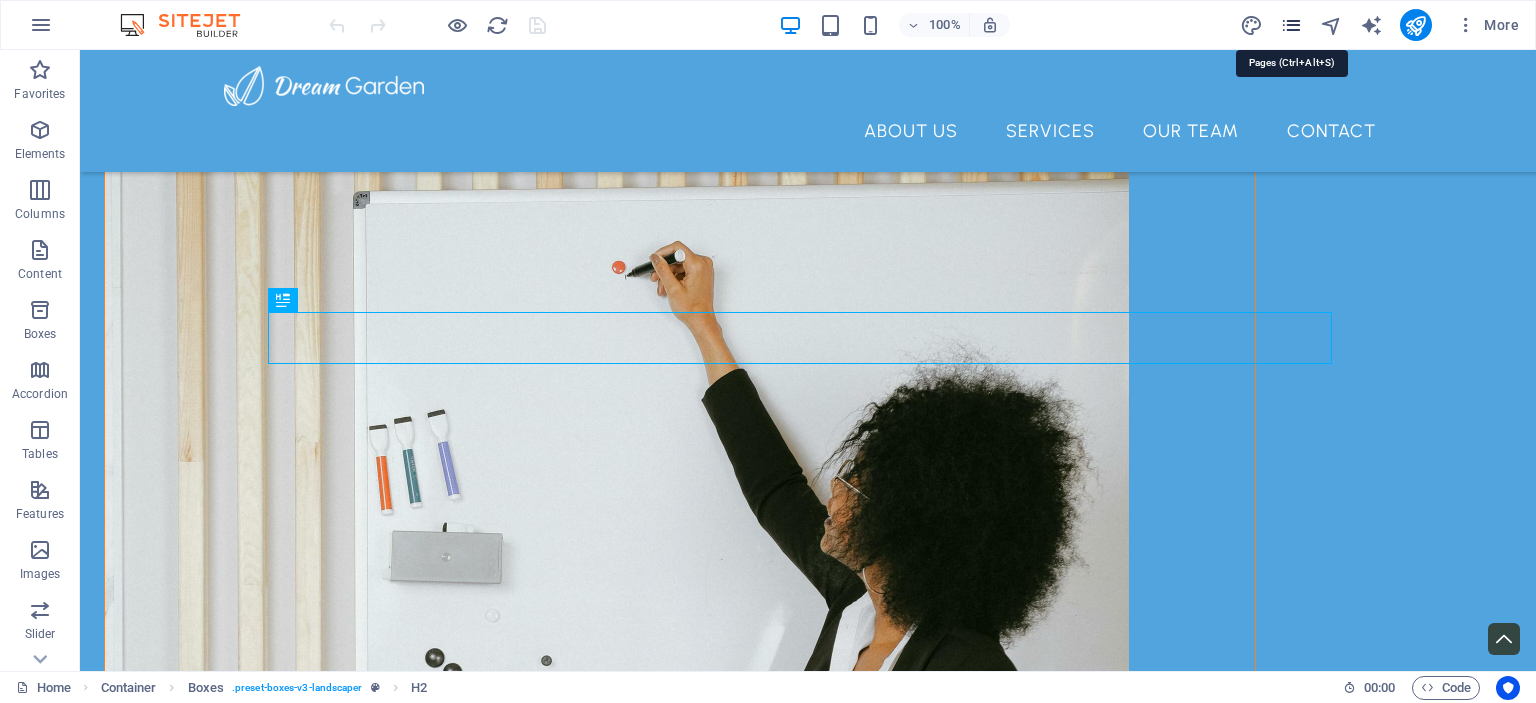 click at bounding box center [1291, 25] 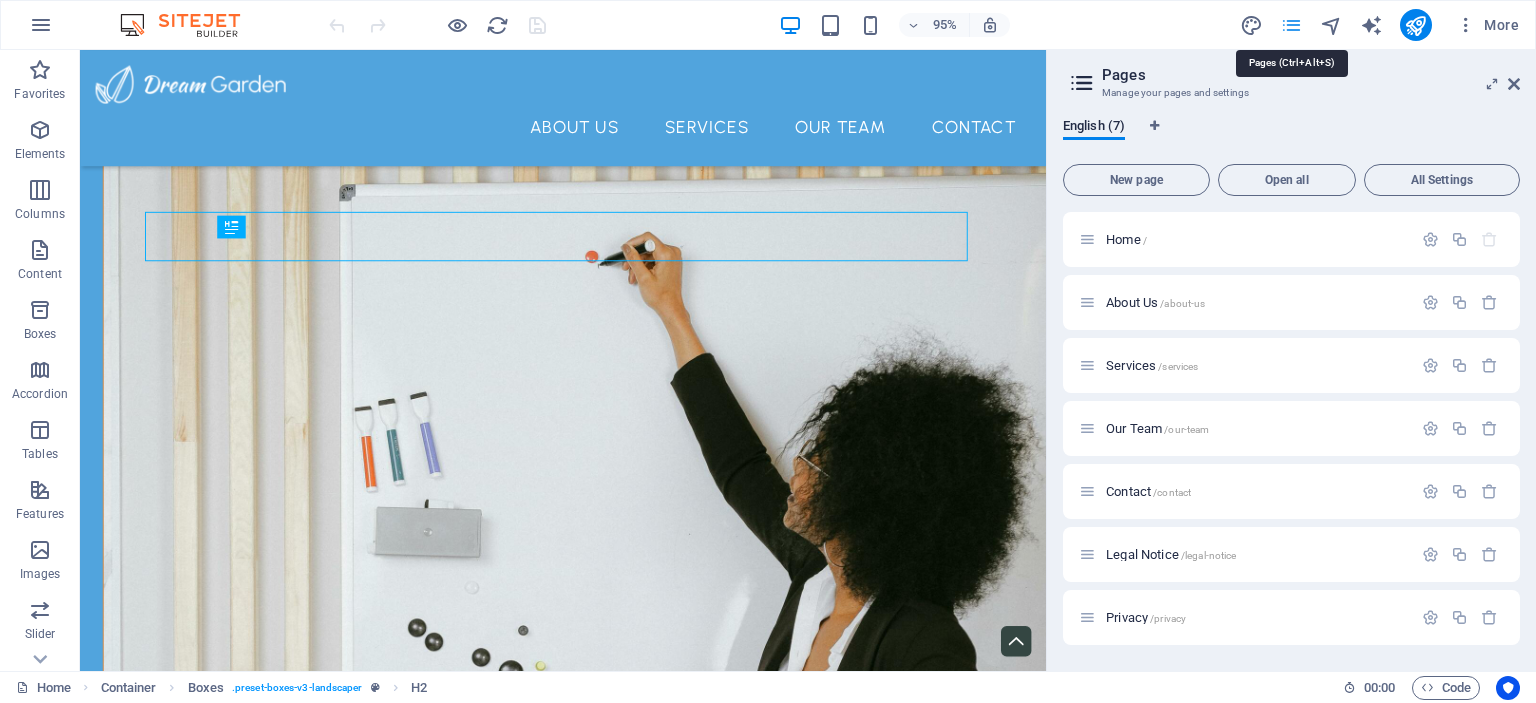 click at bounding box center [1291, 25] 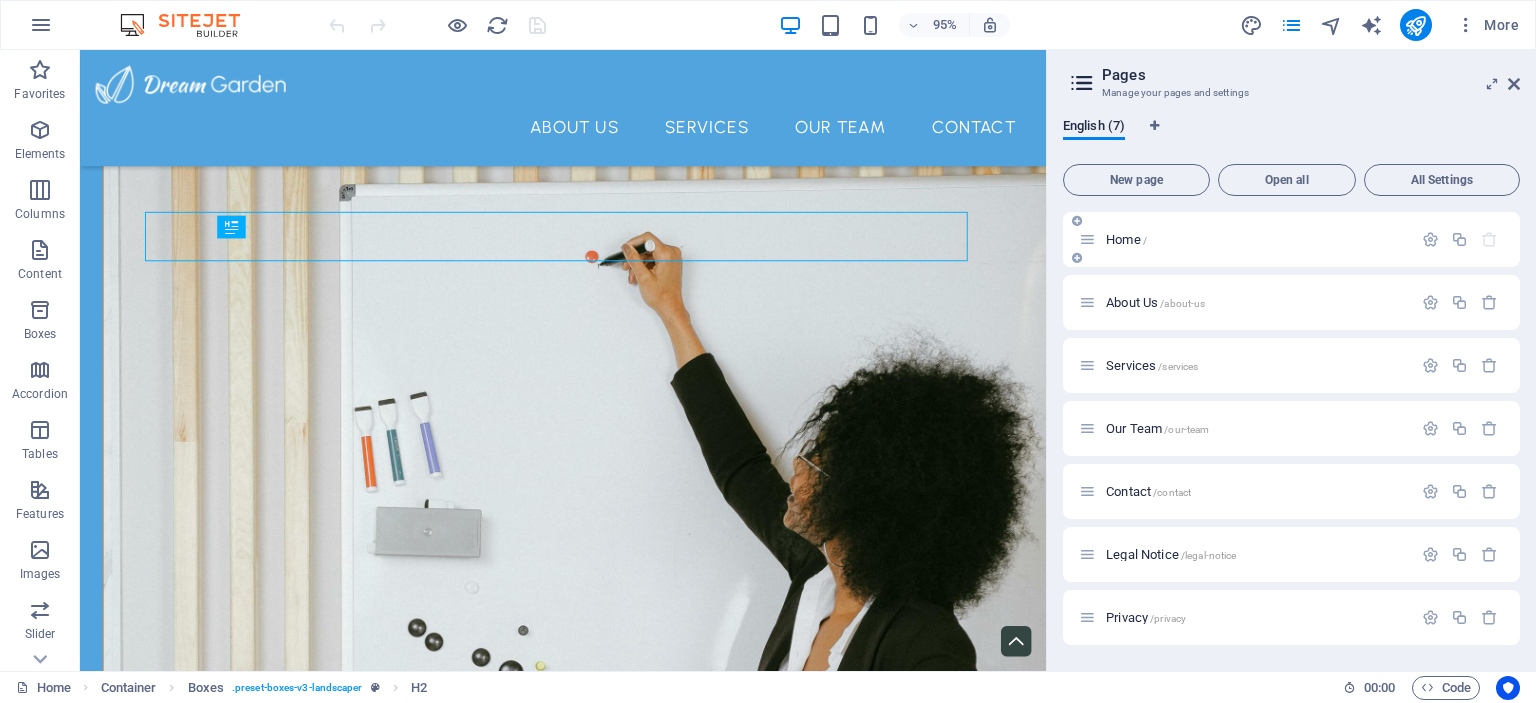 click on "Home /" at bounding box center [1291, 239] 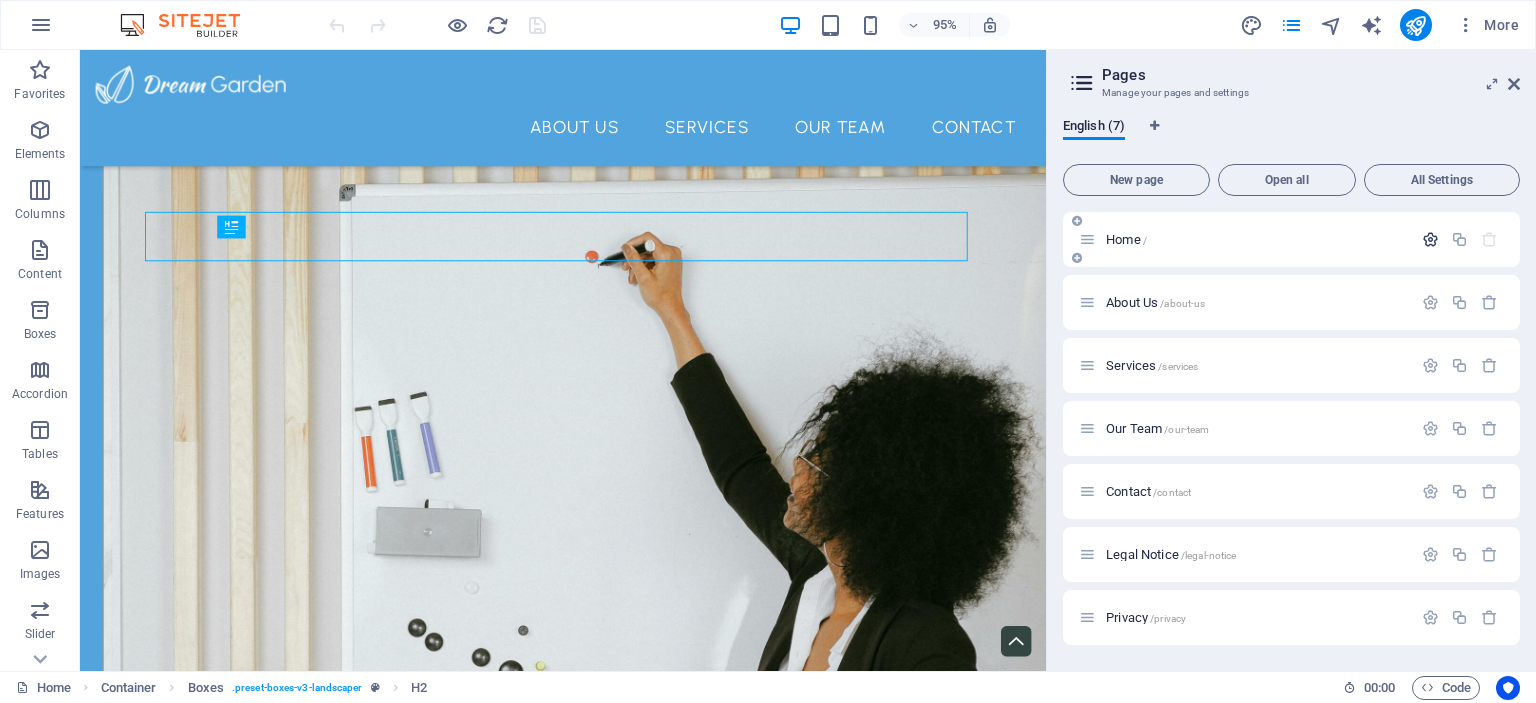 click at bounding box center (1430, 239) 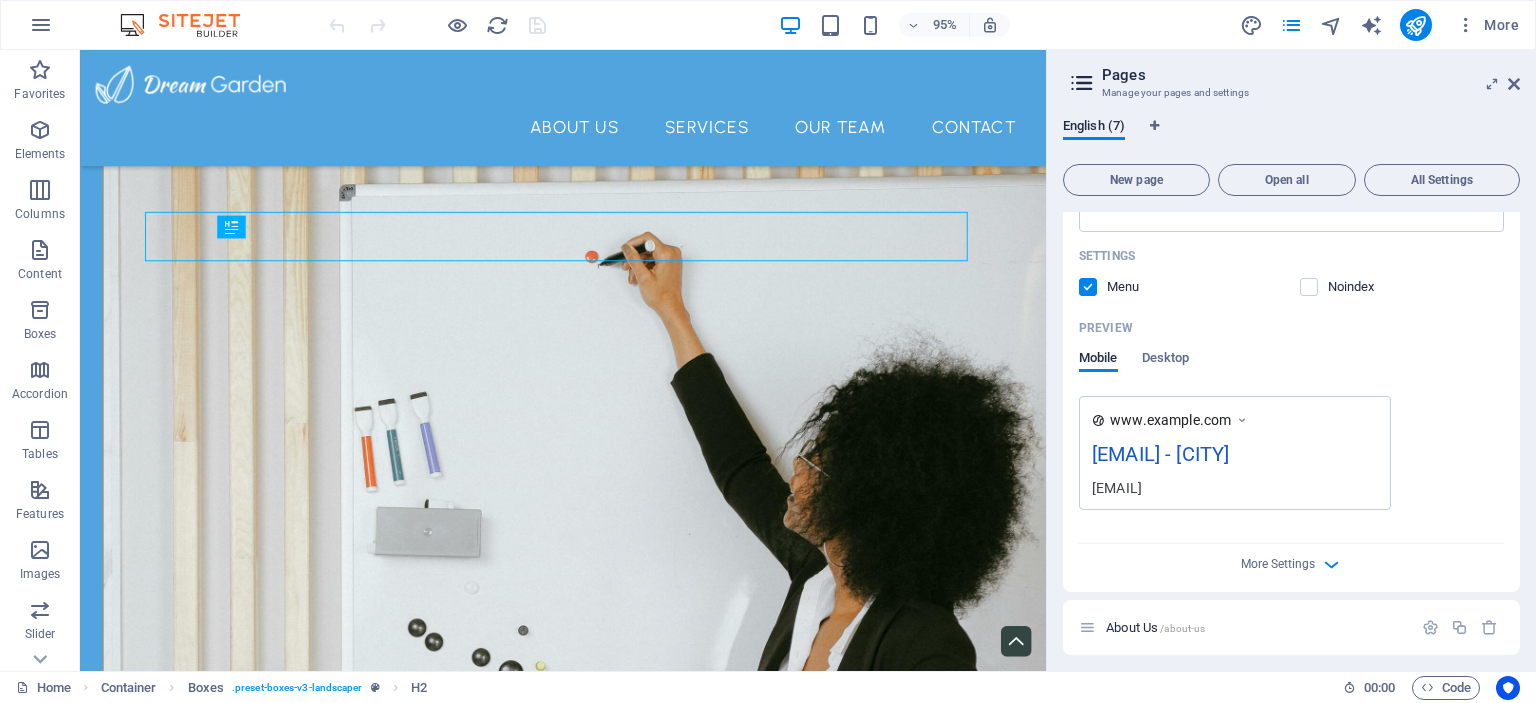 scroll, scrollTop: 420, scrollLeft: 0, axis: vertical 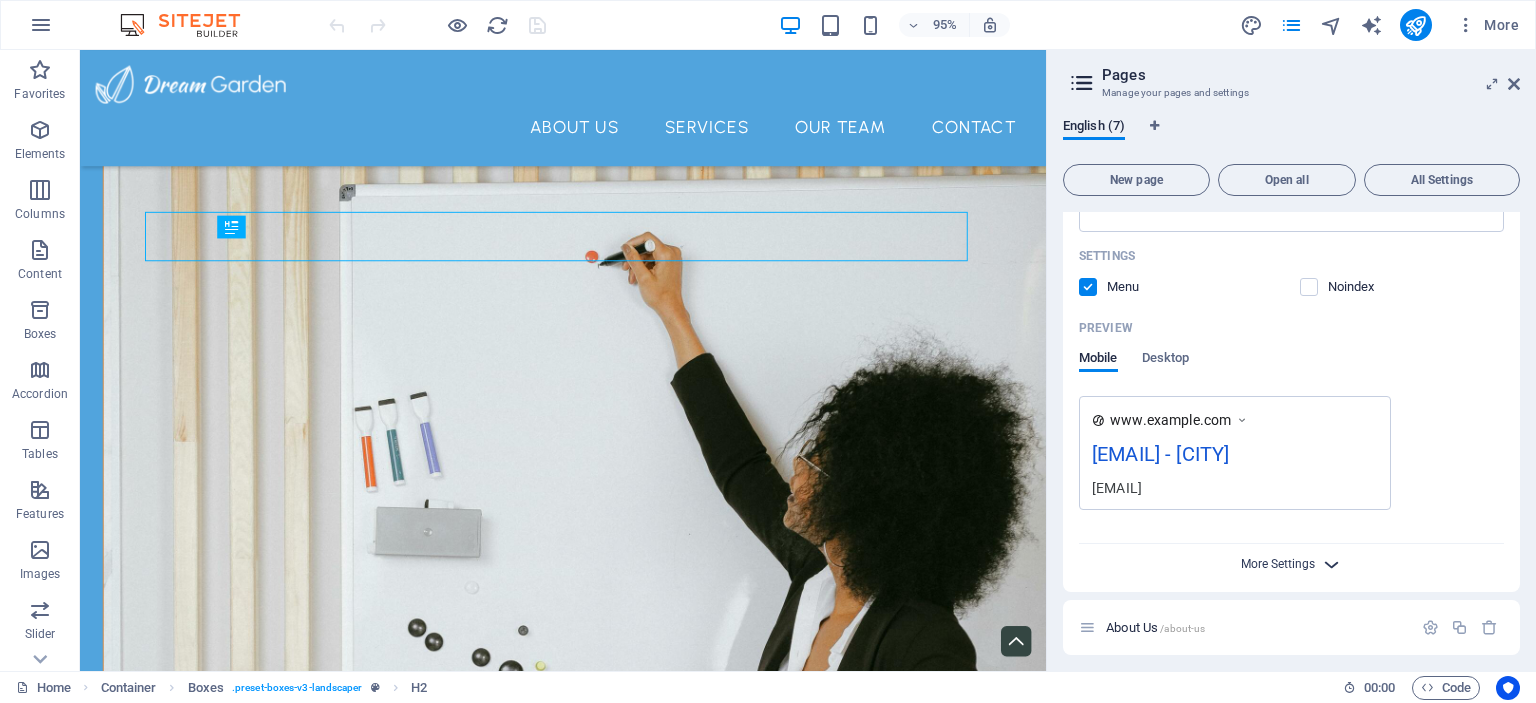click on "More Settings" at bounding box center (1278, 564) 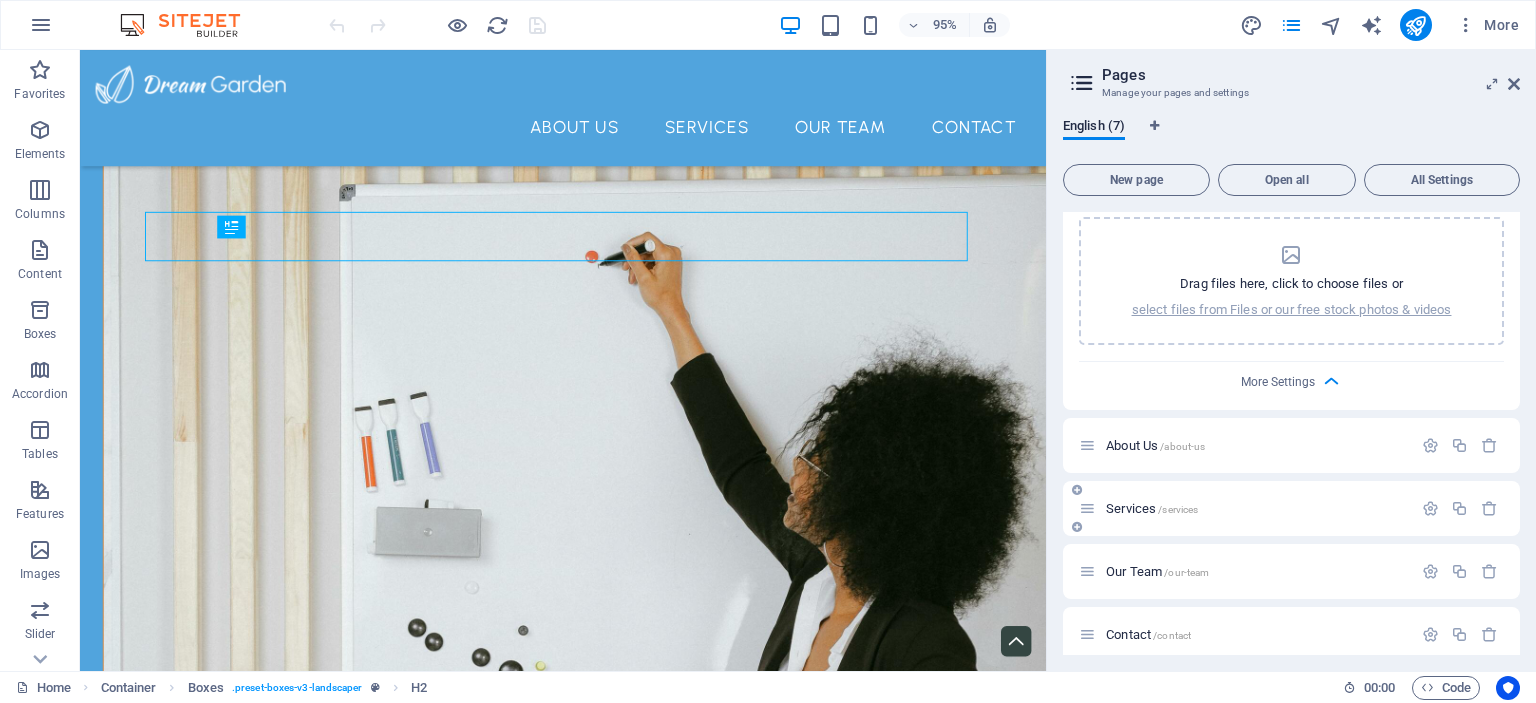 scroll, scrollTop: 891, scrollLeft: 0, axis: vertical 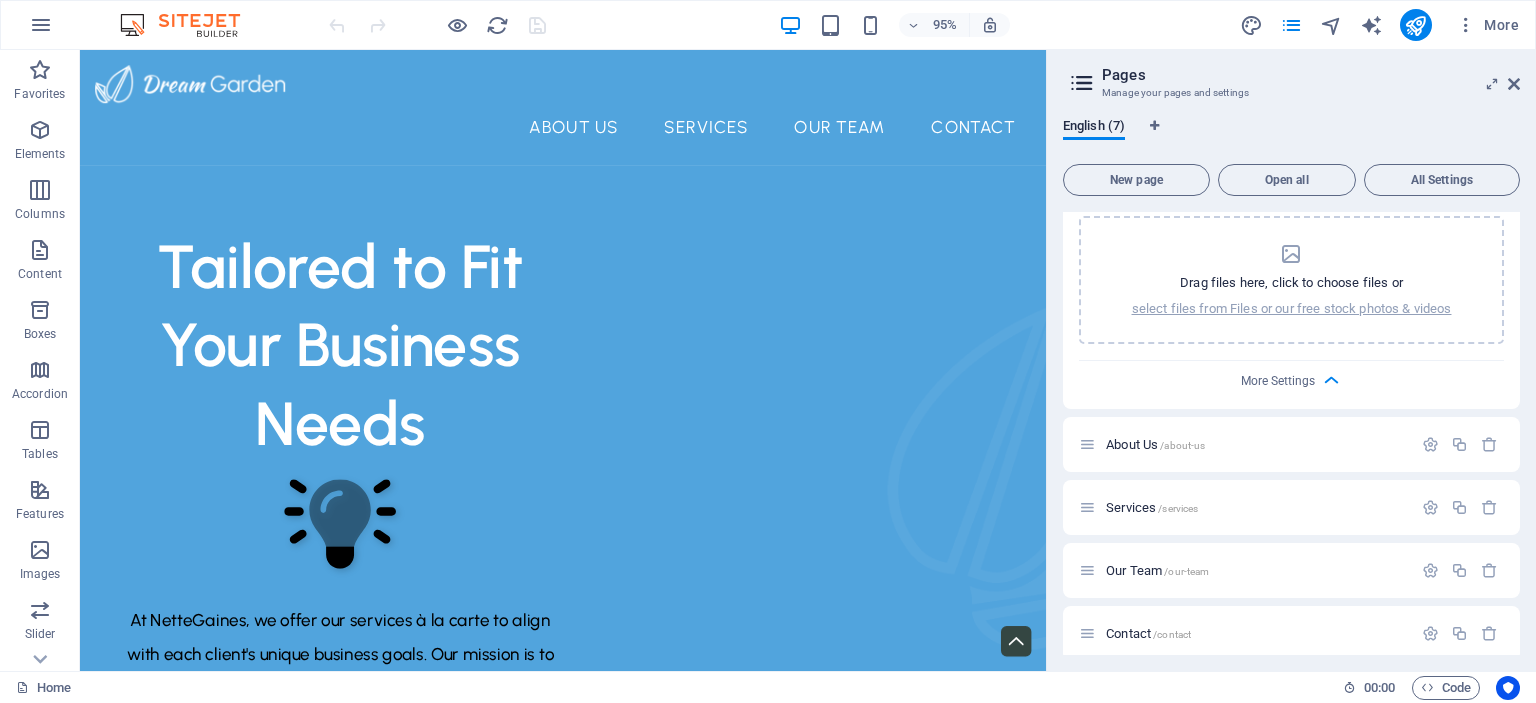 click at bounding box center [1082, 83] 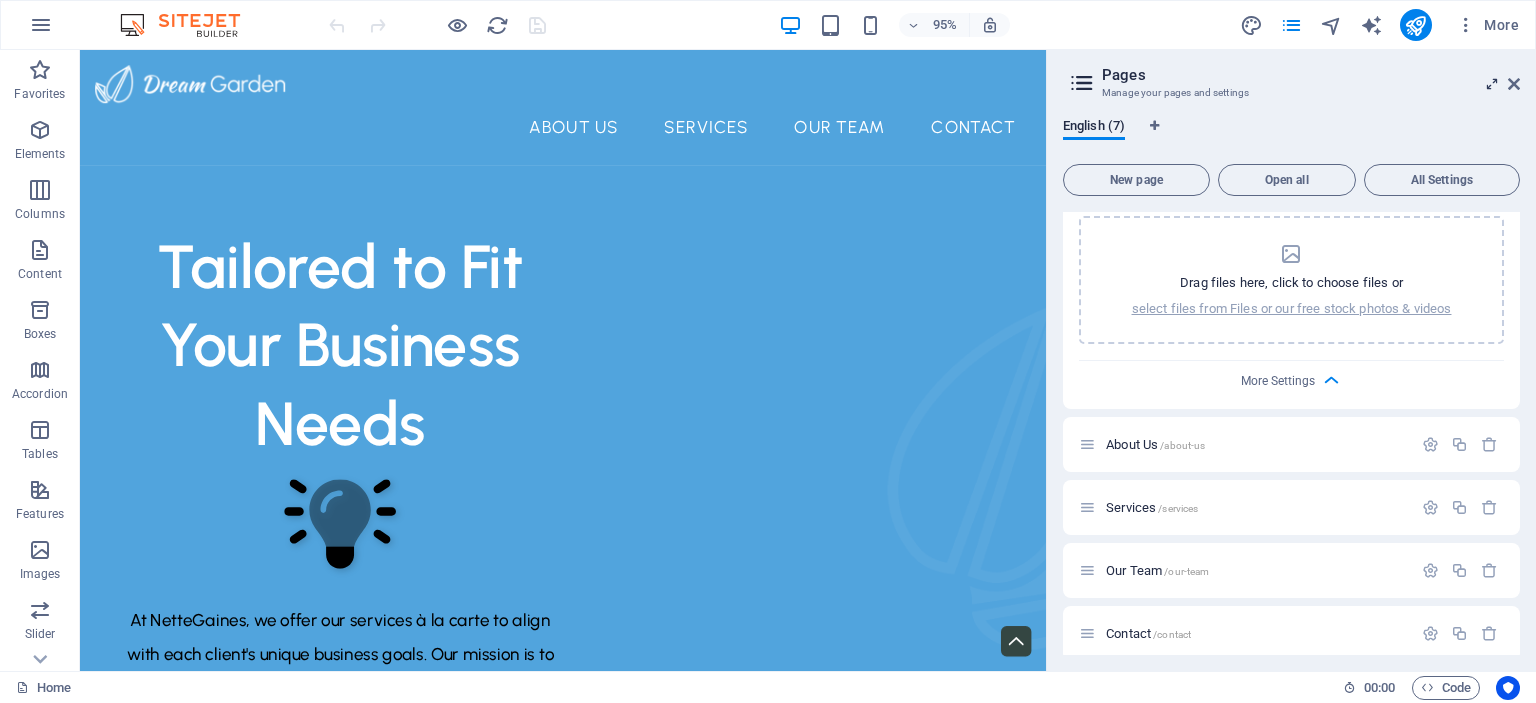 click at bounding box center (1492, 84) 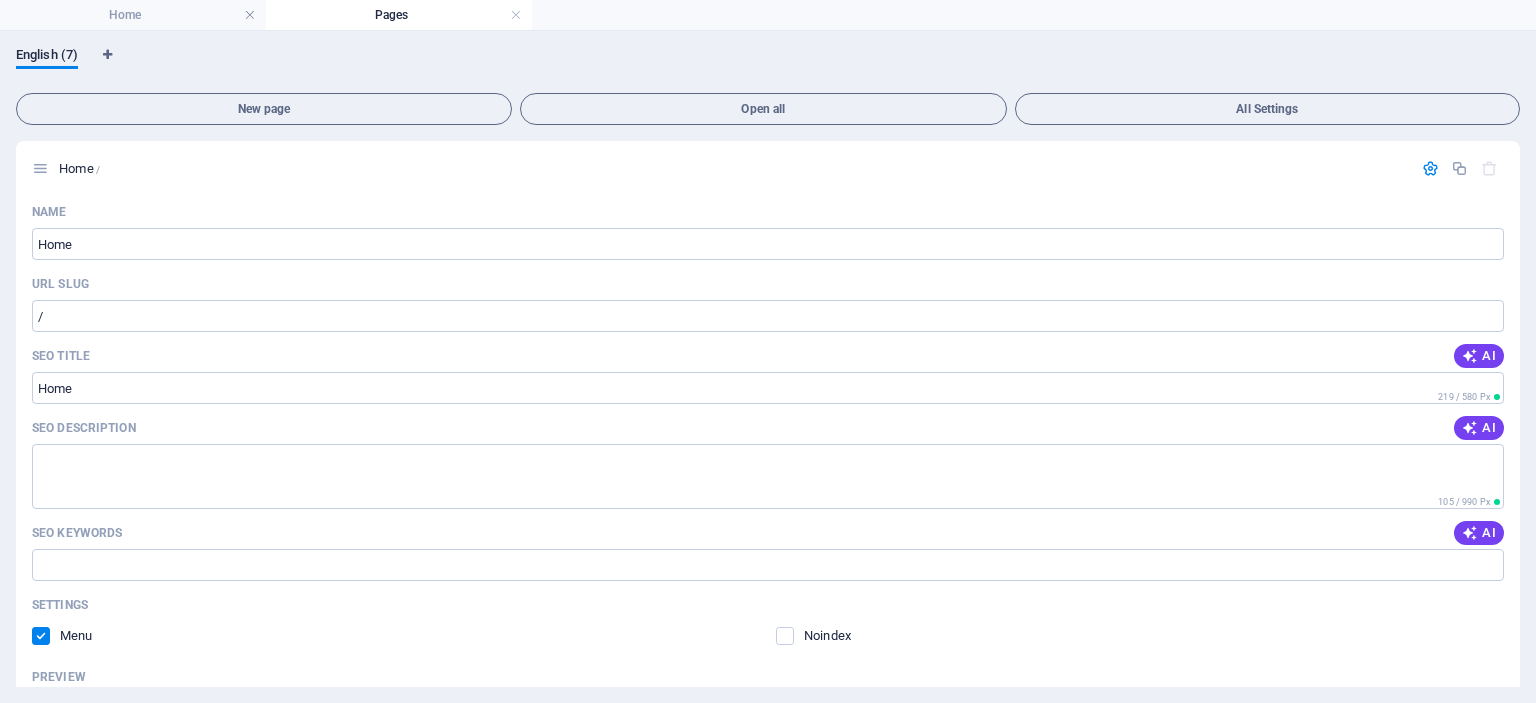drag, startPoint x: 980, startPoint y: 86, endPoint x: 1112, endPoint y: 47, distance: 137.64084 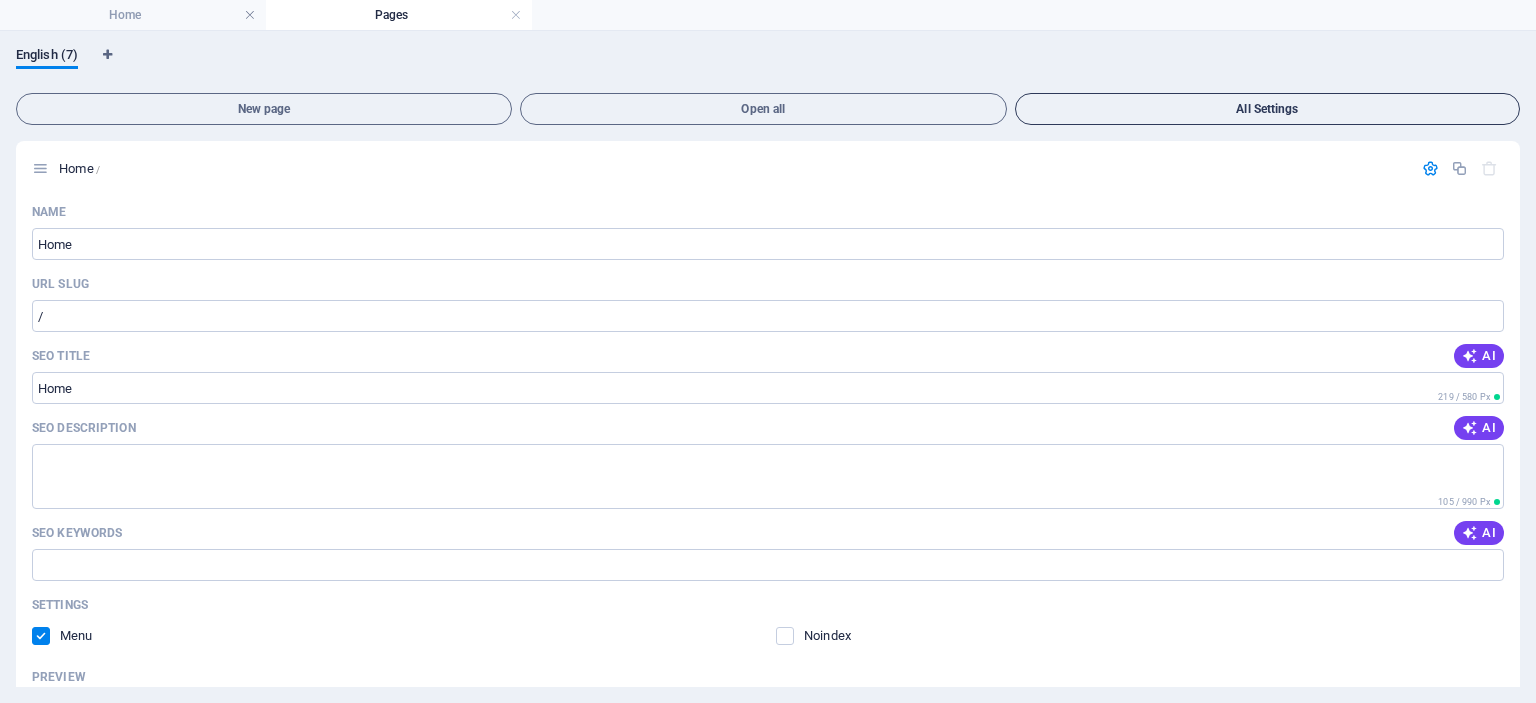 click on "All Settings" at bounding box center [1267, 109] 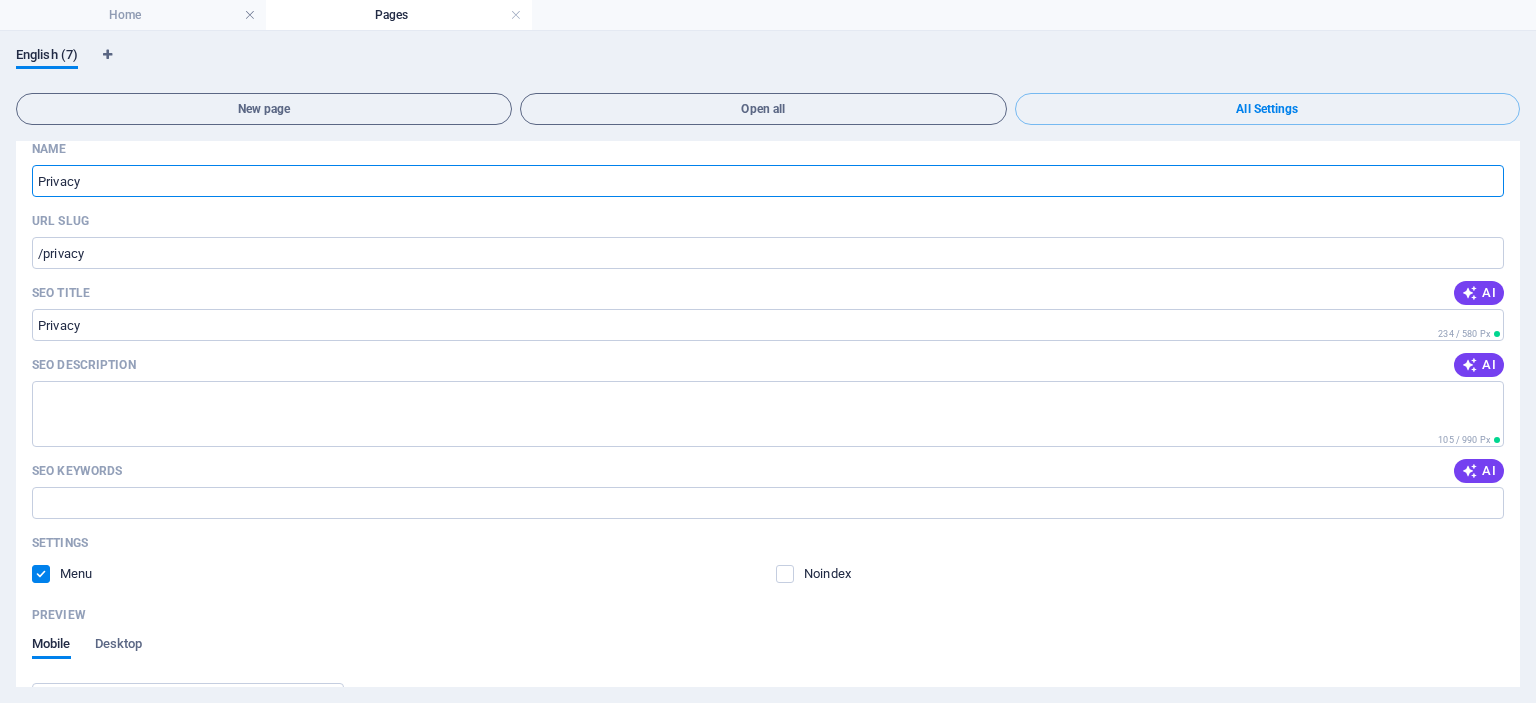 scroll, scrollTop: 5344, scrollLeft: 0, axis: vertical 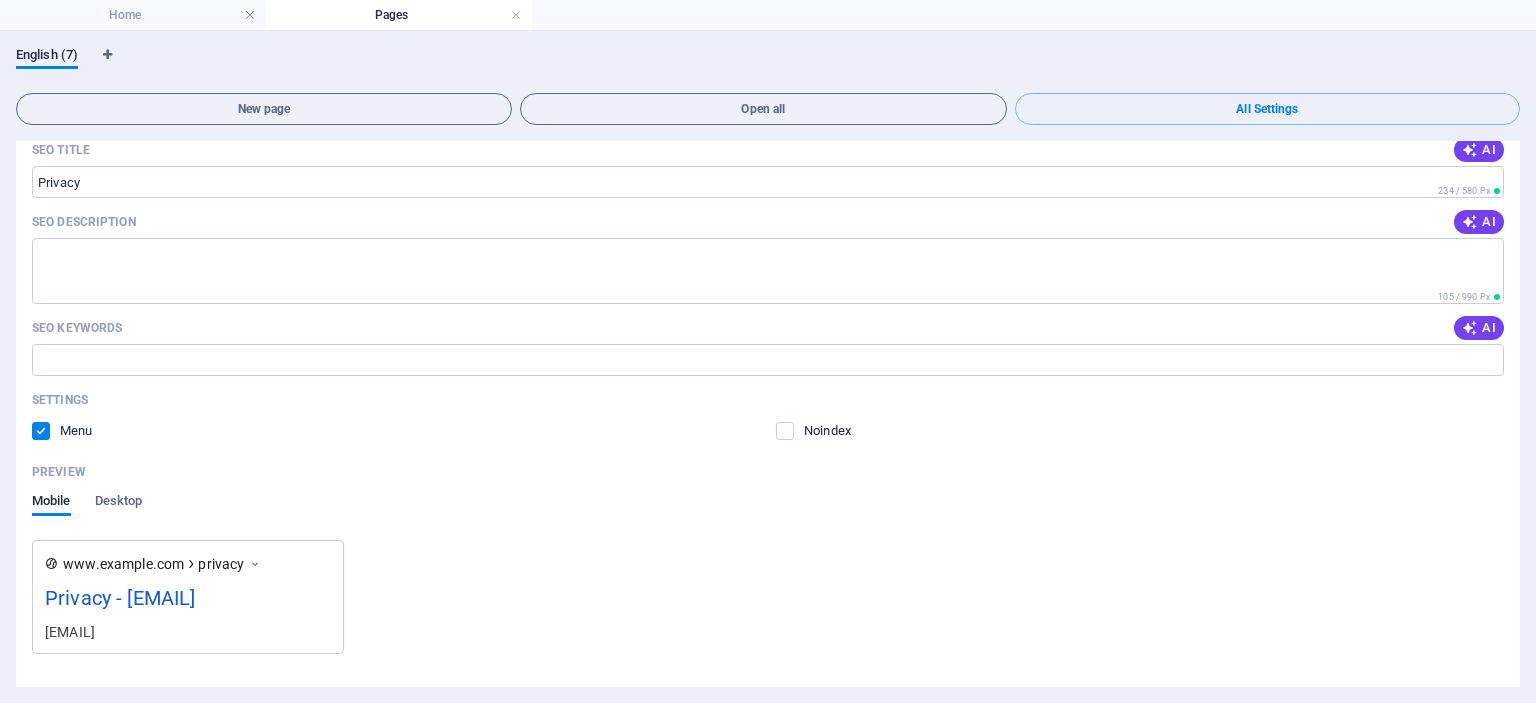 click on "Menu" at bounding box center (396, 431) 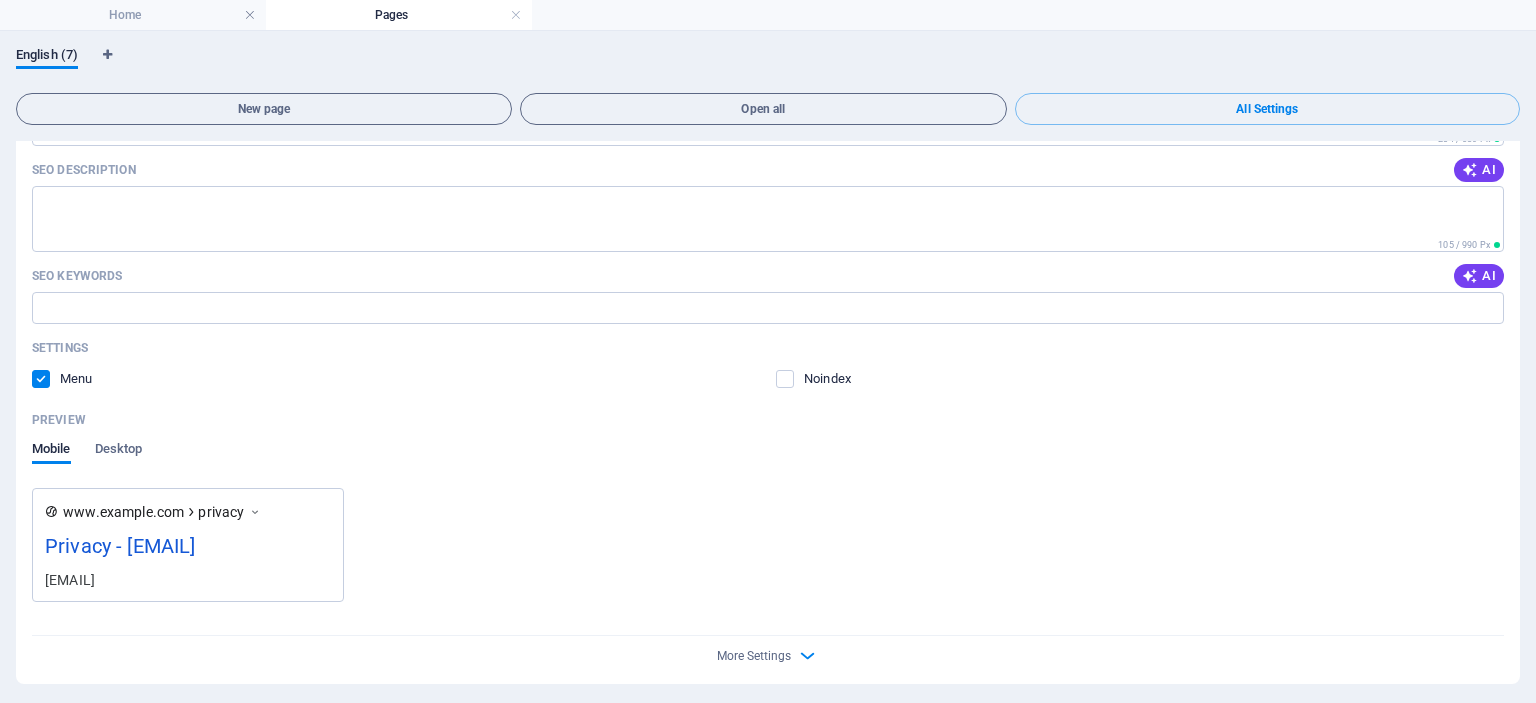 drag, startPoint x: 785, startPoint y: 656, endPoint x: 737, endPoint y: 641, distance: 50.289165 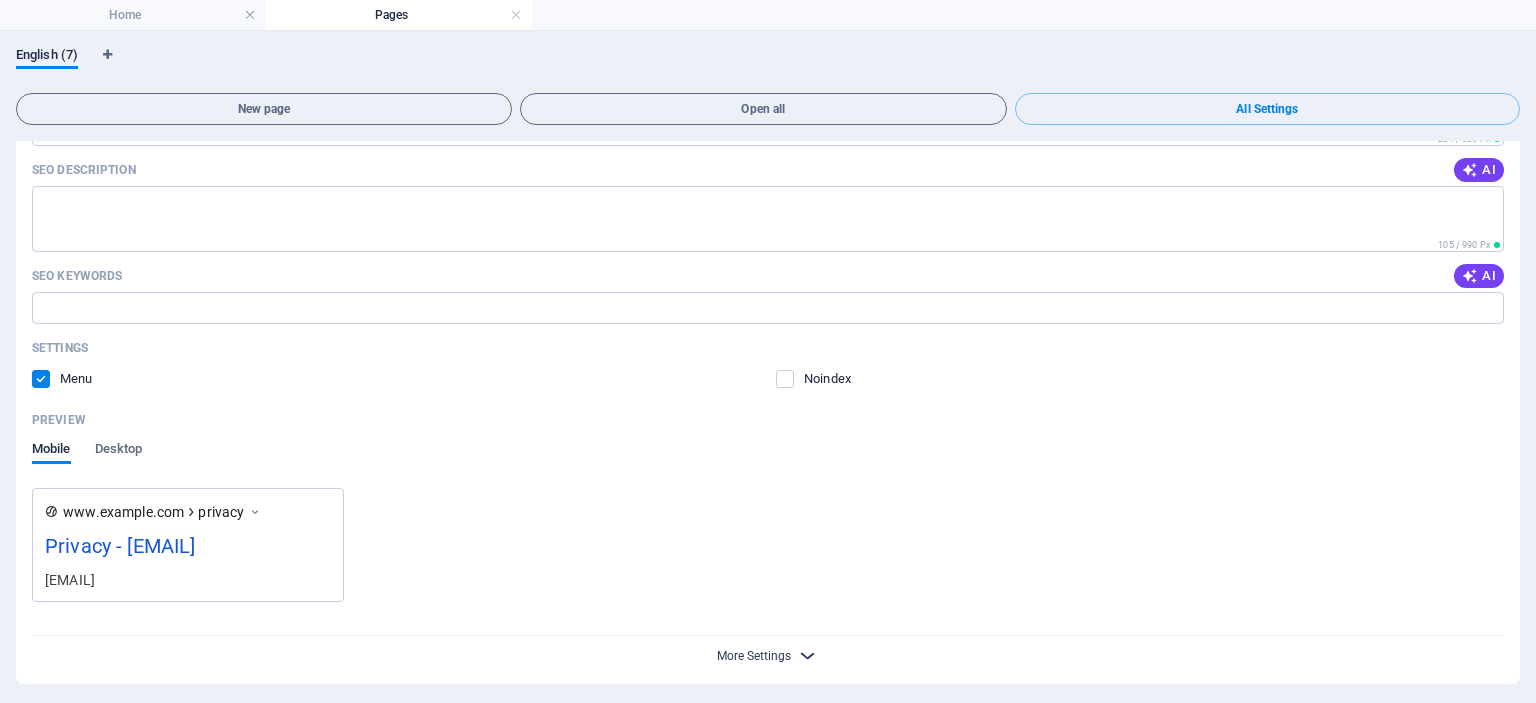 click on "More Settings" at bounding box center [754, 656] 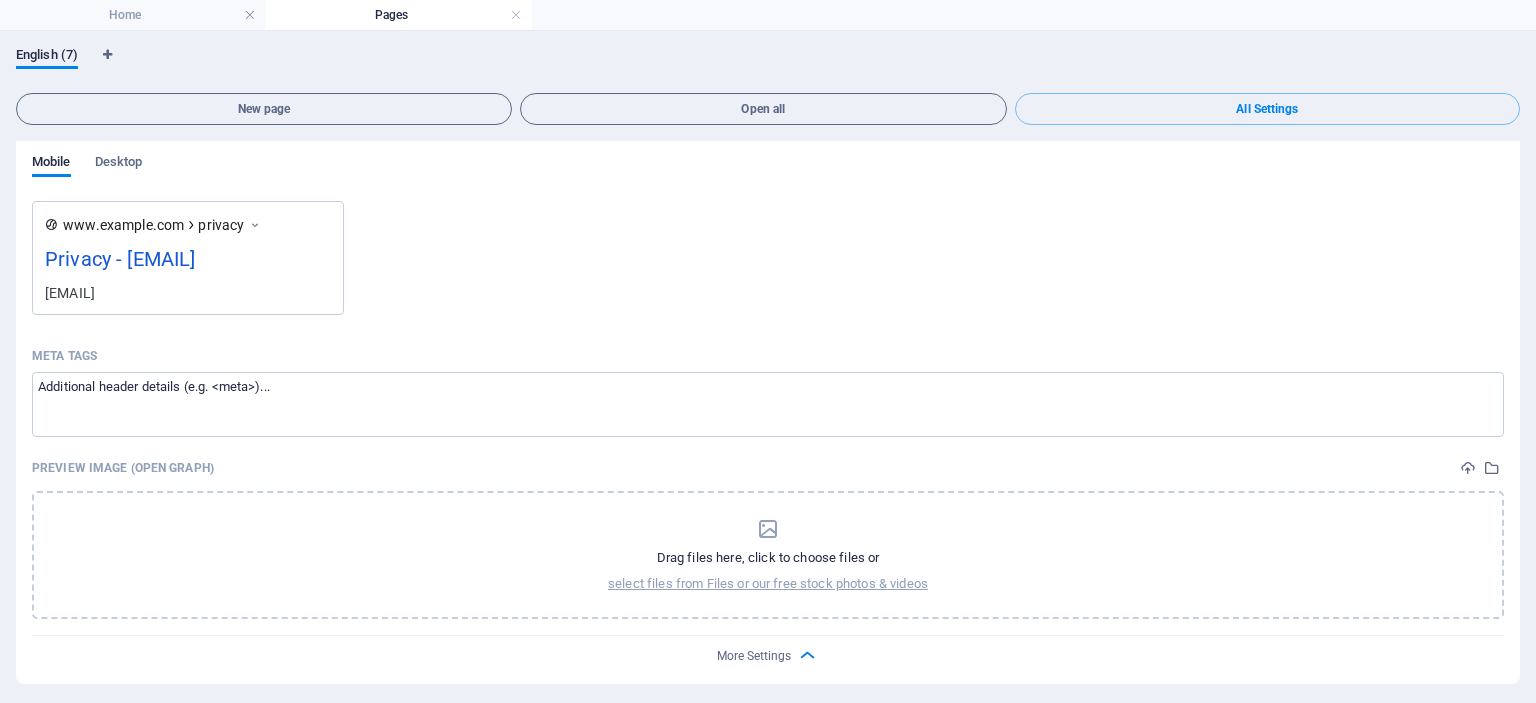 scroll, scrollTop: 5580, scrollLeft: 0, axis: vertical 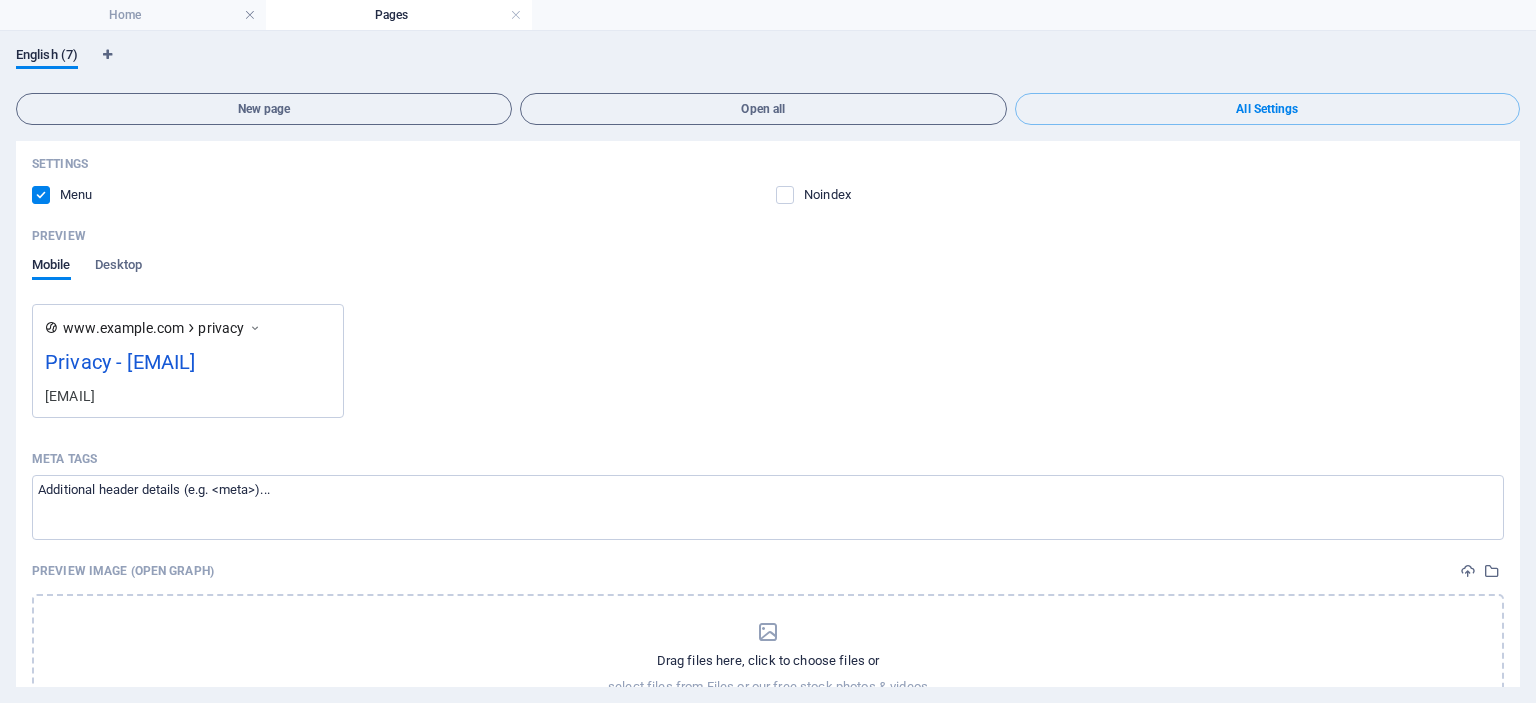 click on "Privacy - nettegaines.com" at bounding box center [188, 366] 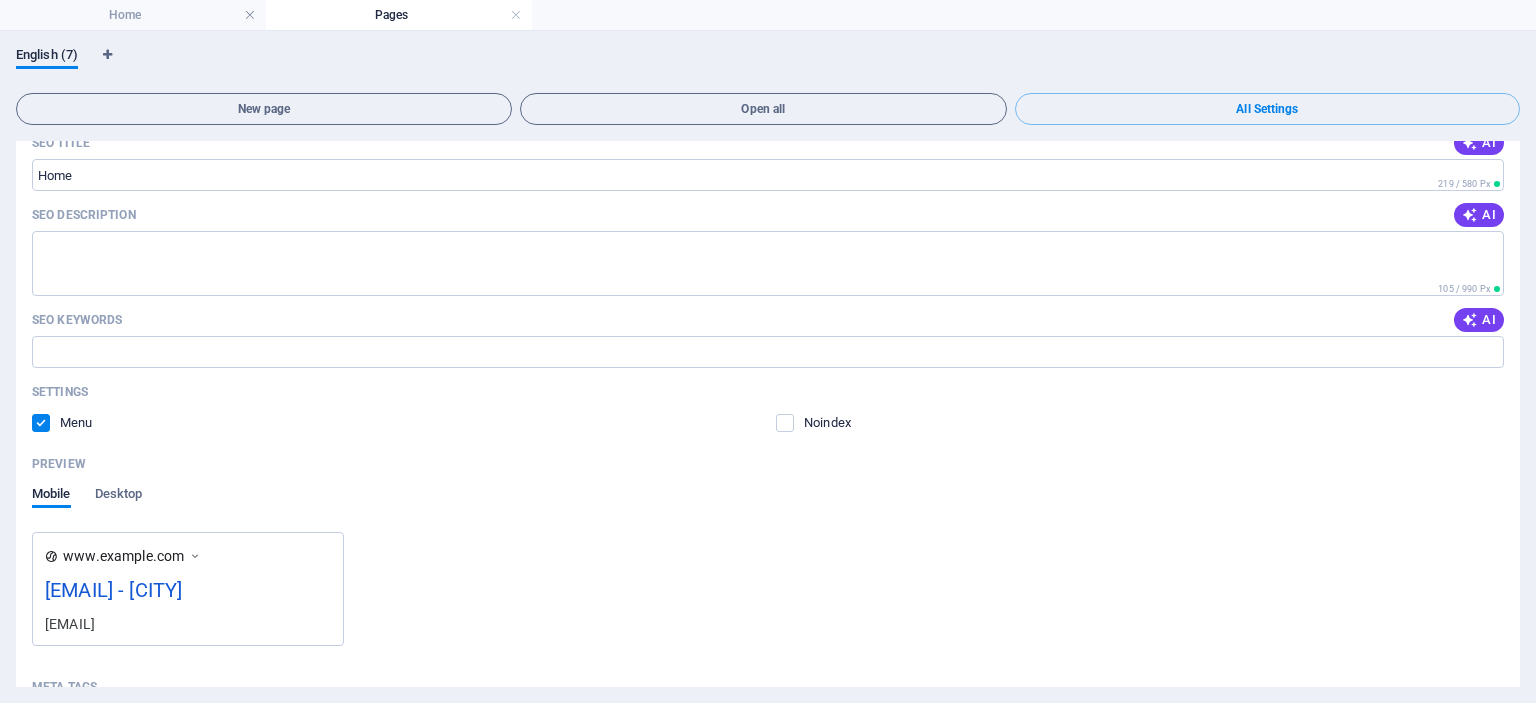 scroll, scrollTop: 0, scrollLeft: 0, axis: both 